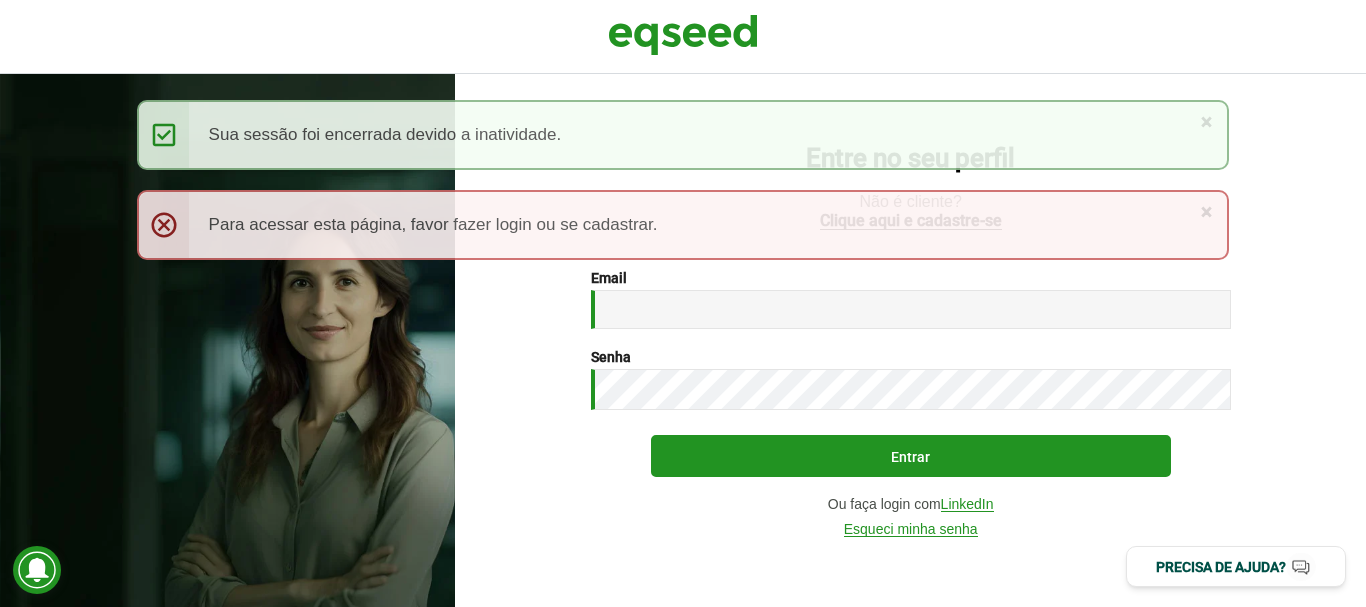 scroll, scrollTop: 0, scrollLeft: 0, axis: both 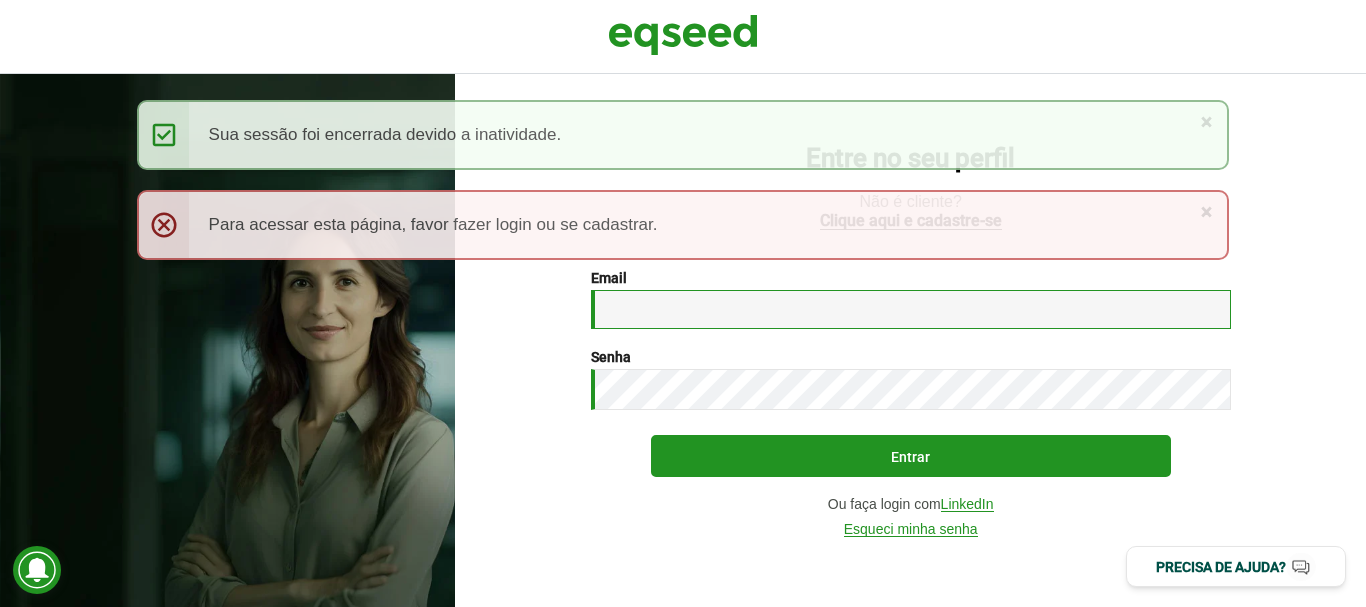 click on "Email  *" at bounding box center [911, 309] 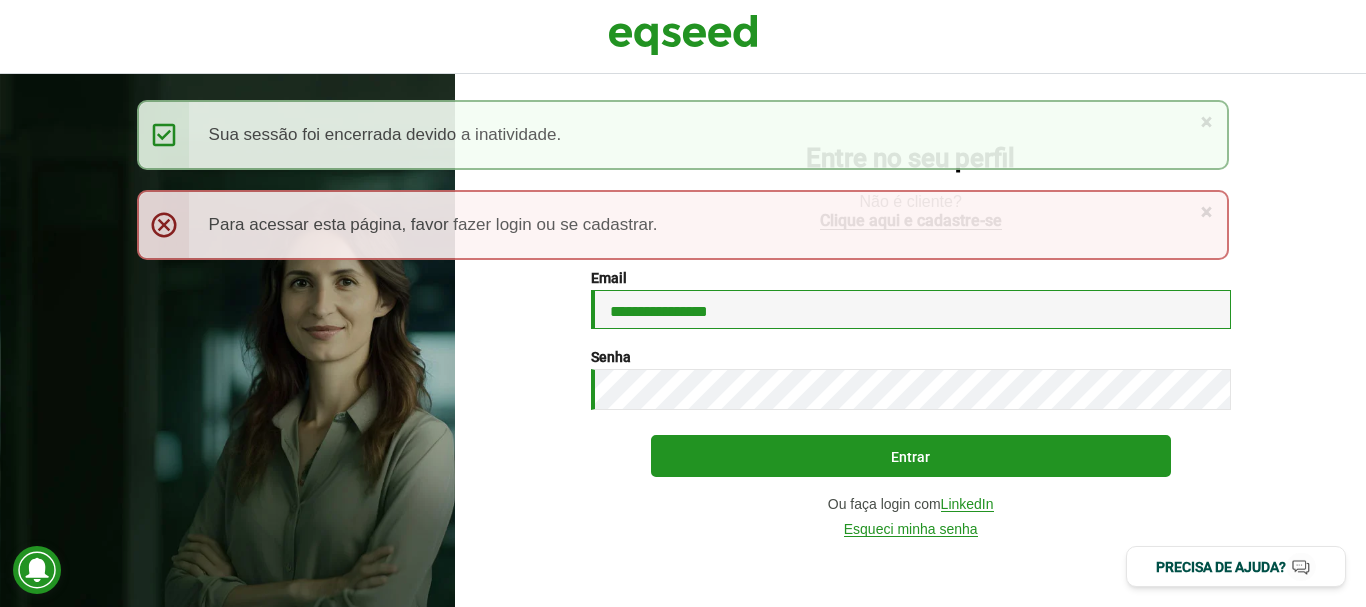type on "**********" 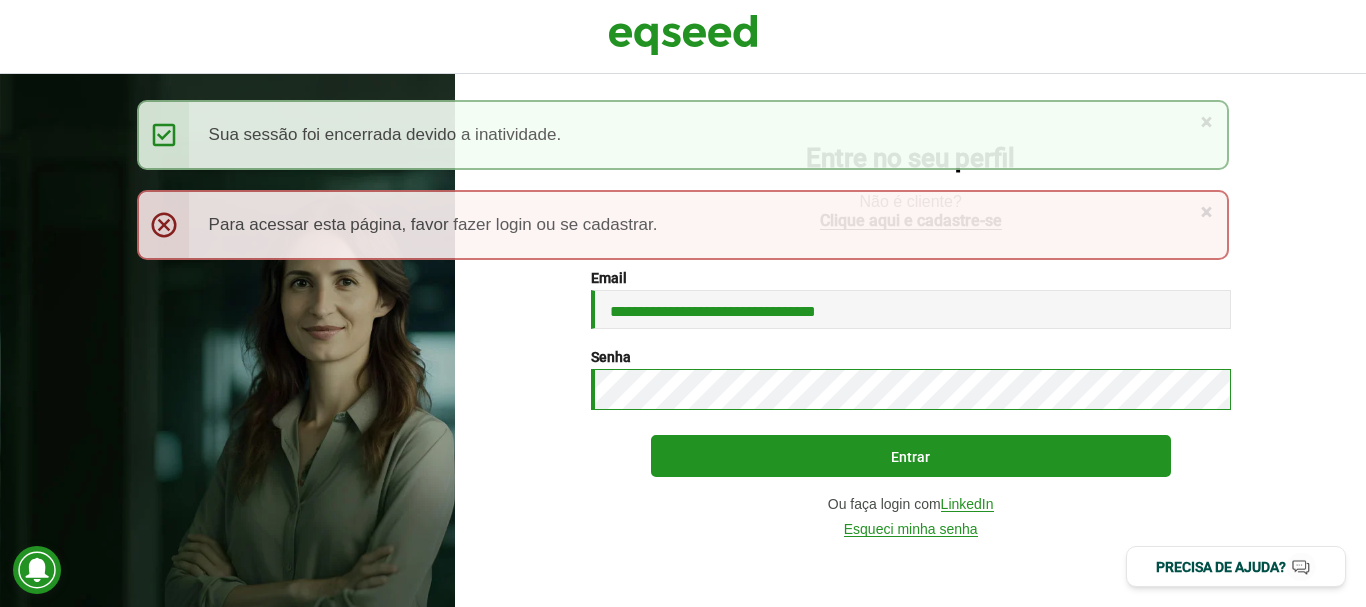 click on "Entrar" at bounding box center [911, 456] 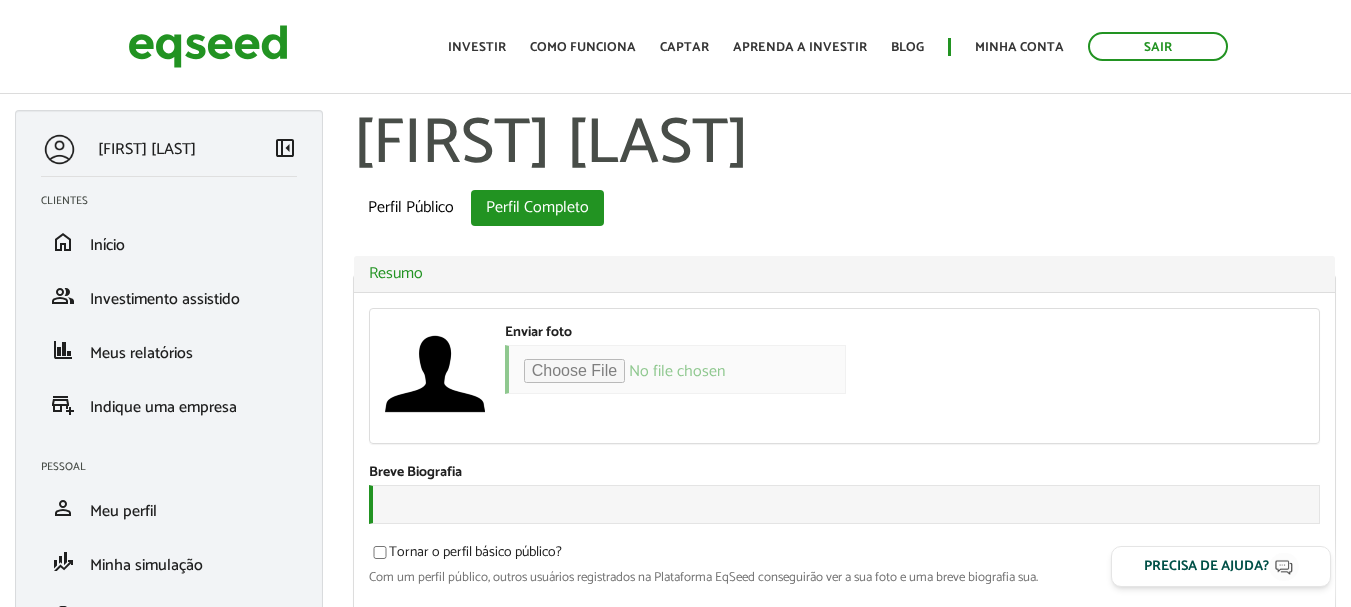 scroll, scrollTop: 0, scrollLeft: 0, axis: both 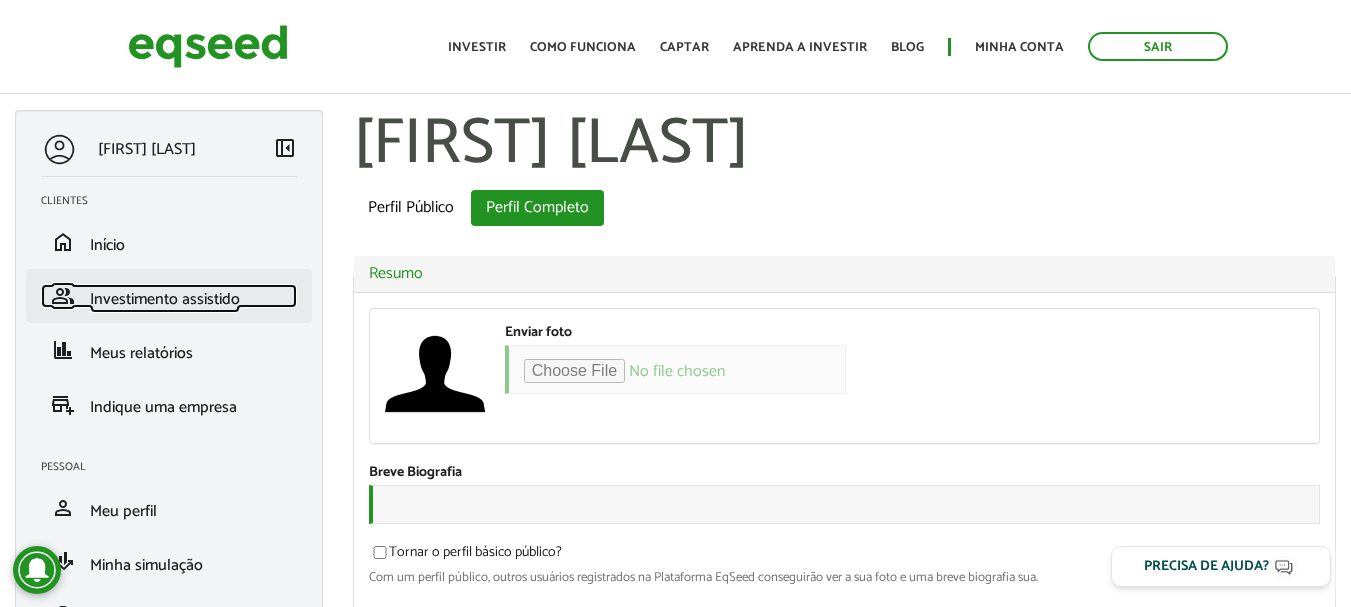 click on "Investimento assistido" at bounding box center [165, 299] 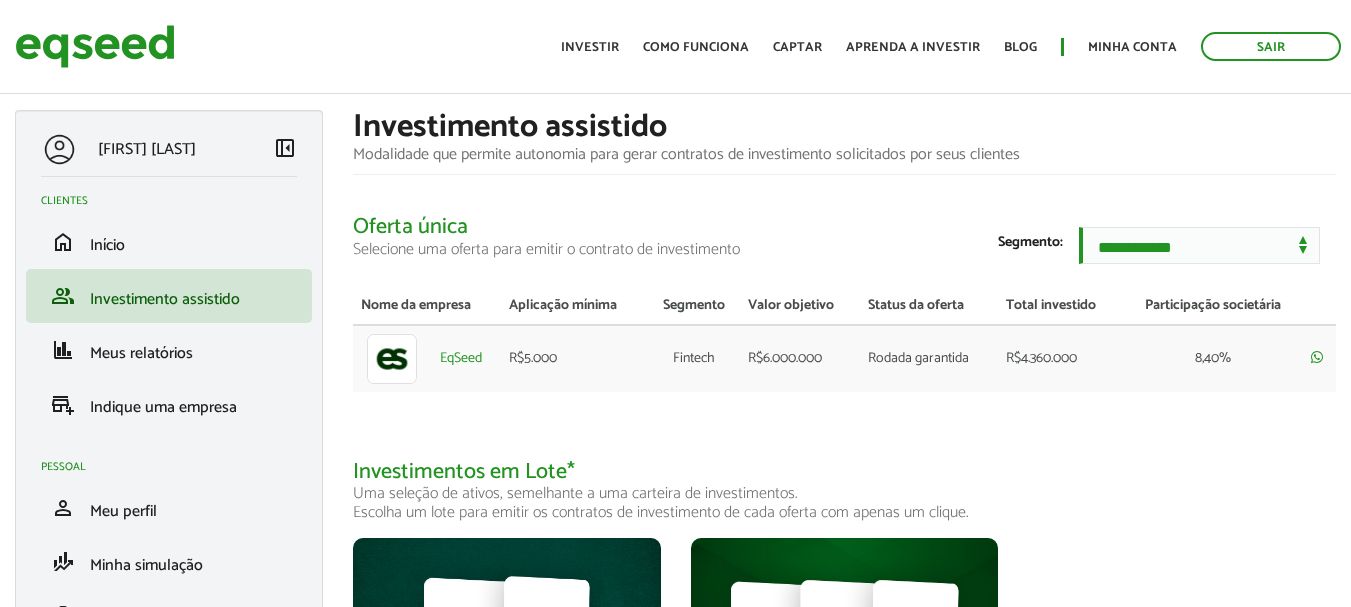 scroll, scrollTop: 0, scrollLeft: 0, axis: both 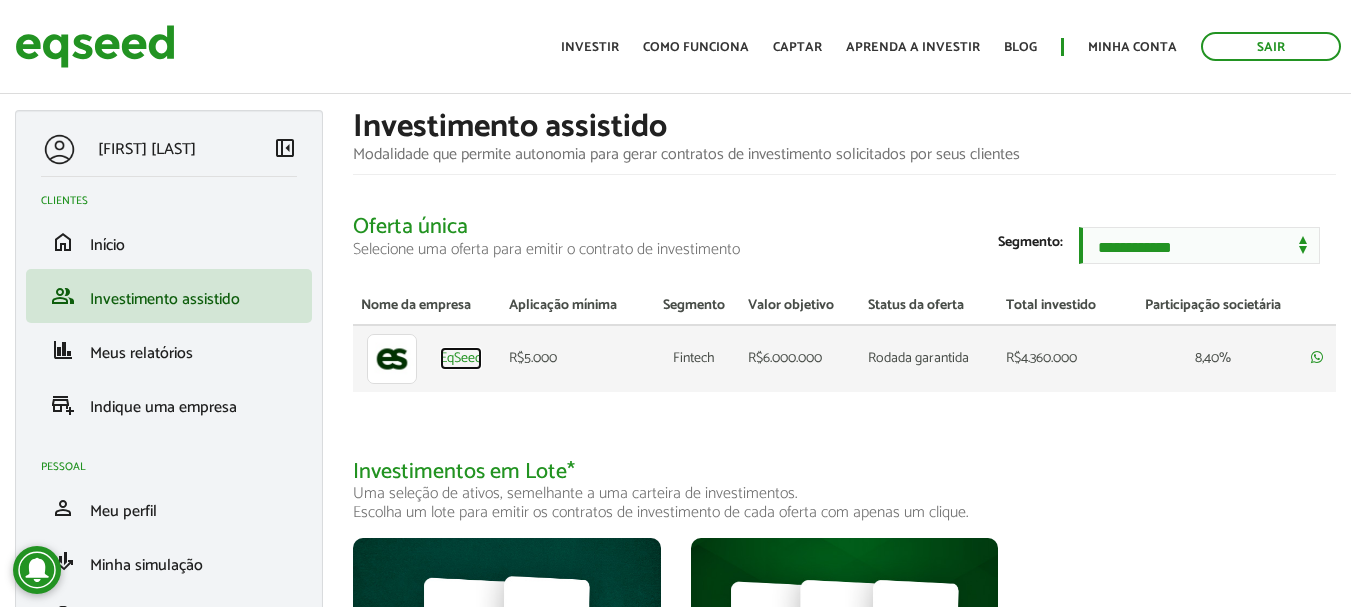 click on "EqSeed" at bounding box center [461, 359] 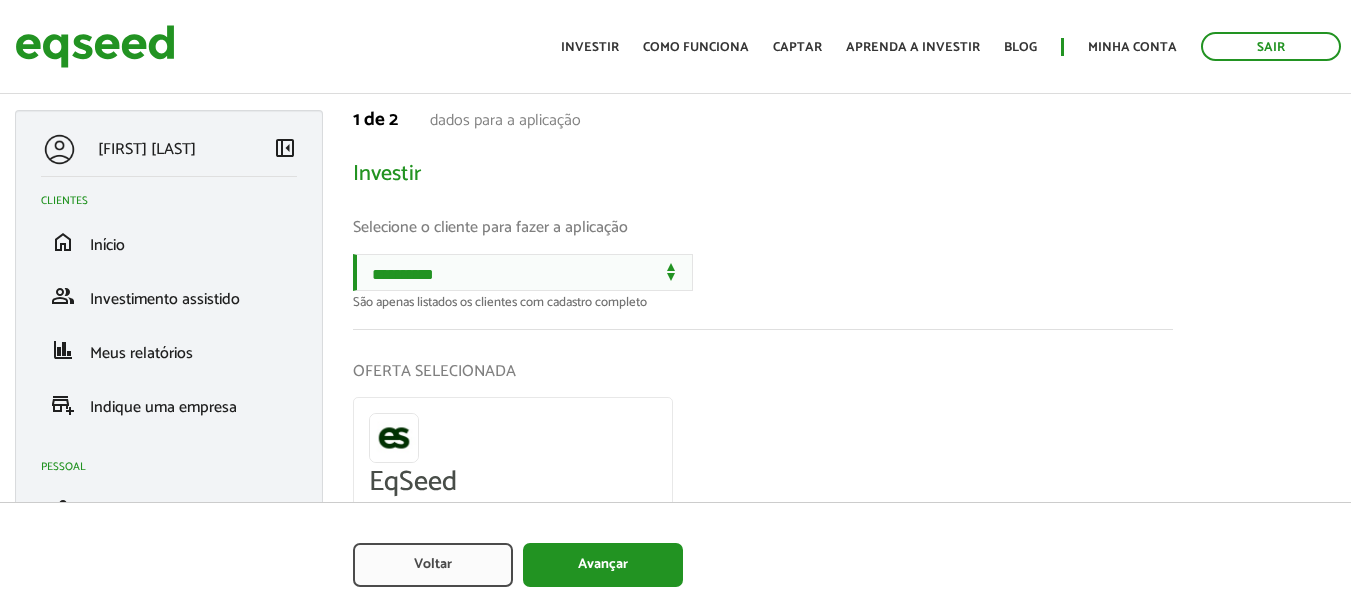 scroll, scrollTop: 0, scrollLeft: 0, axis: both 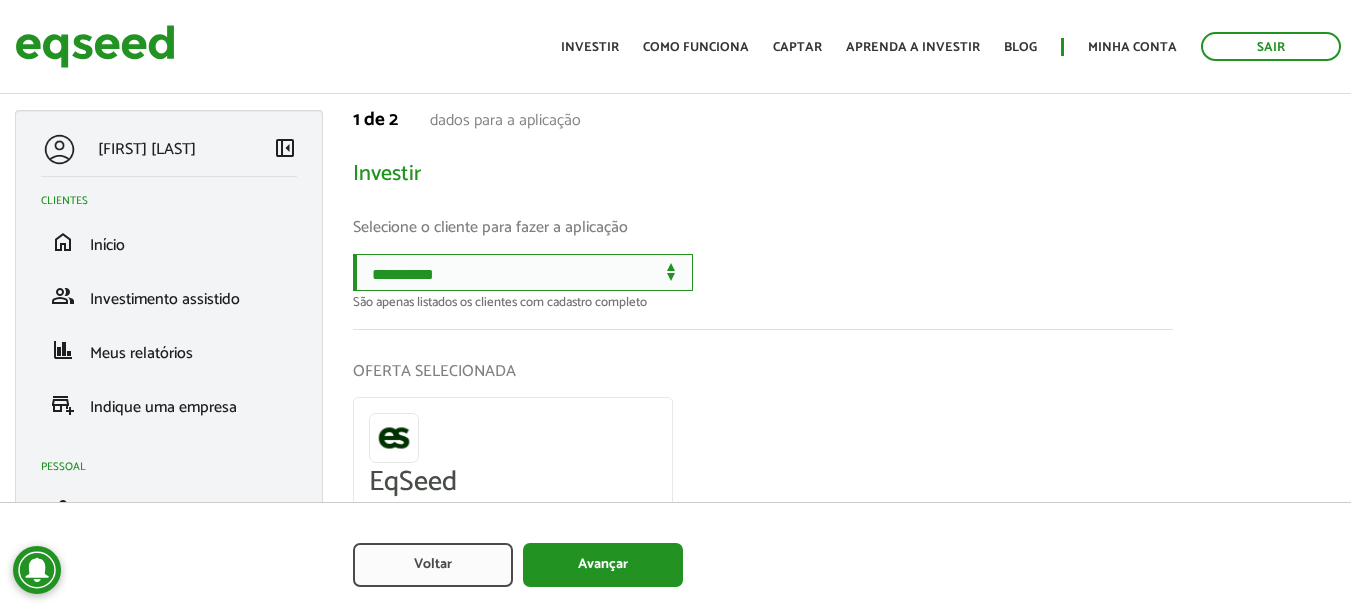 click on "**********" at bounding box center (523, 272) 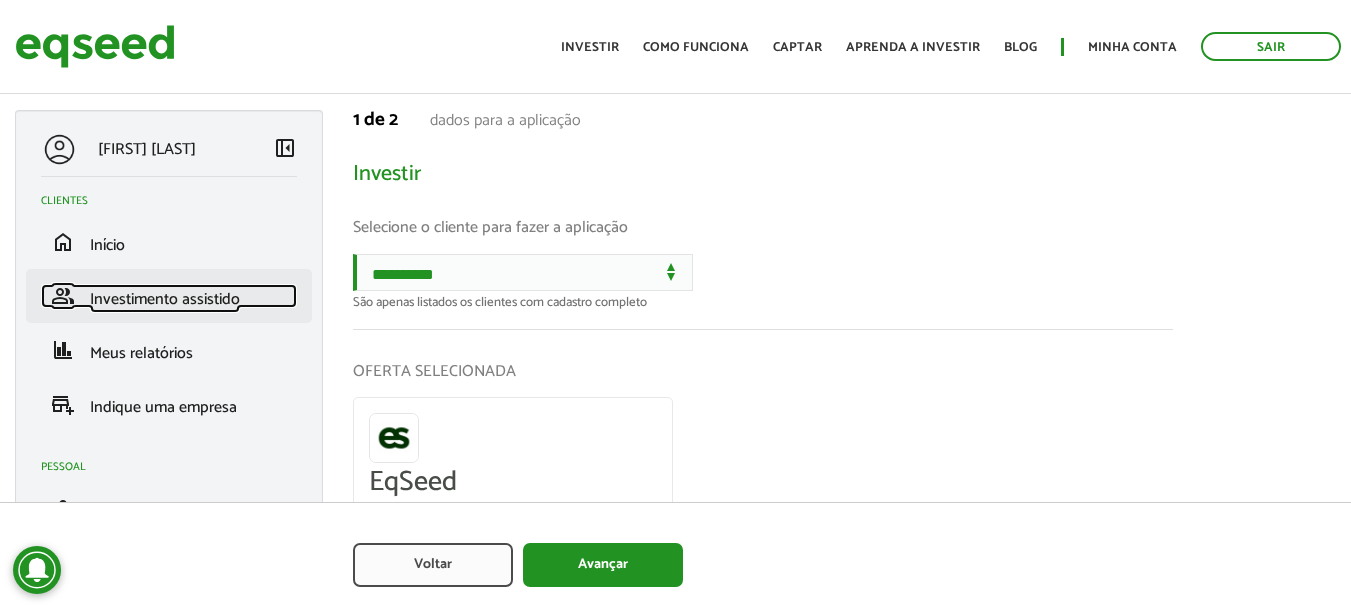 click on "Investimento assistido" at bounding box center [165, 299] 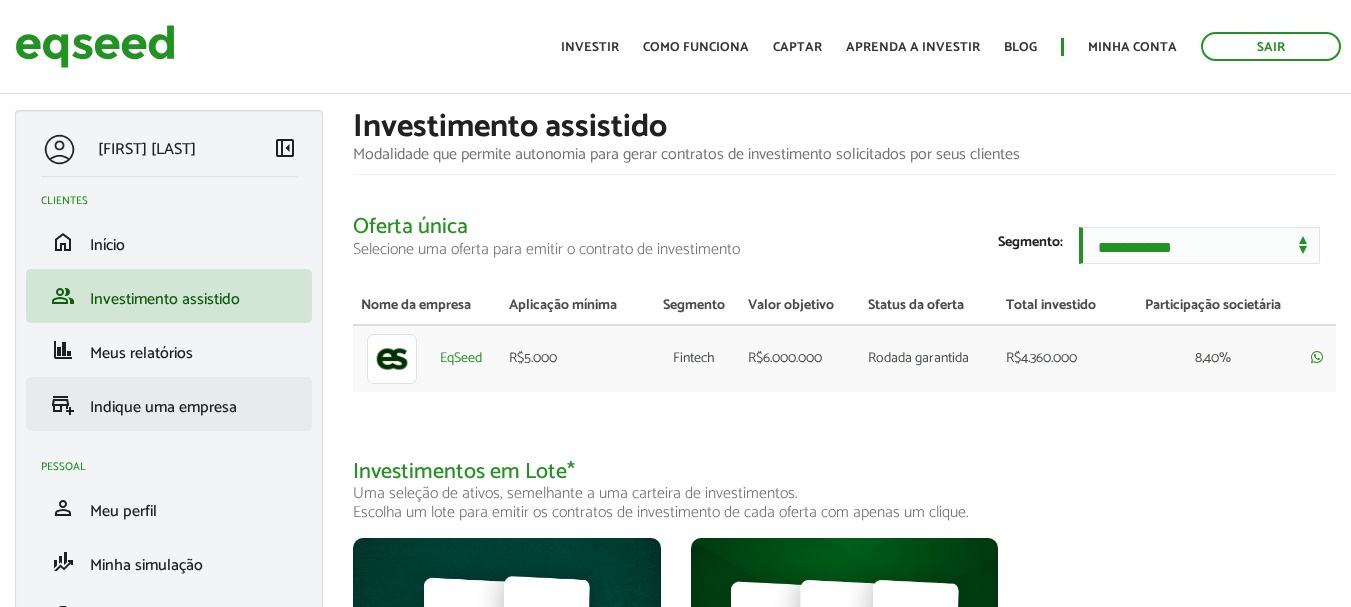 scroll, scrollTop: 0, scrollLeft: 0, axis: both 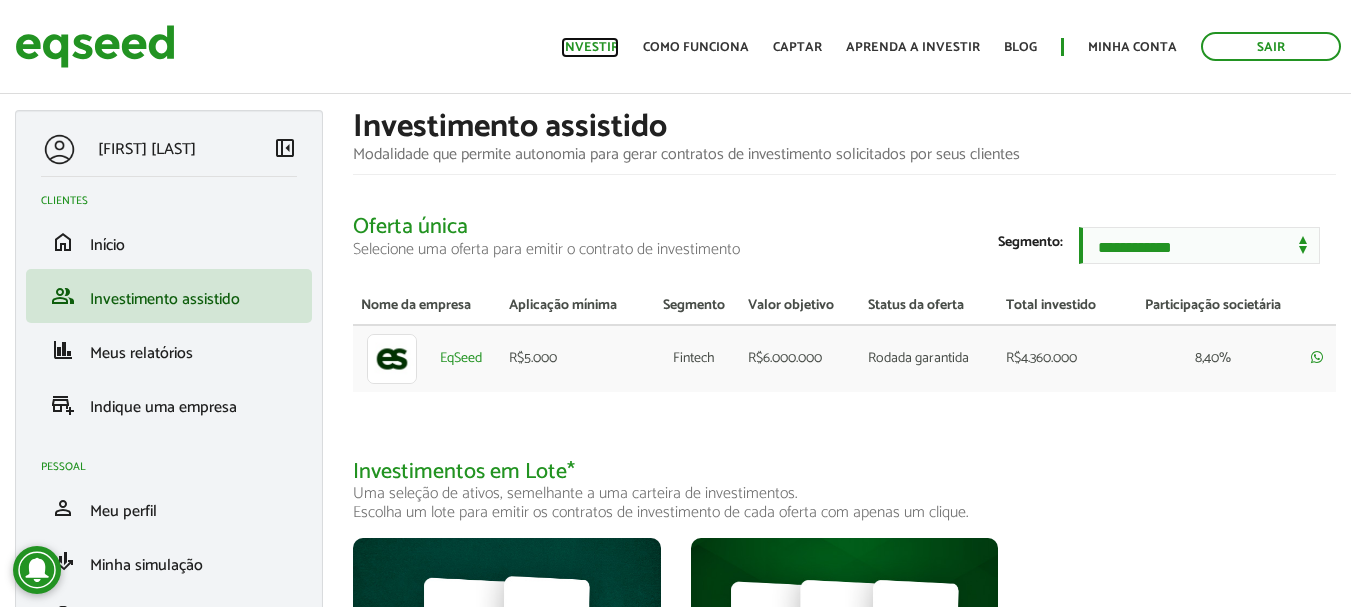 click on "Investir" at bounding box center [590, 47] 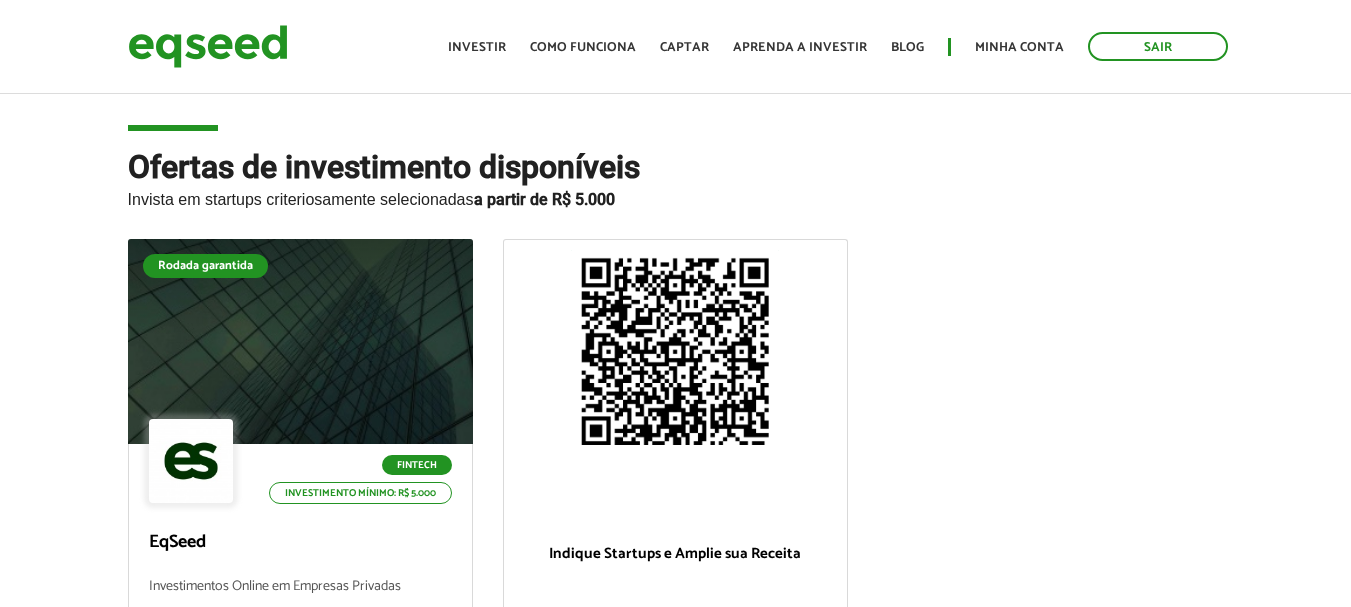 scroll, scrollTop: 0, scrollLeft: 0, axis: both 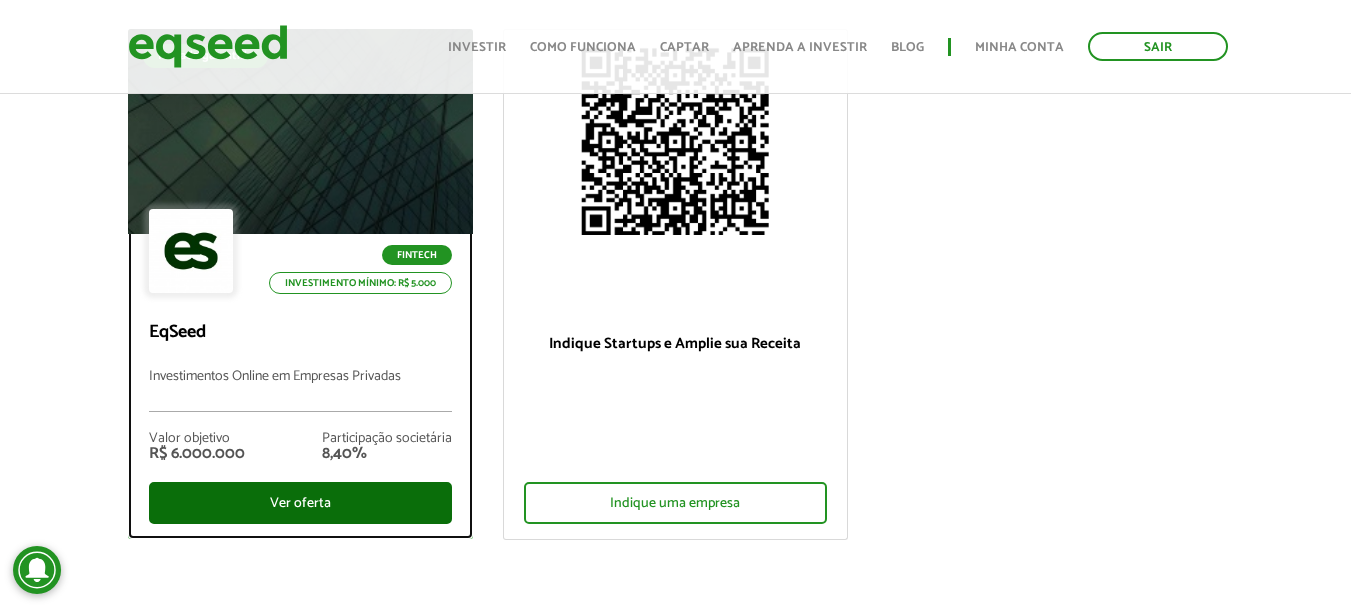 click on "Ver oferta" at bounding box center [300, 503] 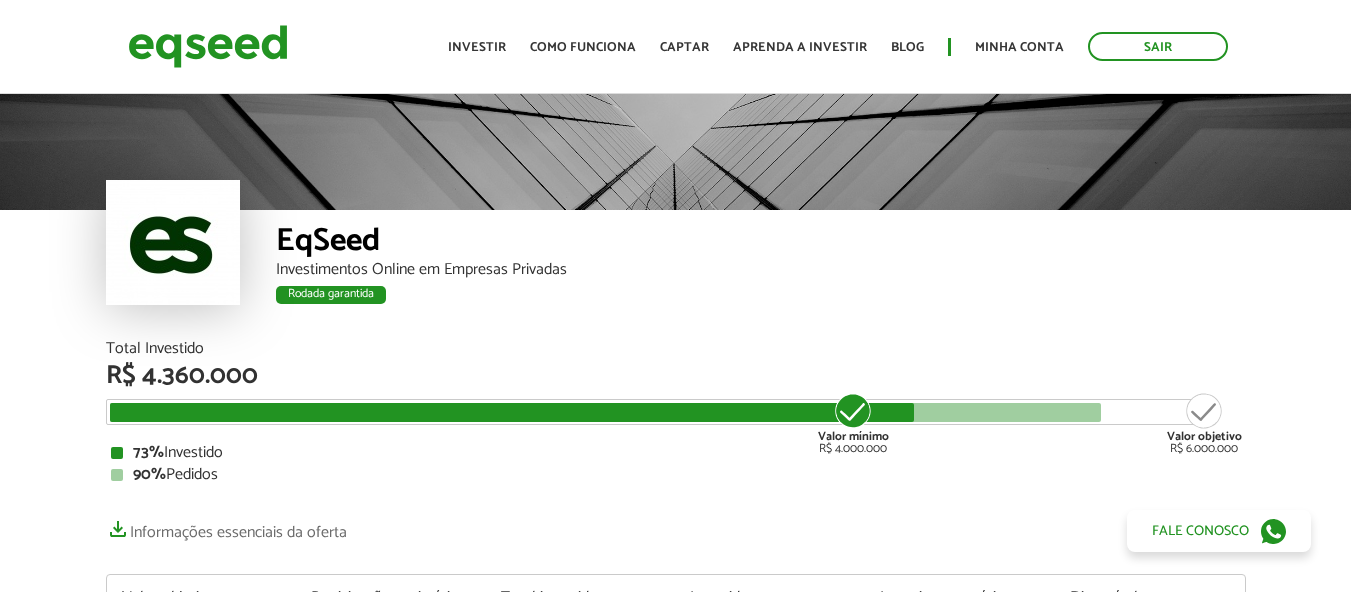 scroll, scrollTop: 0, scrollLeft: 0, axis: both 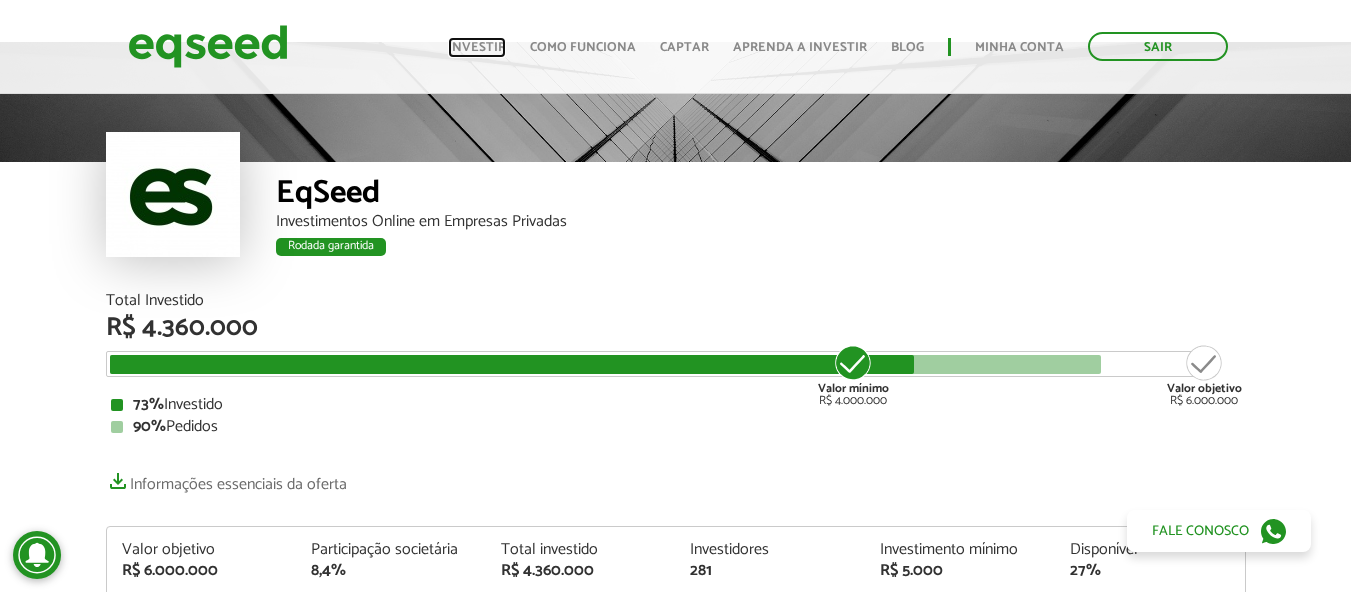 click on "Investir" at bounding box center (477, 47) 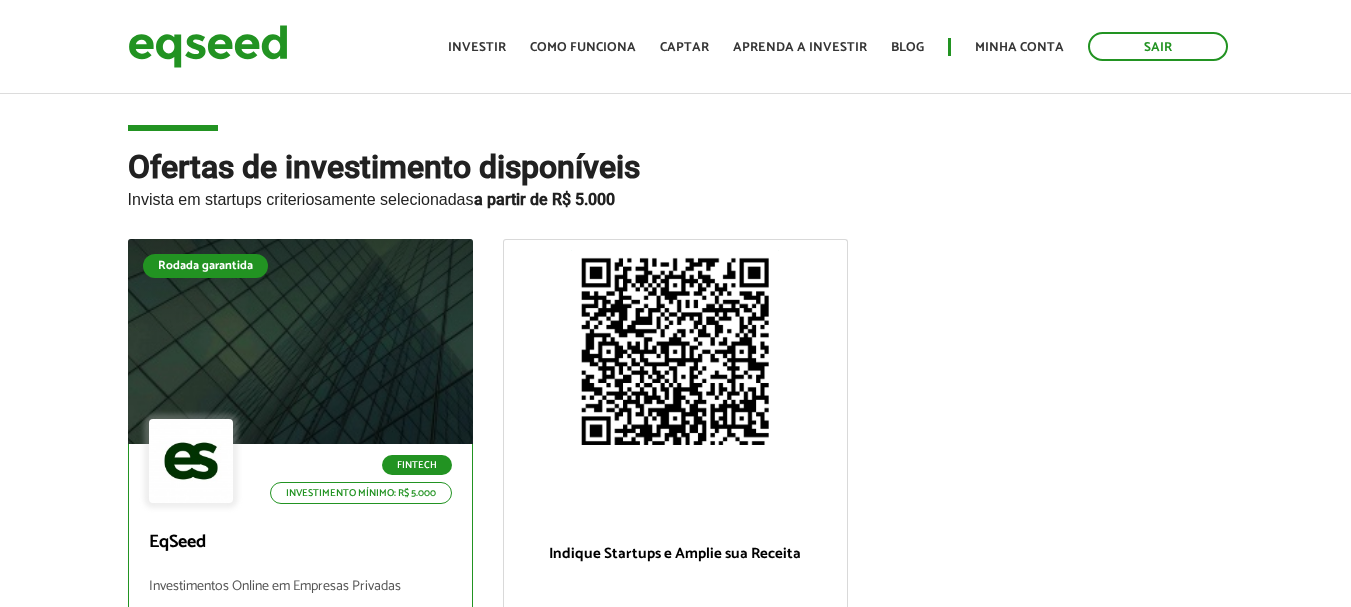 scroll, scrollTop: 0, scrollLeft: 0, axis: both 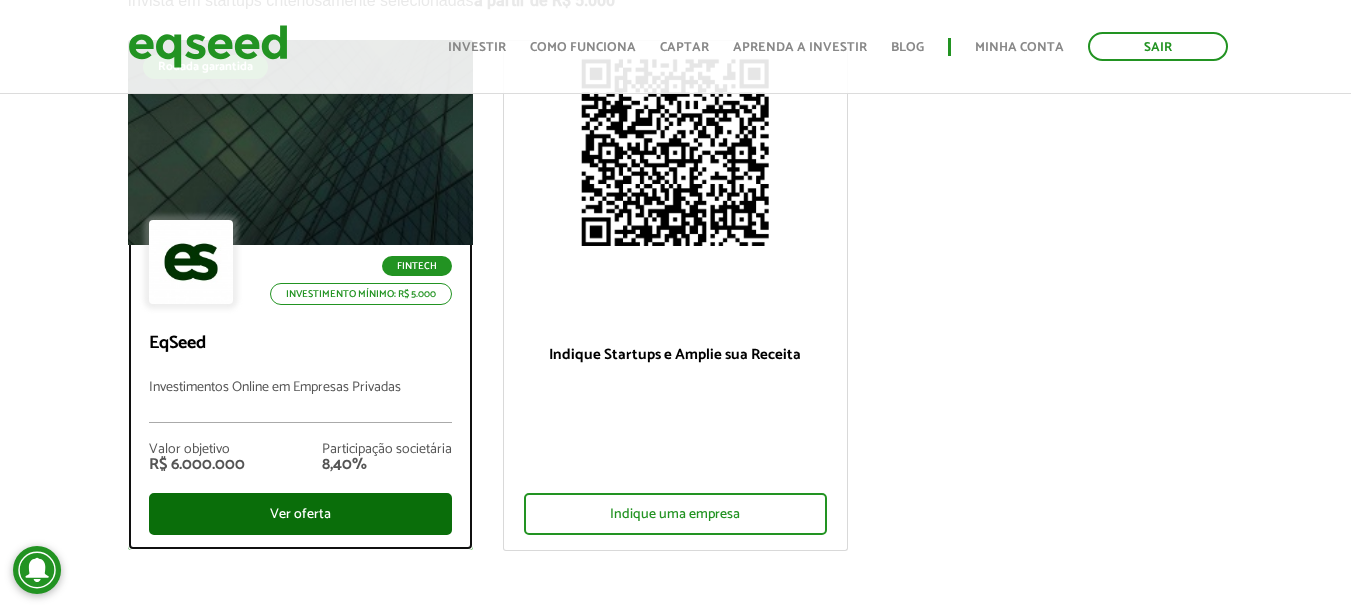 click on "Ver oferta" at bounding box center [300, 514] 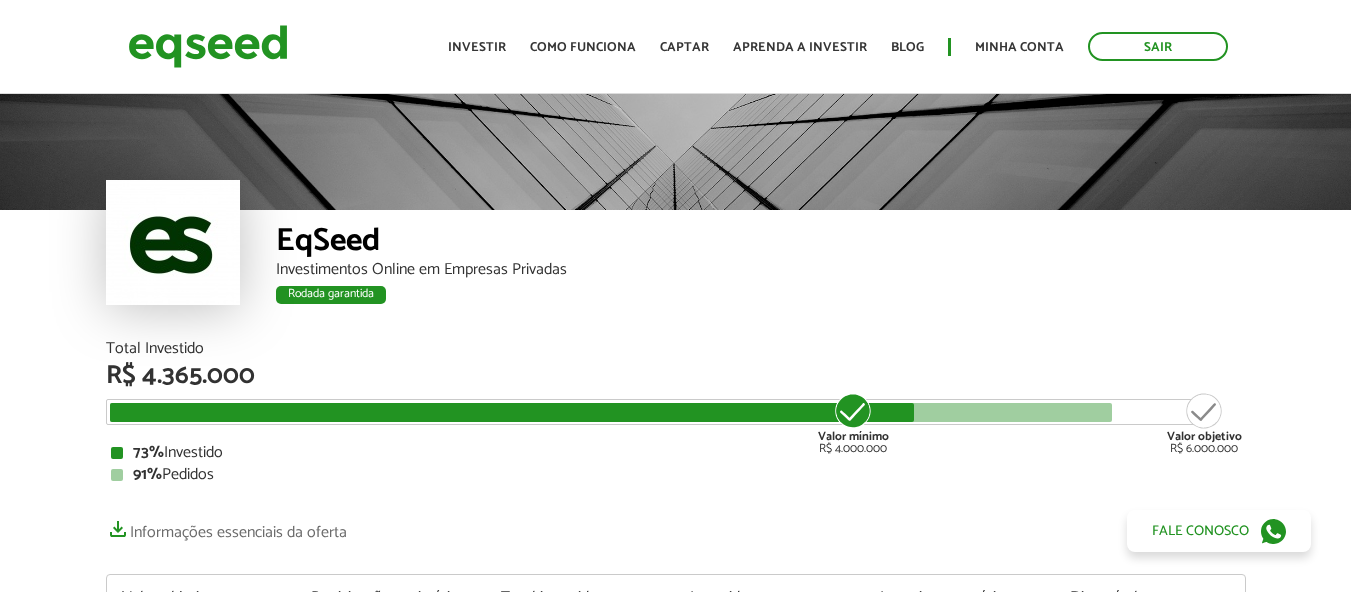 scroll, scrollTop: 0, scrollLeft: 0, axis: both 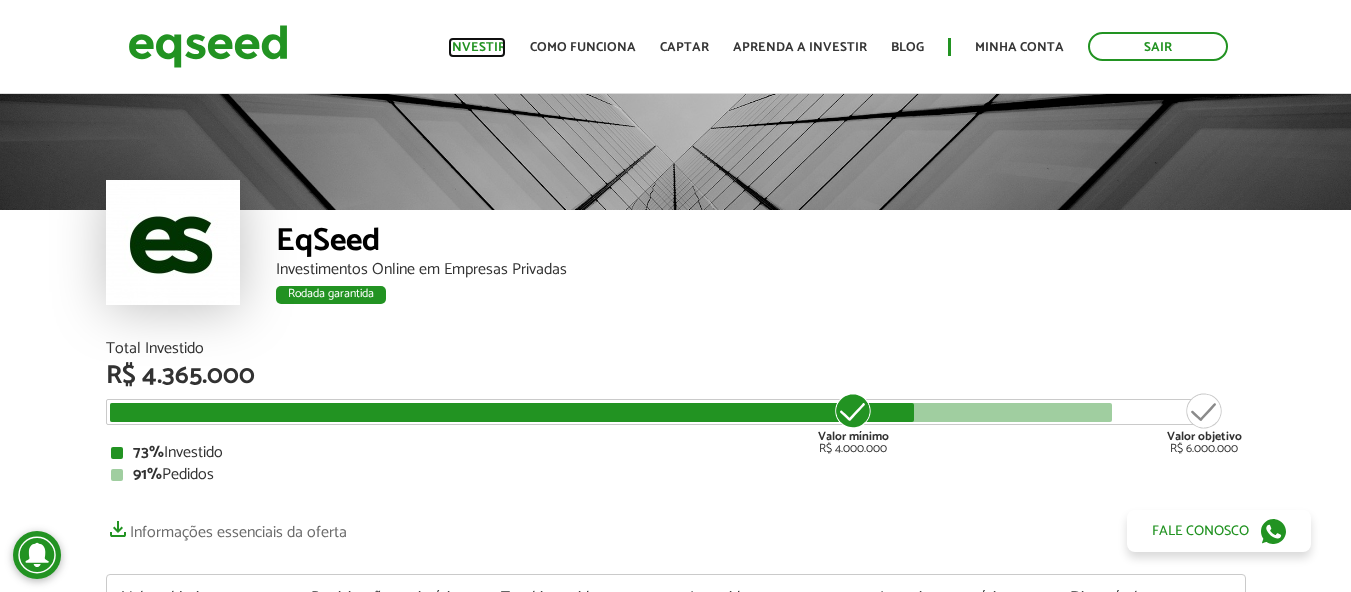 click on "Investir" at bounding box center [477, 47] 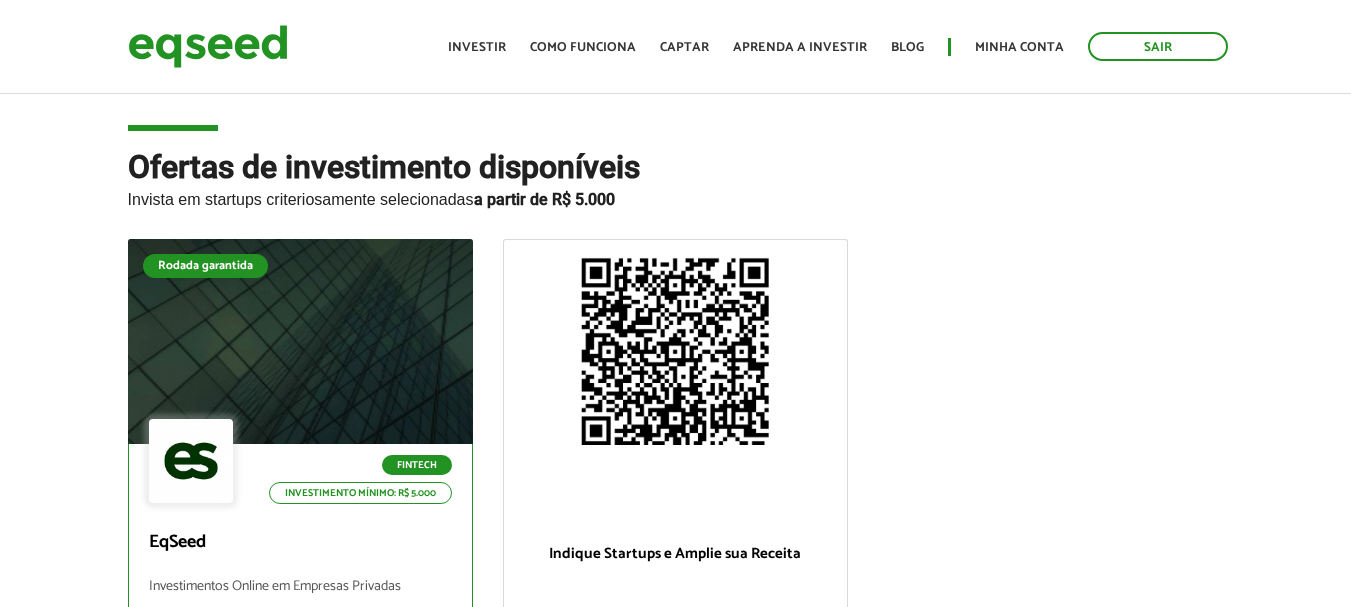 scroll, scrollTop: 0, scrollLeft: 0, axis: both 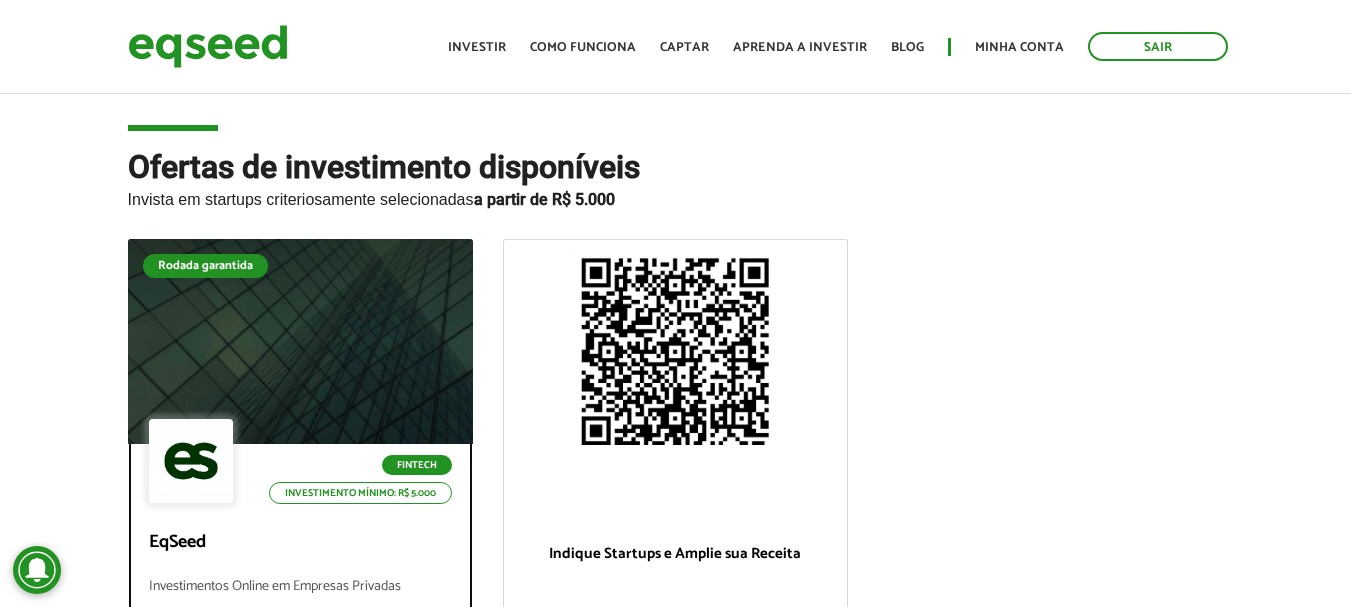 click on "Fintech
Investimento mínimo: R$ 5.000" at bounding box center [300, 463] 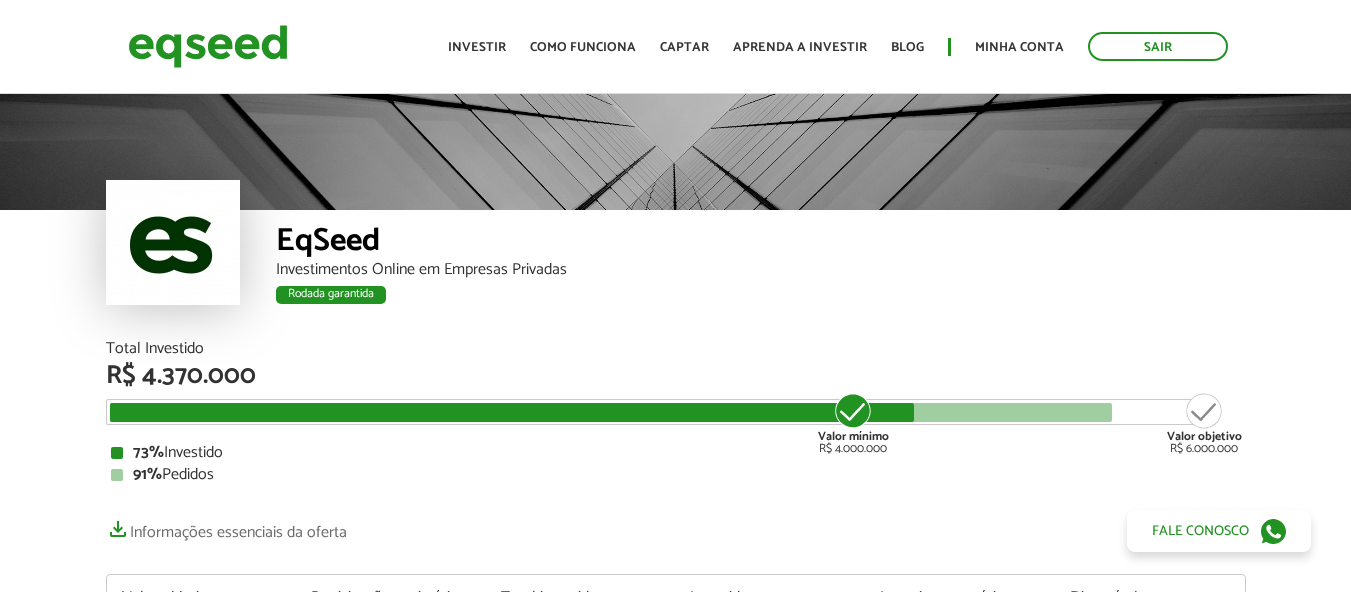 scroll, scrollTop: 0, scrollLeft: 0, axis: both 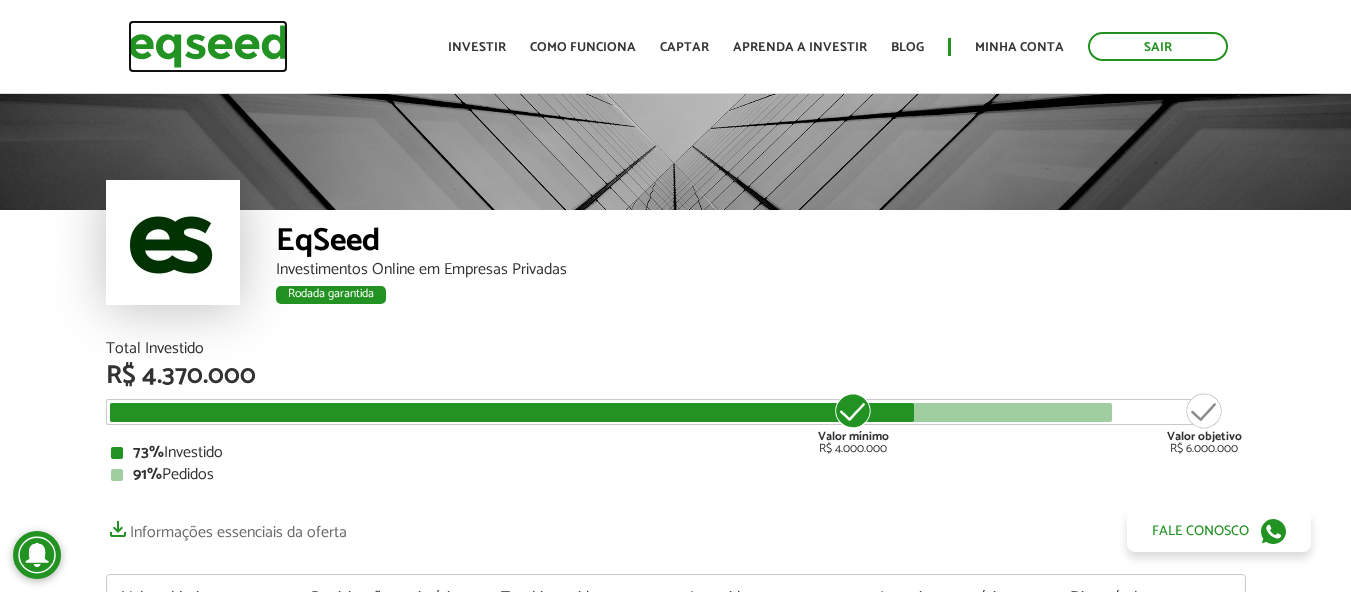 click at bounding box center (208, 46) 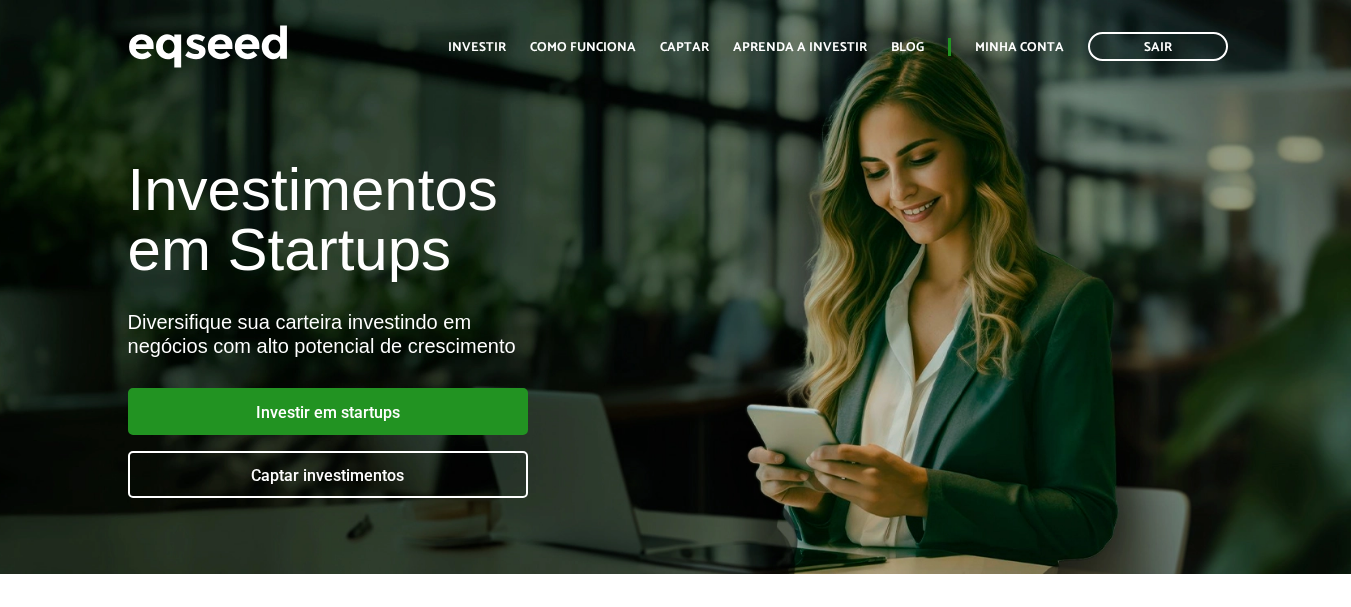 scroll, scrollTop: 0, scrollLeft: 0, axis: both 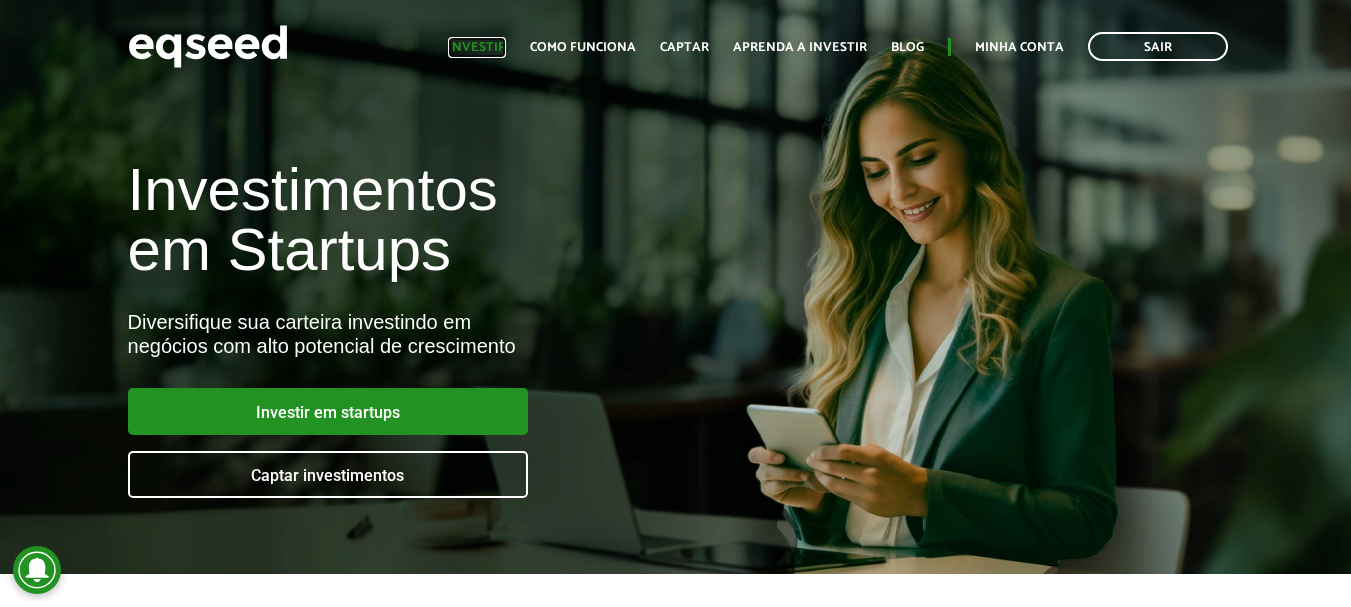 click on "Investir" at bounding box center [477, 47] 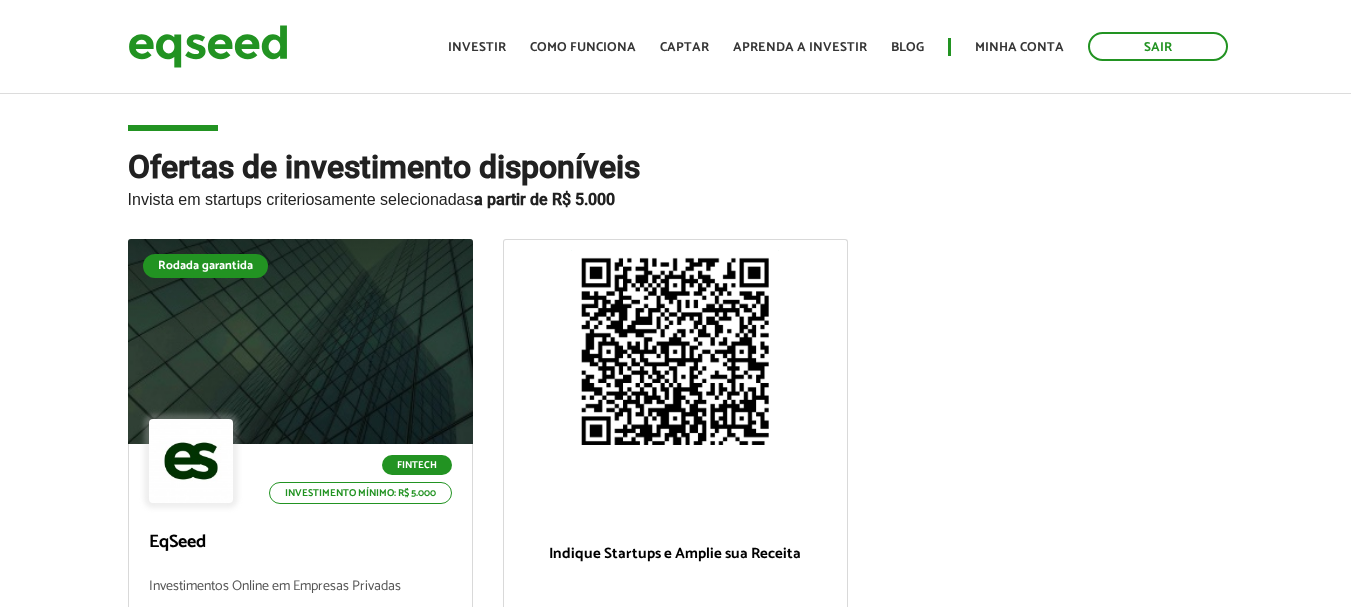 scroll, scrollTop: 0, scrollLeft: 0, axis: both 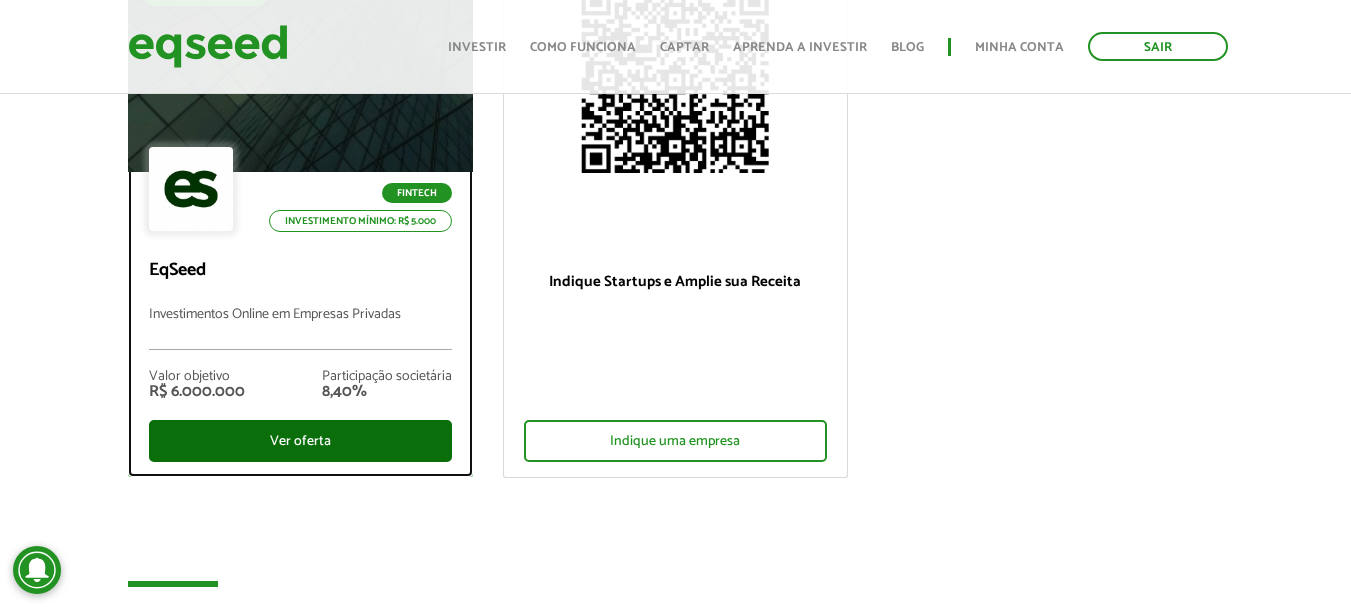 click on "Ver oferta" at bounding box center [300, 441] 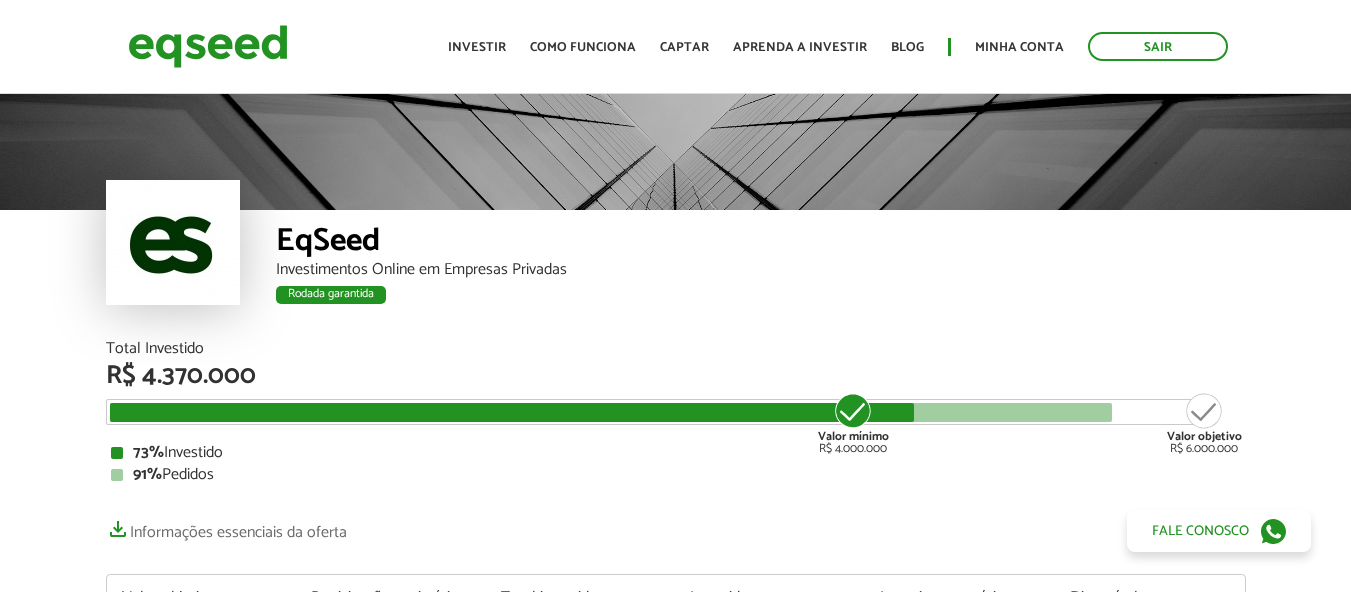 scroll, scrollTop: 0, scrollLeft: 0, axis: both 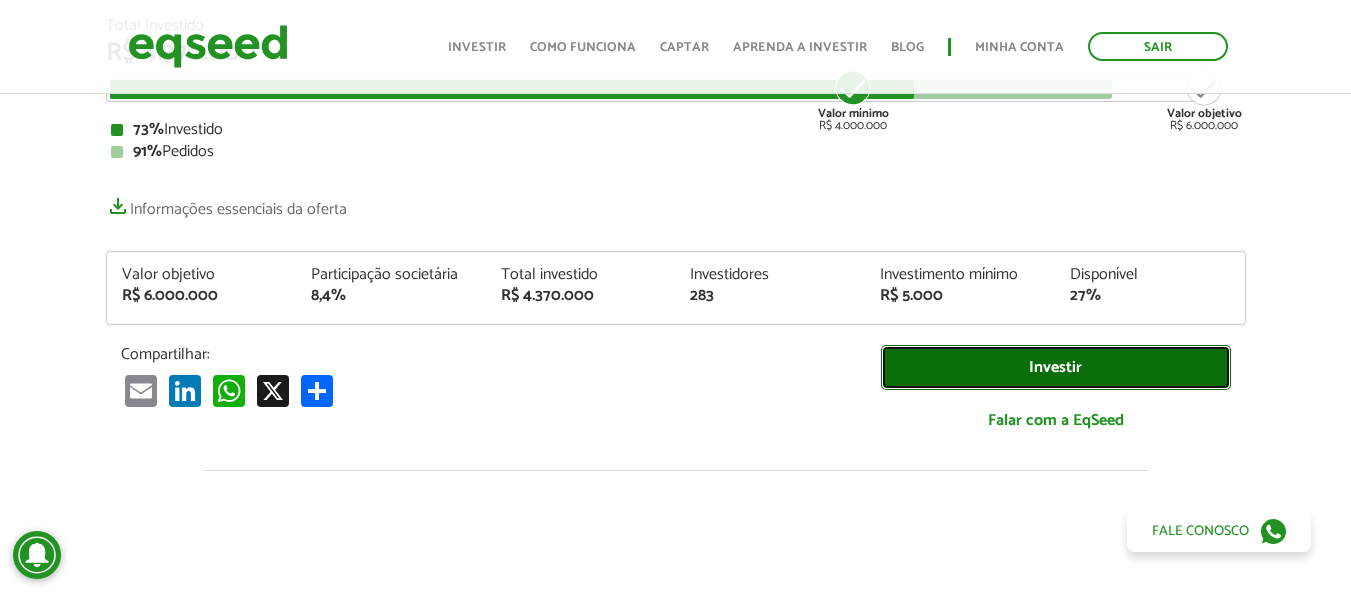 click on "Investir" at bounding box center [1056, 367] 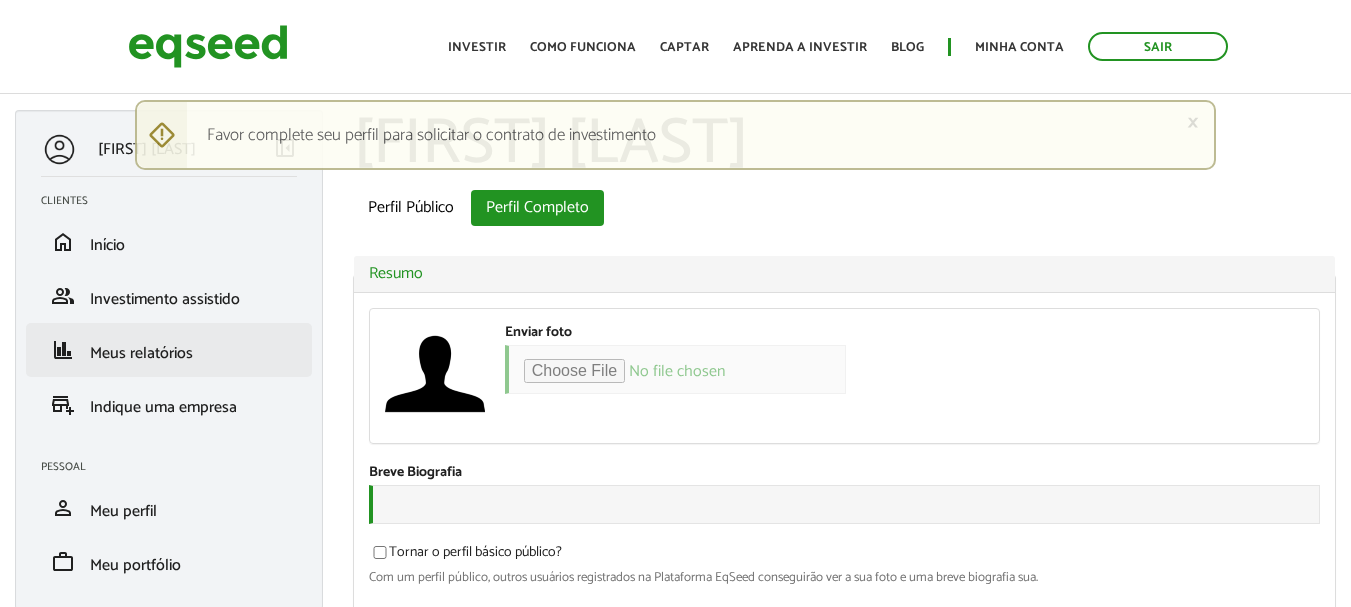 scroll, scrollTop: 0, scrollLeft: 0, axis: both 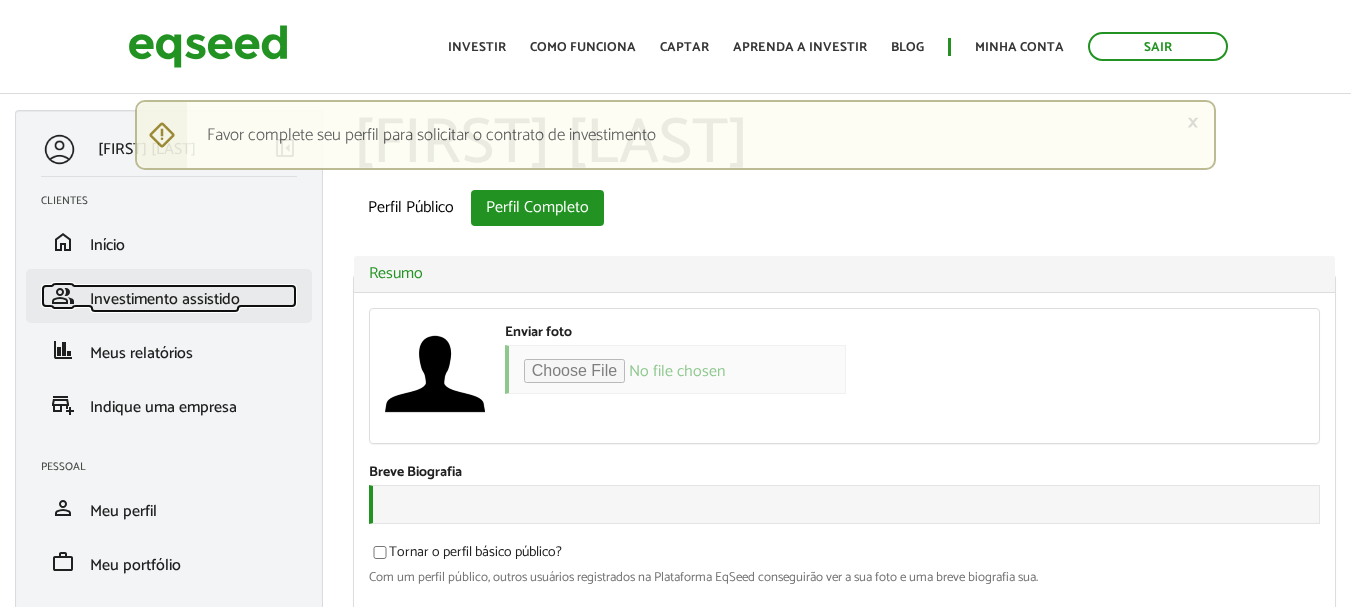 click on "Investimento assistido" at bounding box center (165, 299) 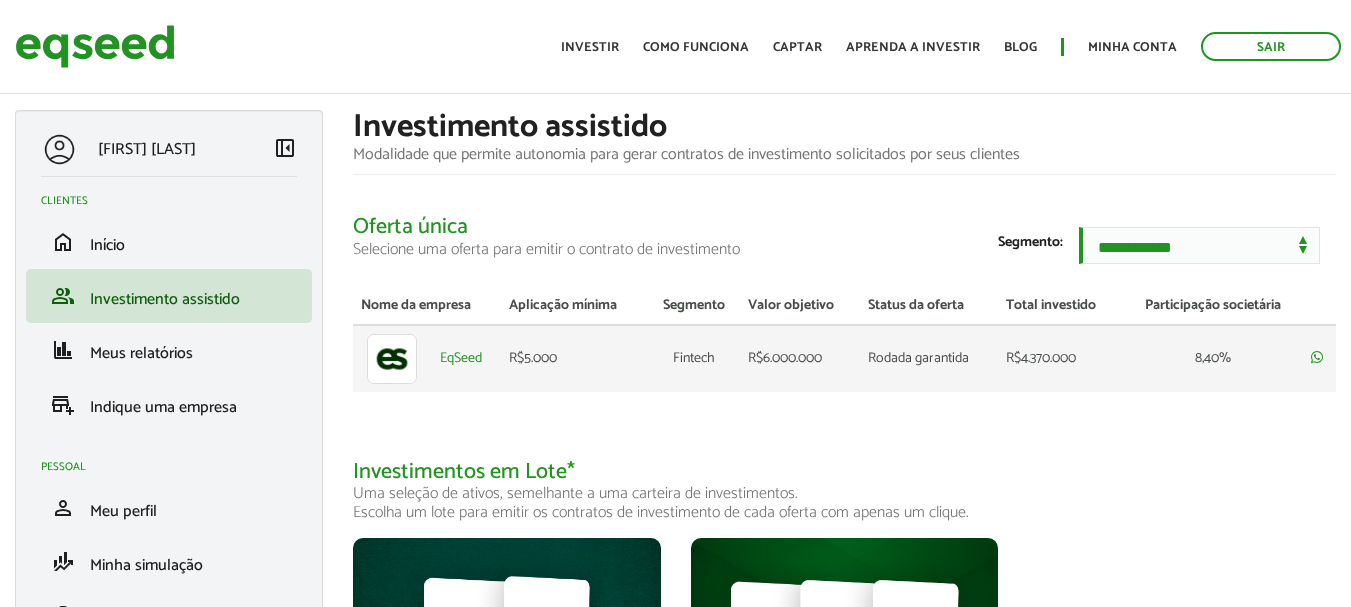 scroll, scrollTop: 0, scrollLeft: 0, axis: both 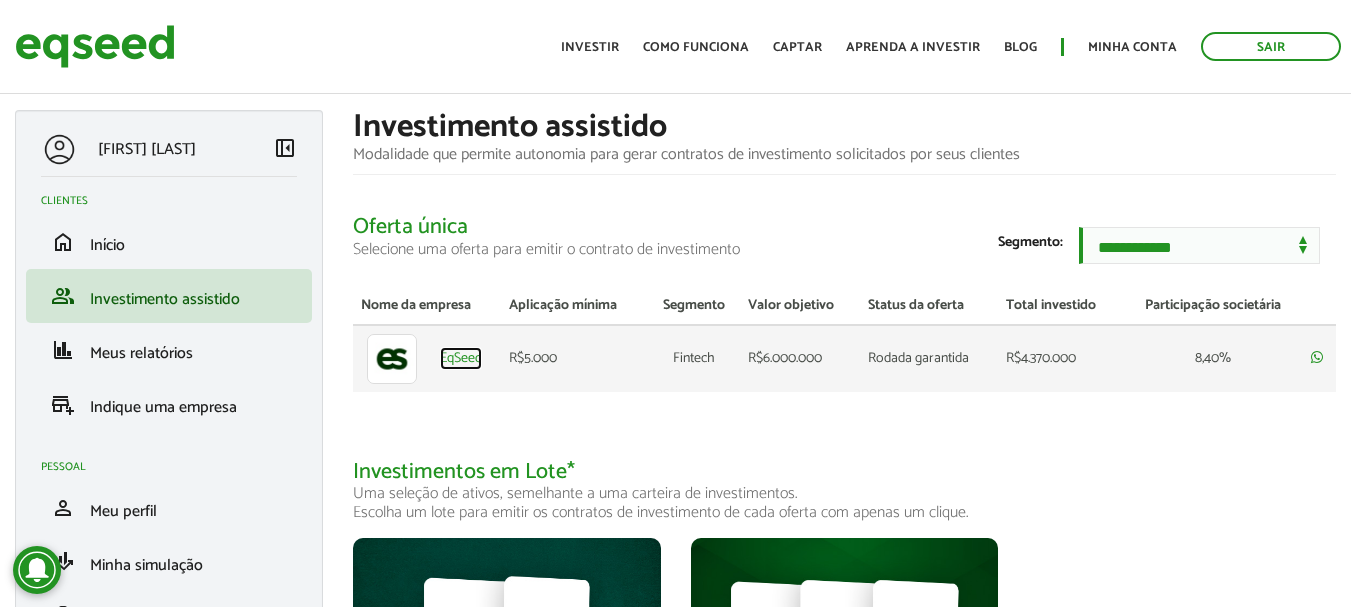 click on "EqSeed" at bounding box center (461, 359) 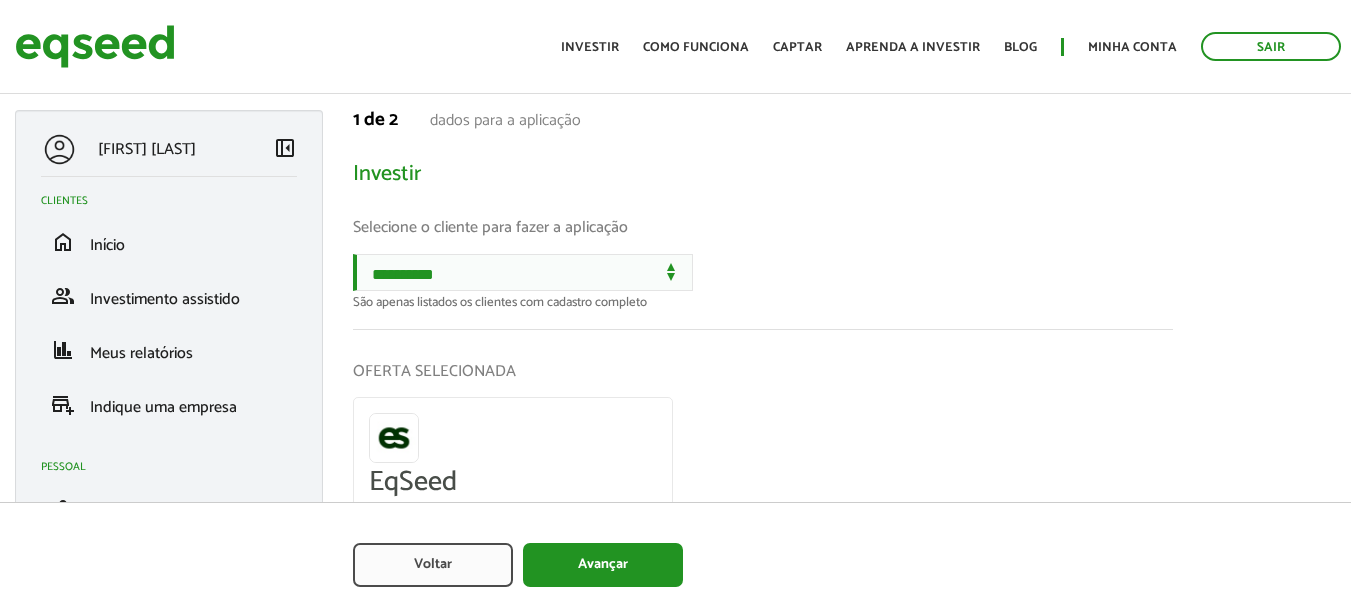 scroll, scrollTop: 0, scrollLeft: 0, axis: both 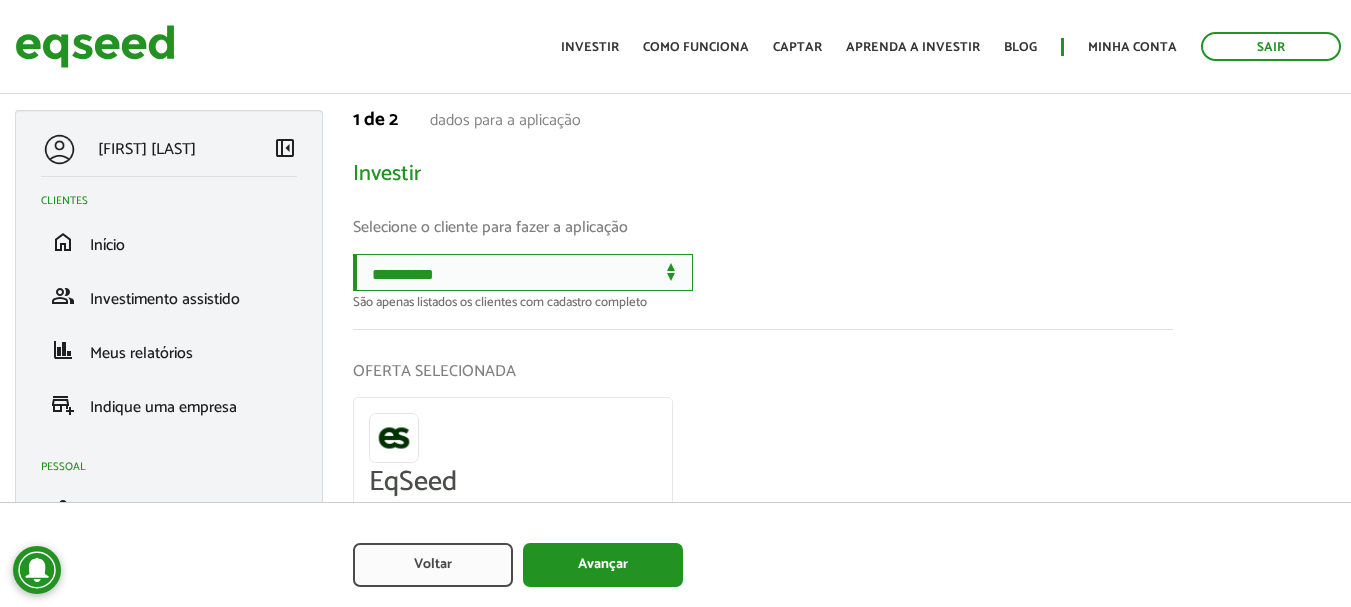 click on "**********" at bounding box center [523, 272] 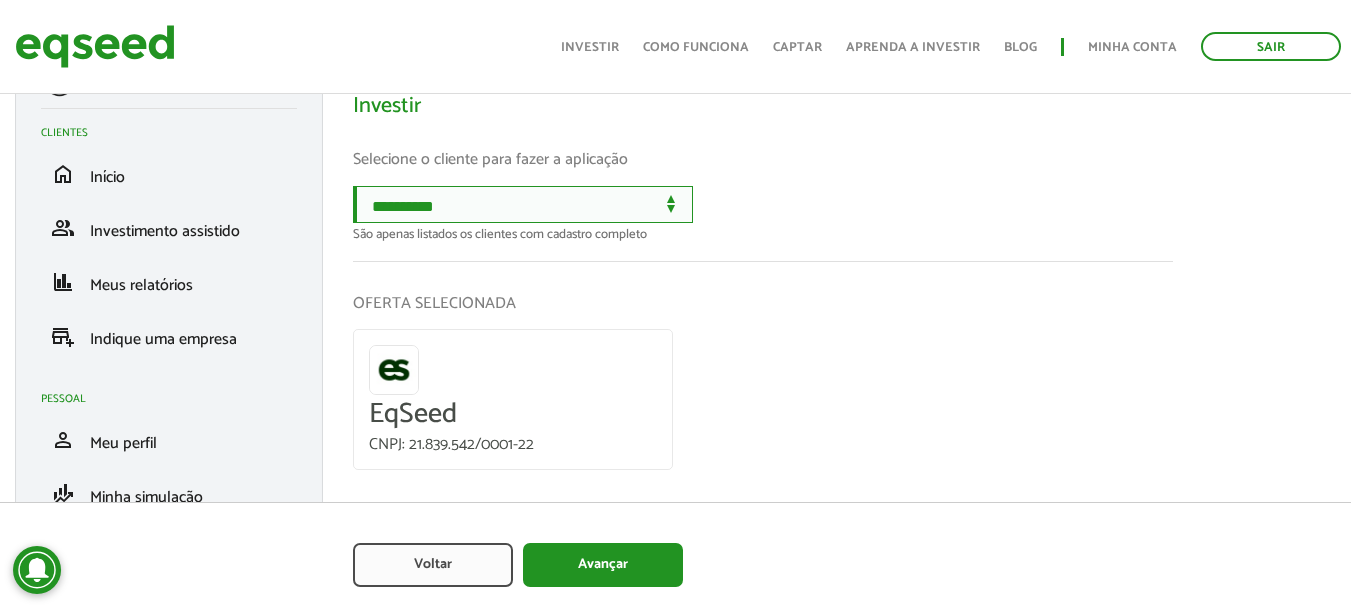 scroll, scrollTop: 70, scrollLeft: 0, axis: vertical 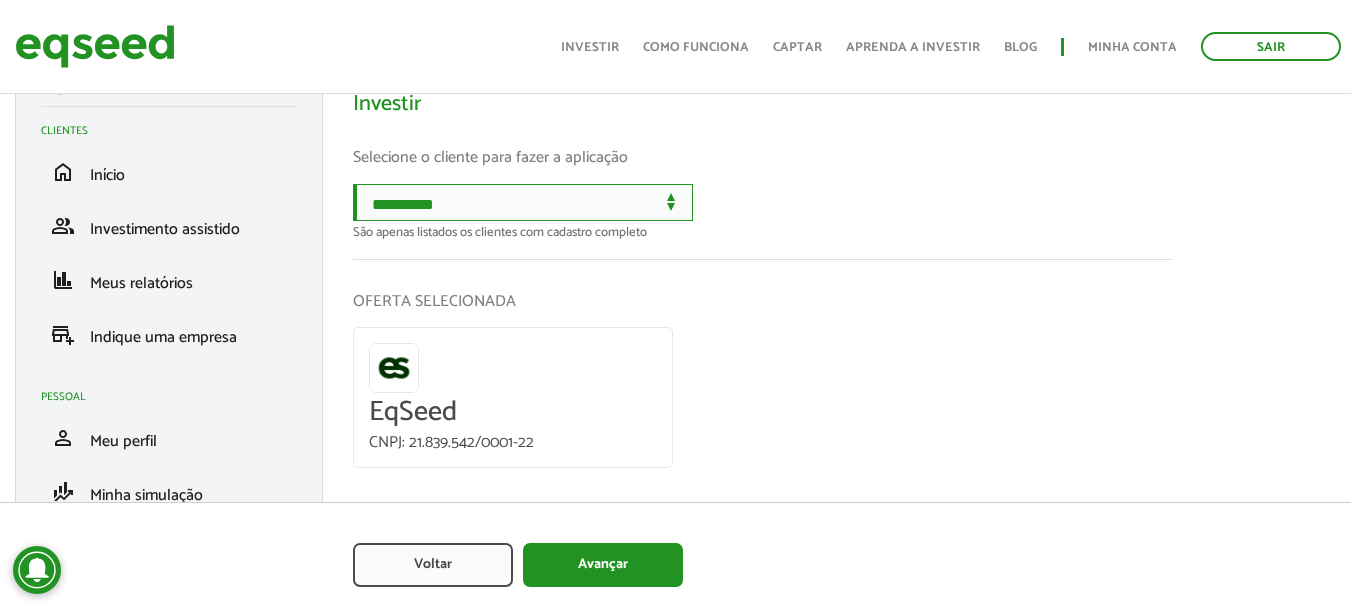 click on "**********" at bounding box center (523, 202) 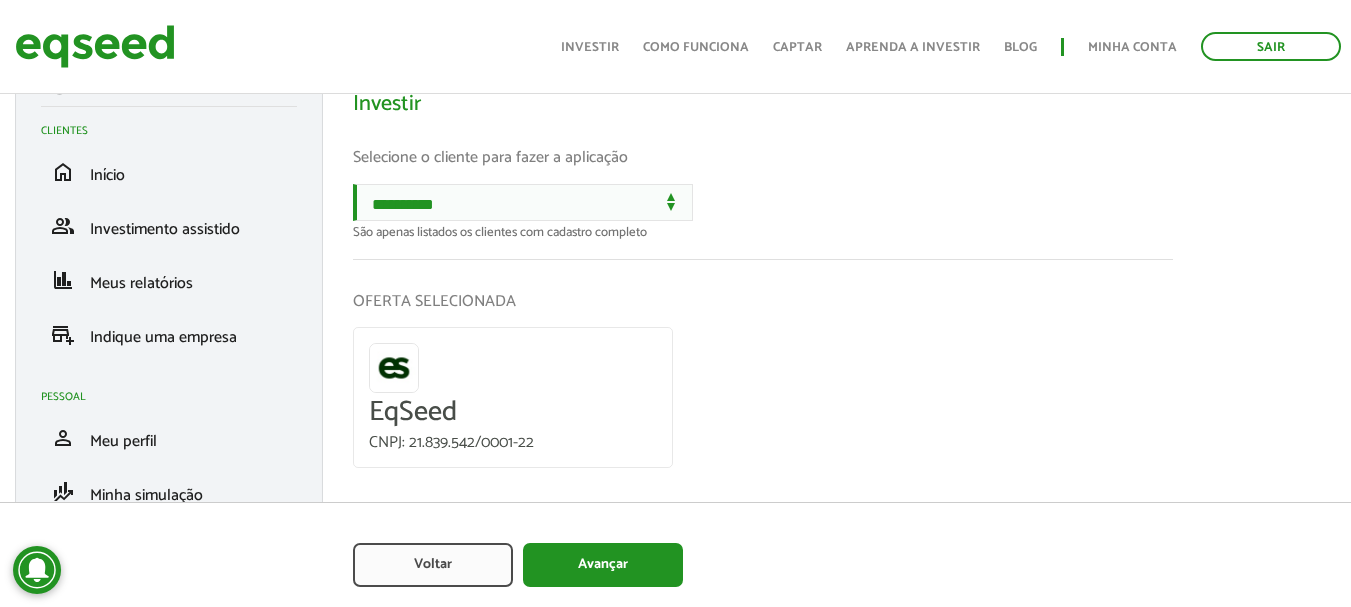 click on "**********" at bounding box center [763, 211] 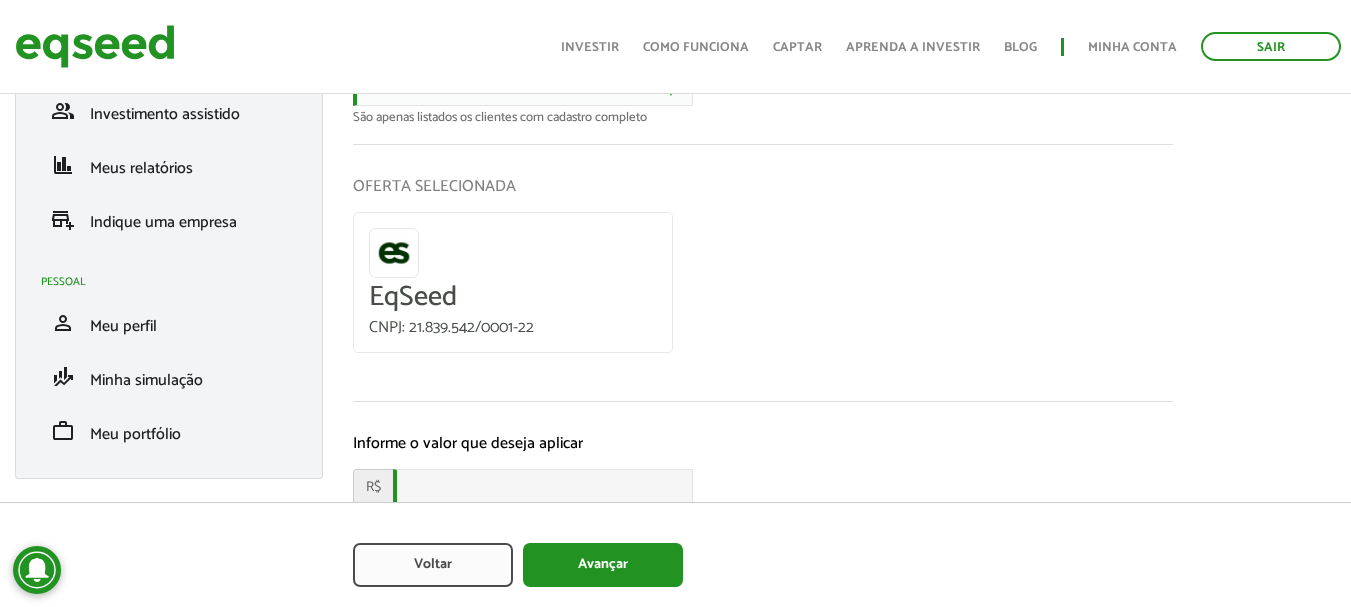 scroll, scrollTop: 189, scrollLeft: 0, axis: vertical 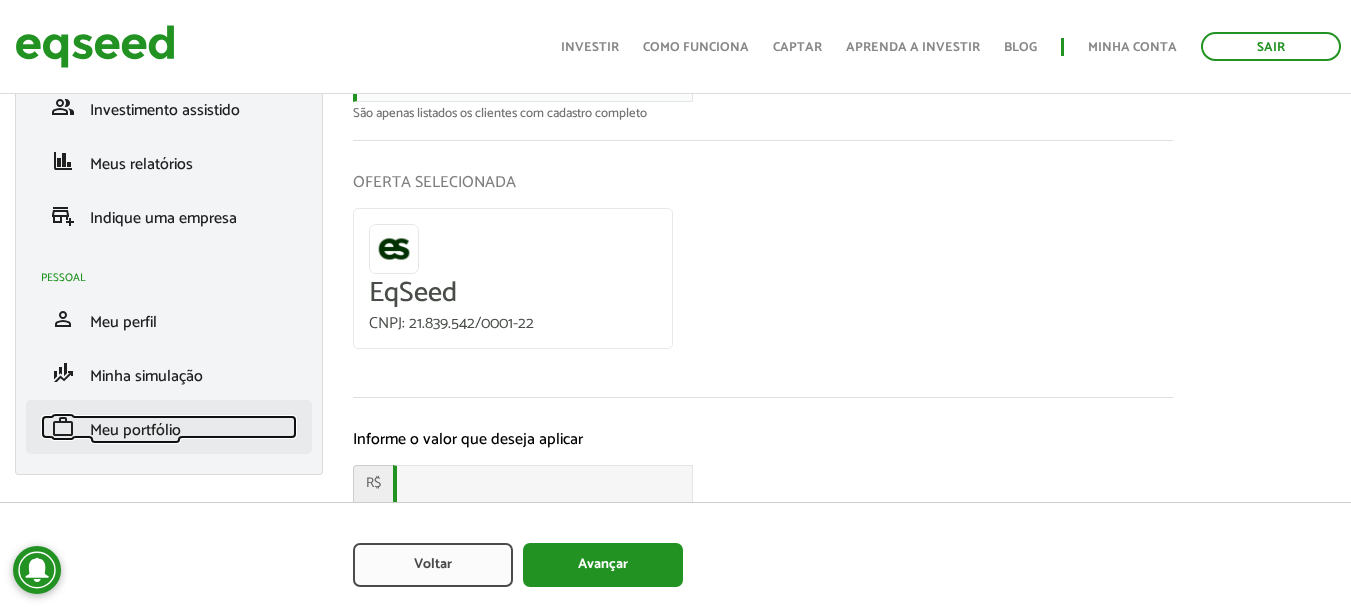 click on "work Meu portfólio" at bounding box center [169, 427] 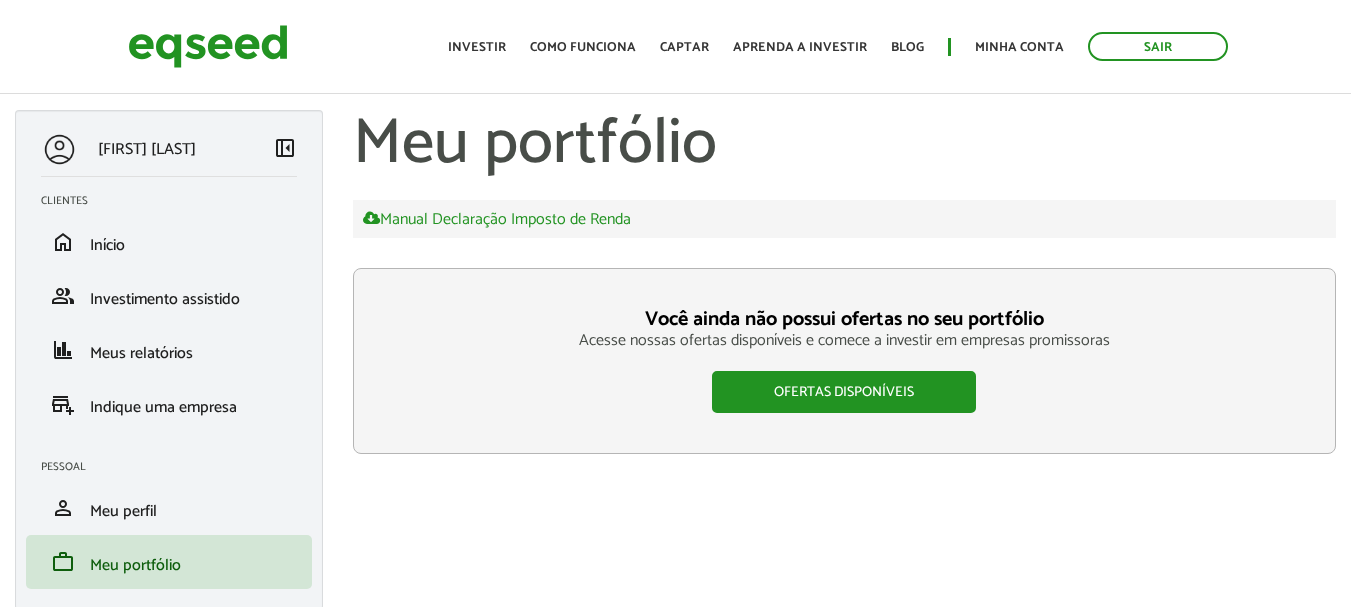 scroll, scrollTop: 0, scrollLeft: 0, axis: both 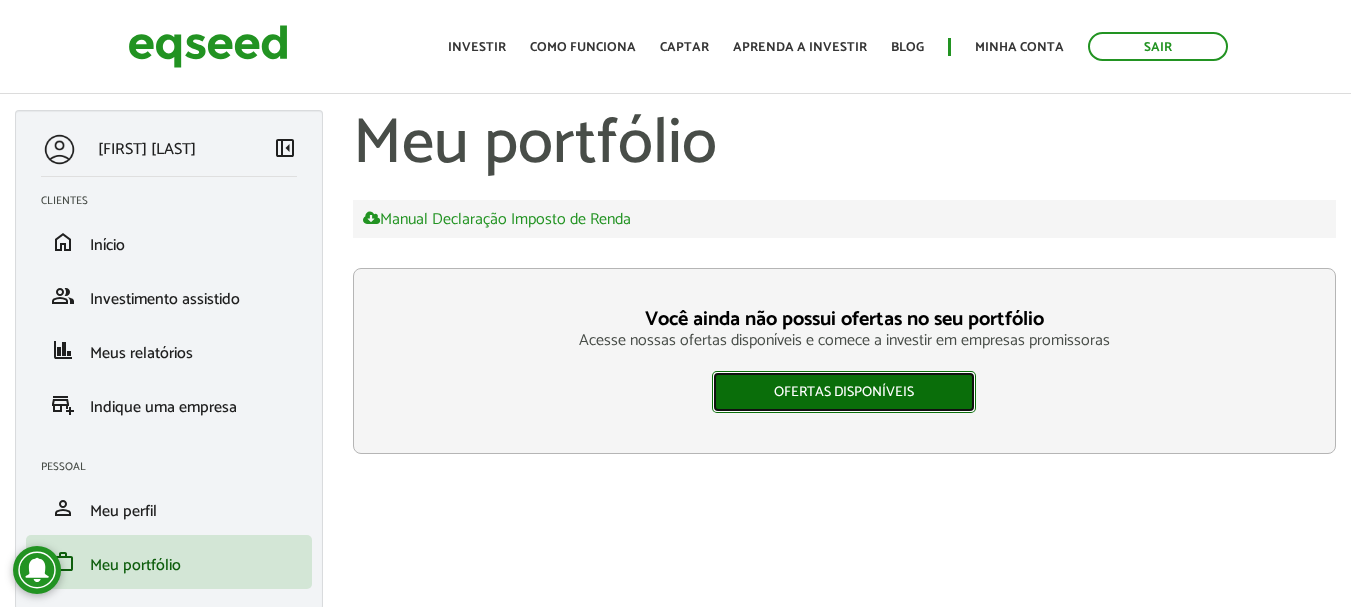 click on "Ofertas disponíveis" at bounding box center (844, 392) 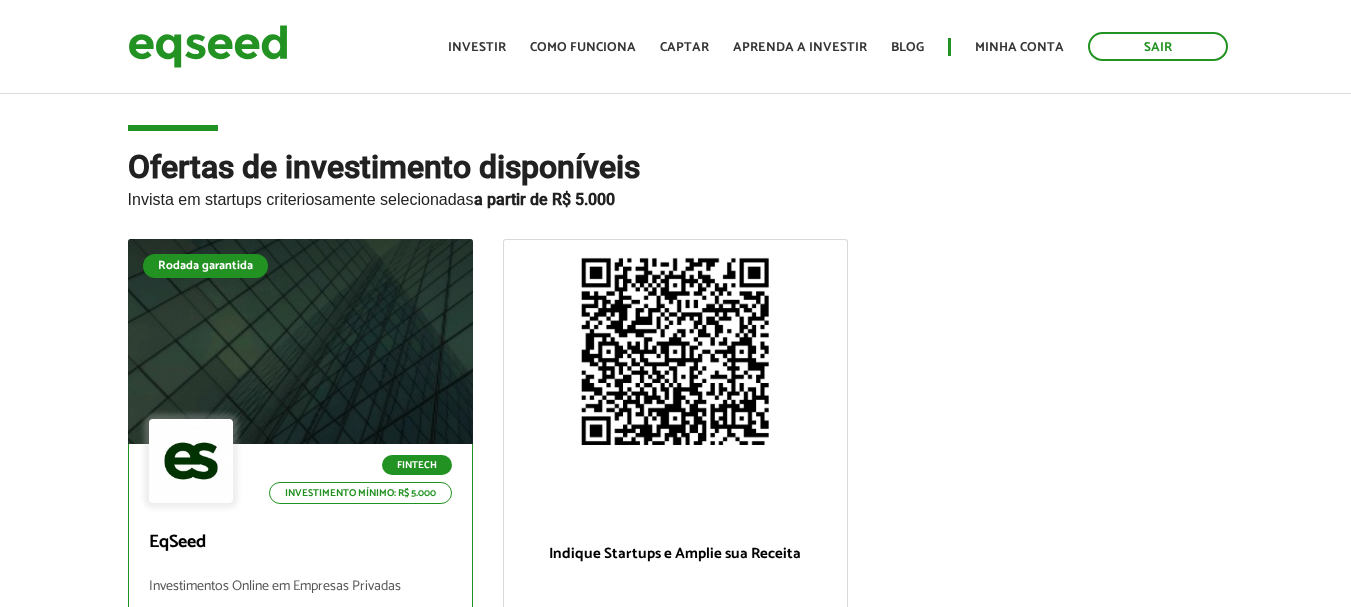 scroll, scrollTop: 0, scrollLeft: 0, axis: both 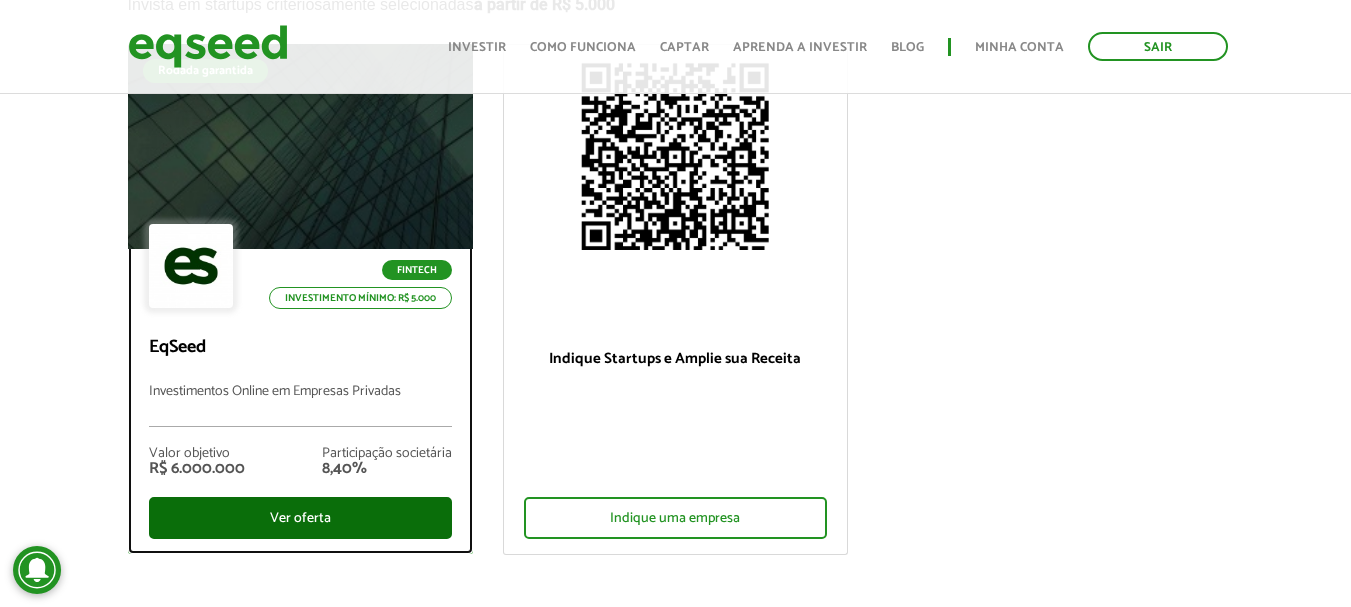 click on "Ver oferta" at bounding box center [300, 518] 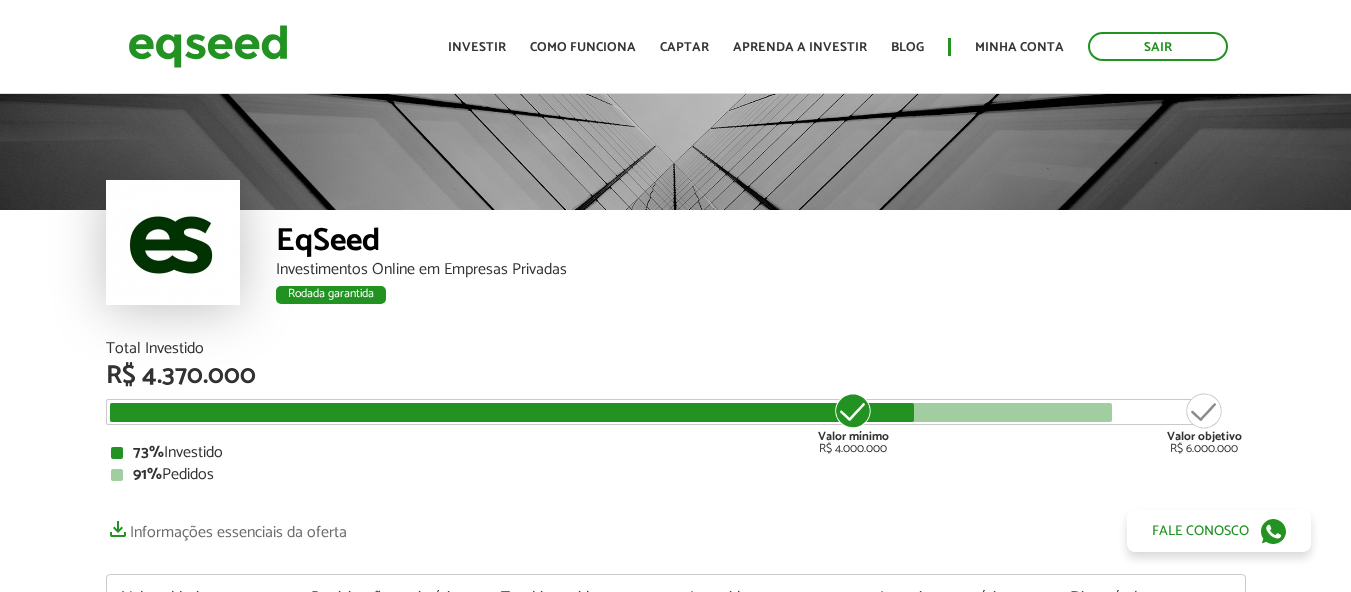 scroll, scrollTop: 0, scrollLeft: 0, axis: both 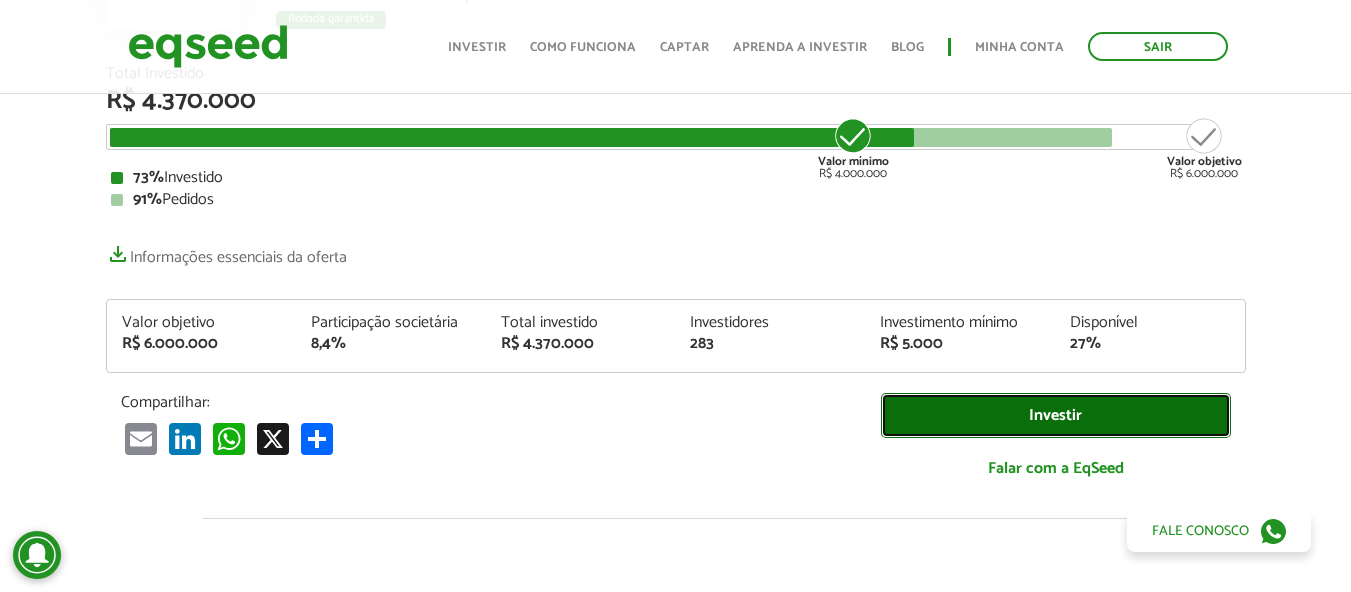 click on "Investir" at bounding box center (1056, 415) 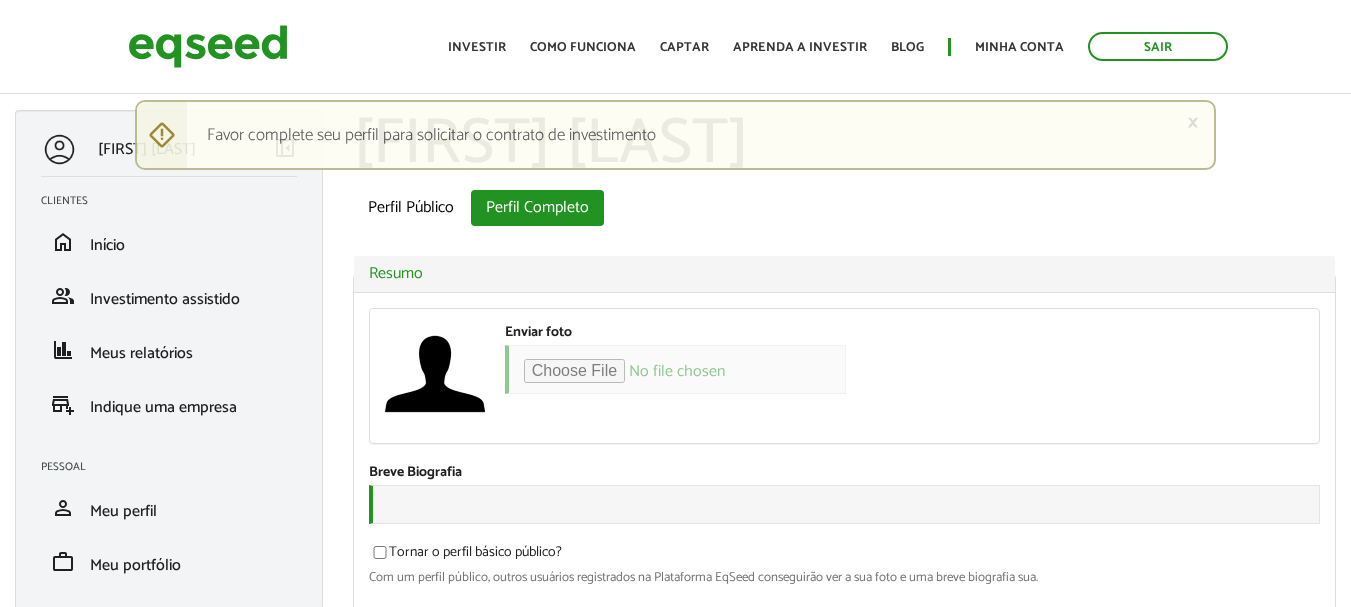 scroll, scrollTop: 0, scrollLeft: 0, axis: both 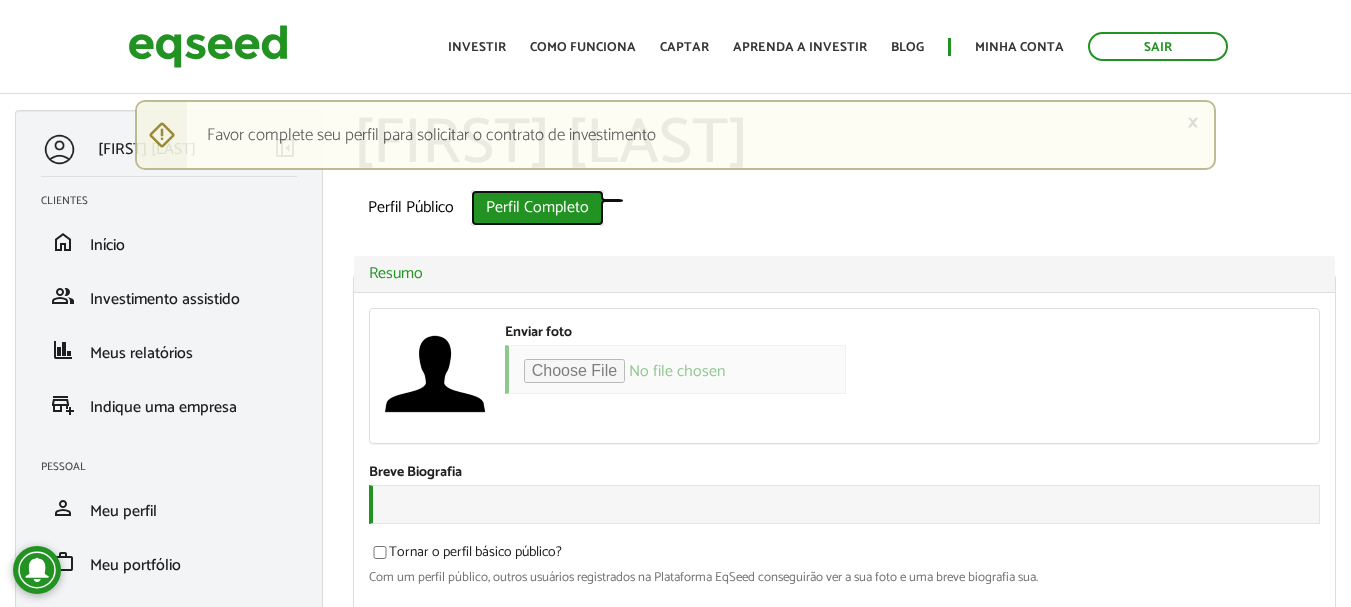 click on "Perfil Completo (aba ativa)" at bounding box center (537, 208) 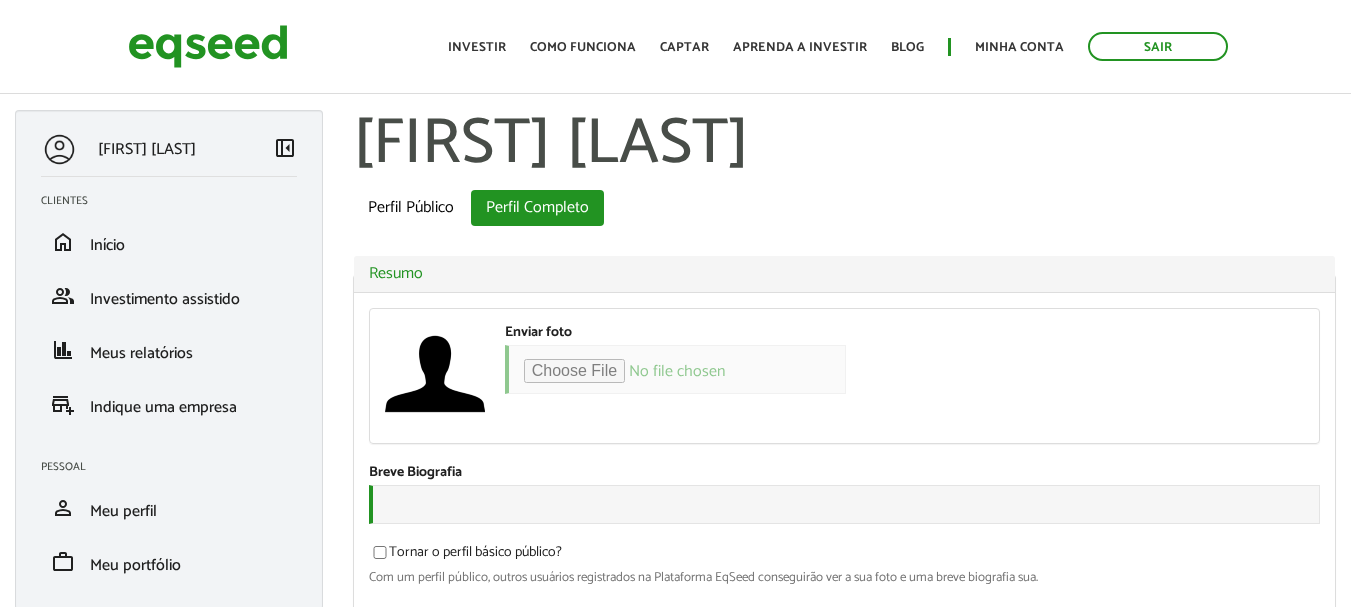 scroll, scrollTop: 0, scrollLeft: 0, axis: both 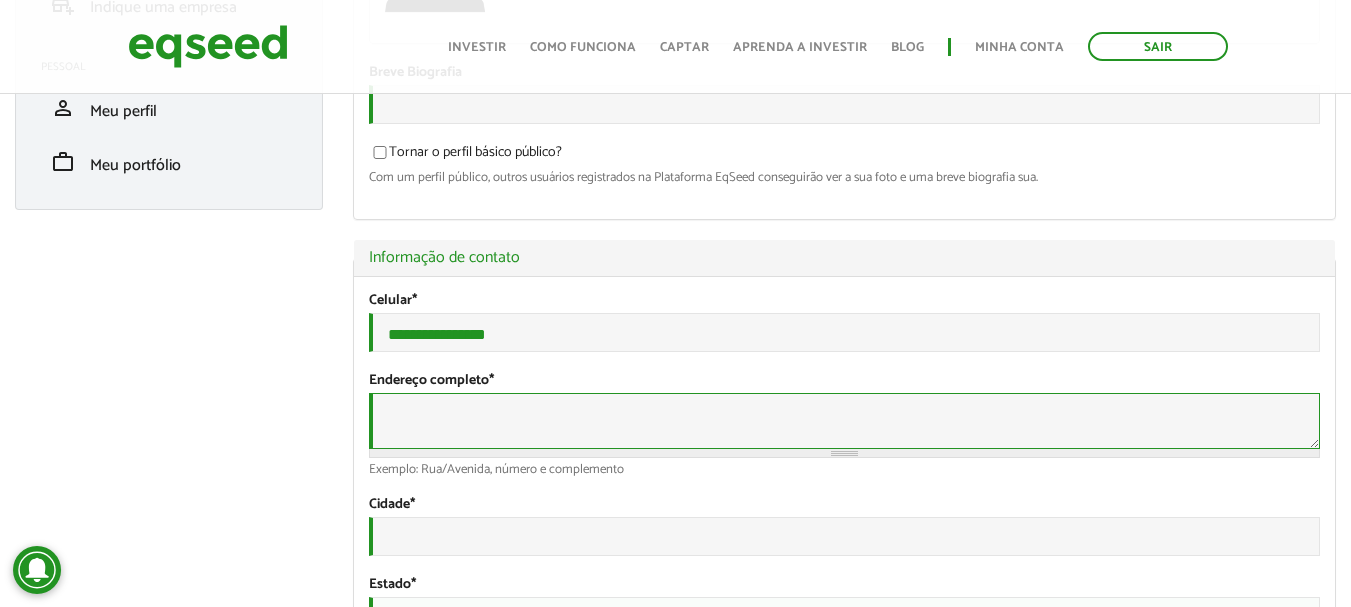 click on "Endereço completo  *" at bounding box center (844, 421) 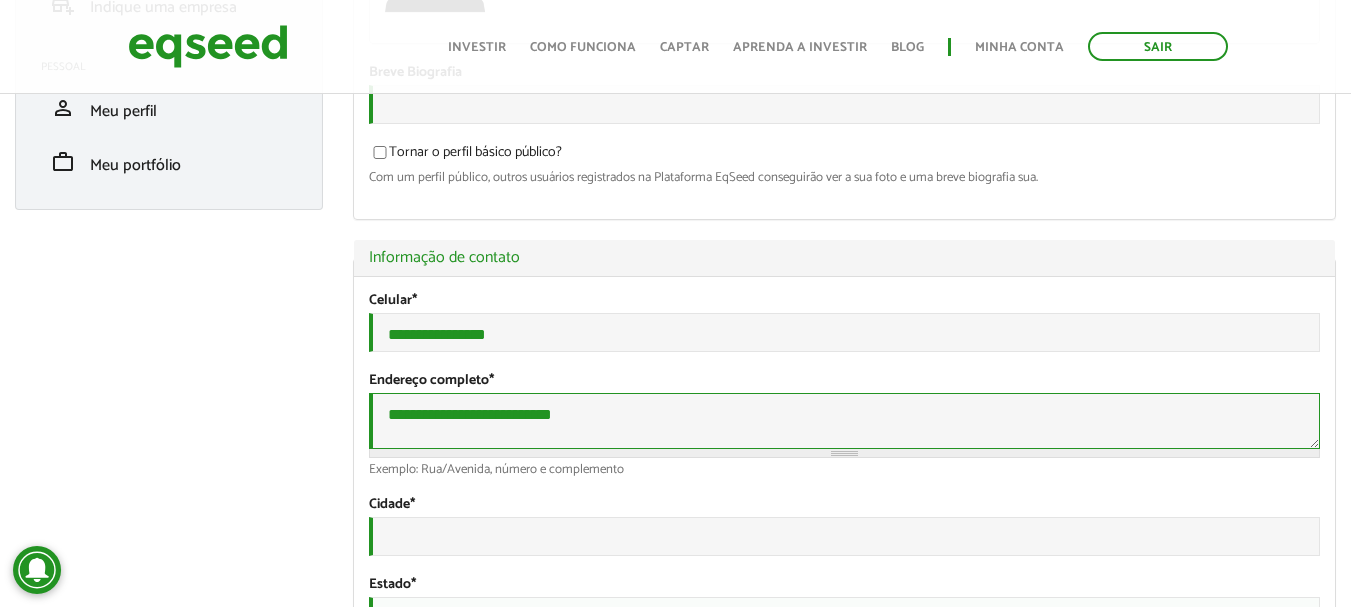 type on "**********" 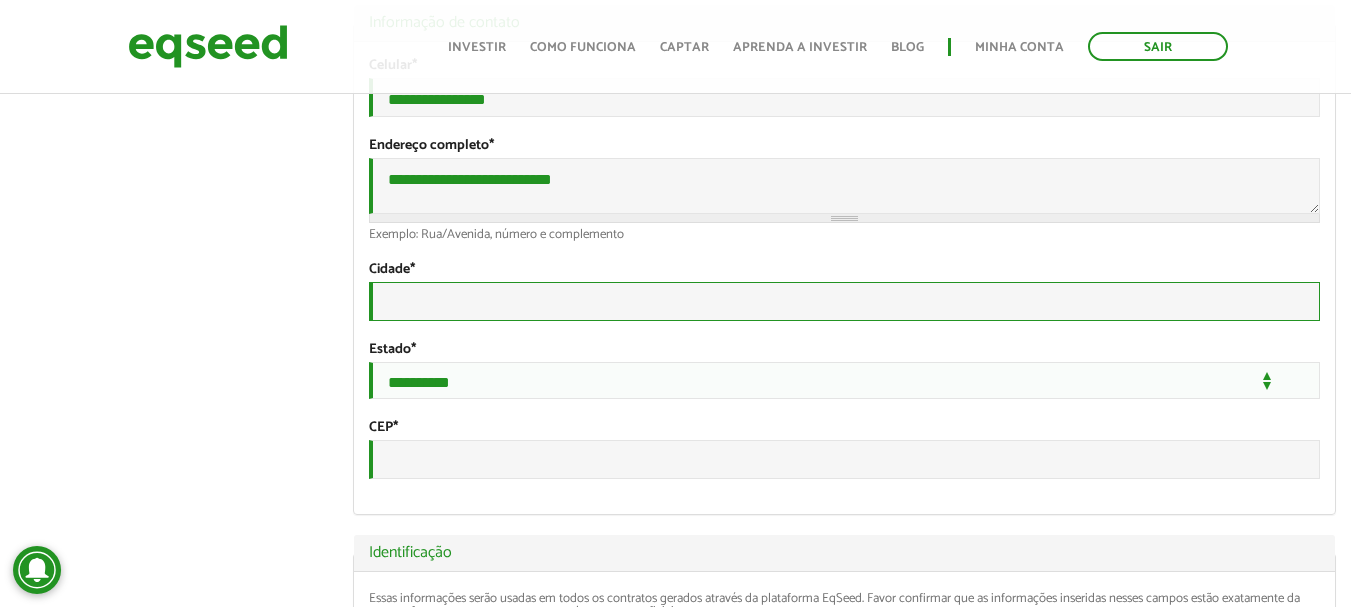 scroll, scrollTop: 650, scrollLeft: 0, axis: vertical 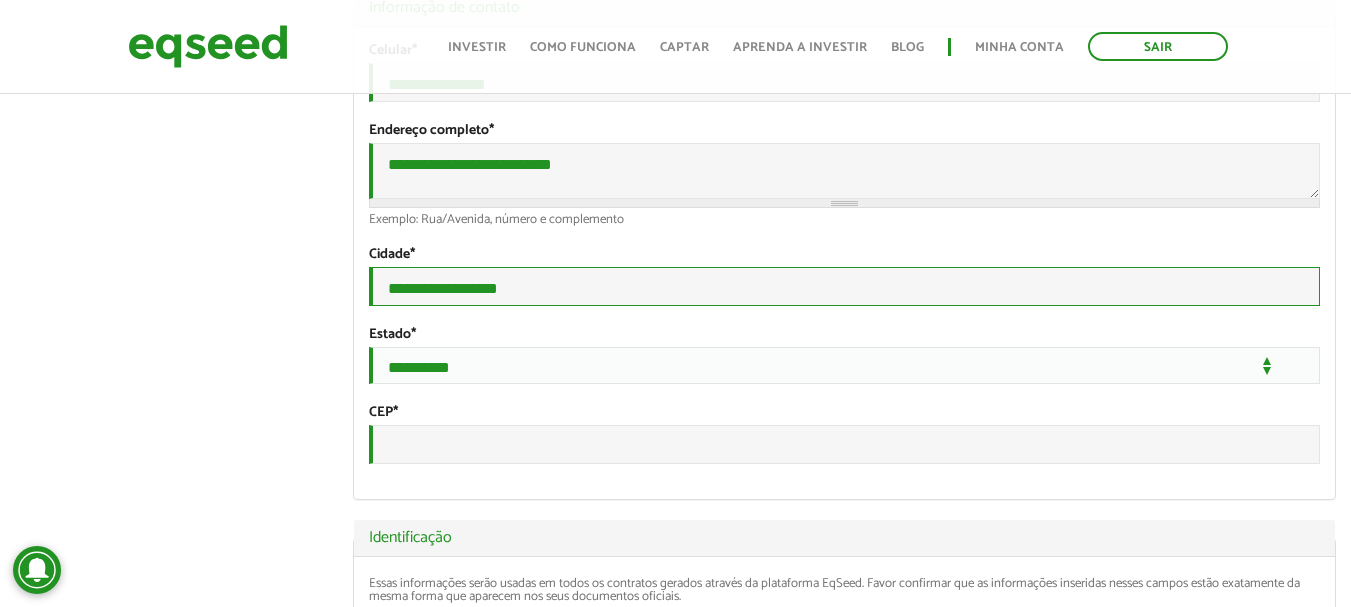 type on "**********" 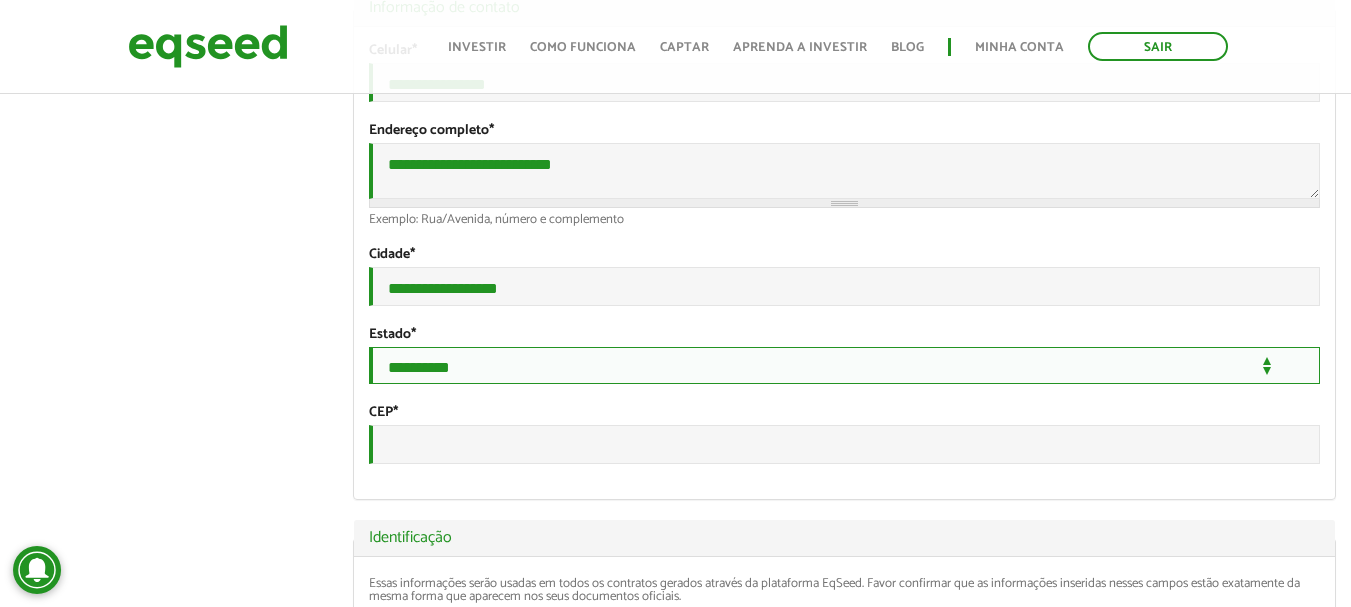 click on "**********" at bounding box center (844, 365) 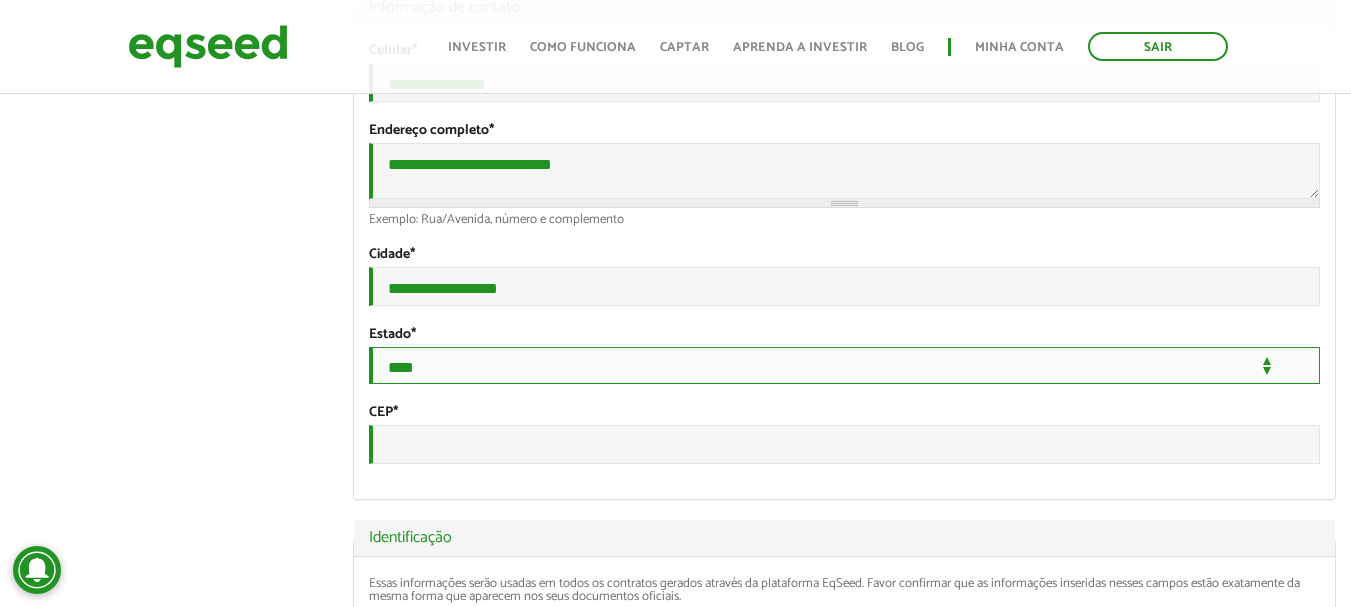 click on "**********" at bounding box center [844, 365] 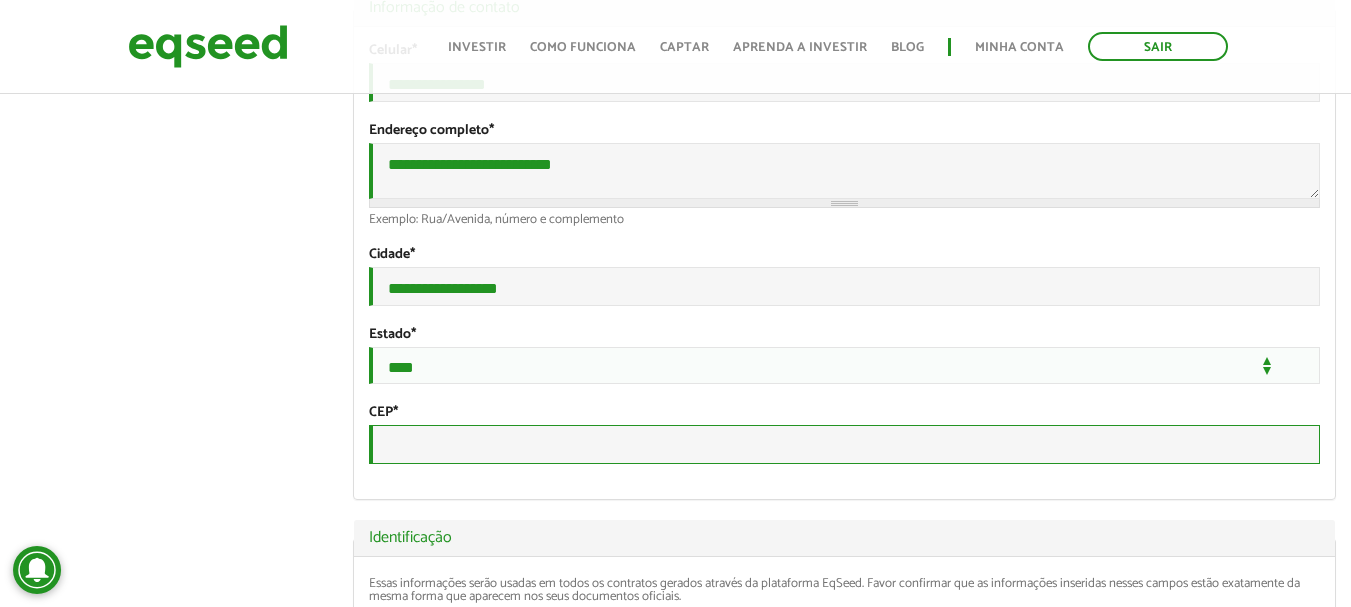 click on "CEP  *" at bounding box center (844, 444) 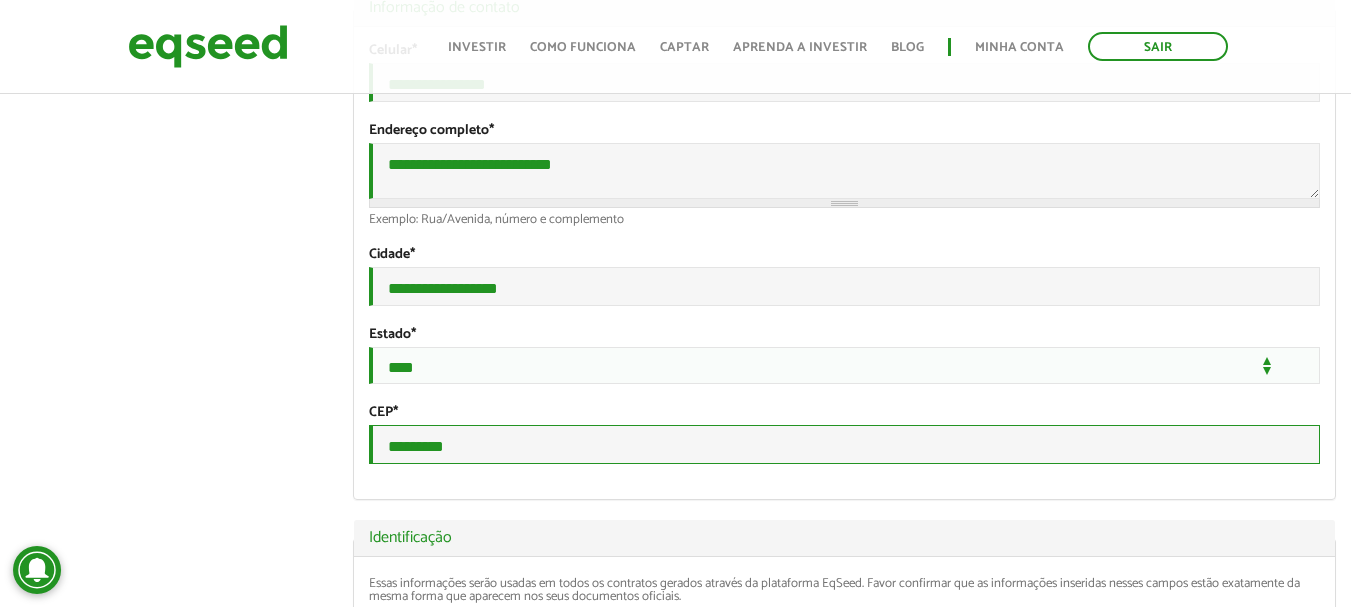 type on "*********" 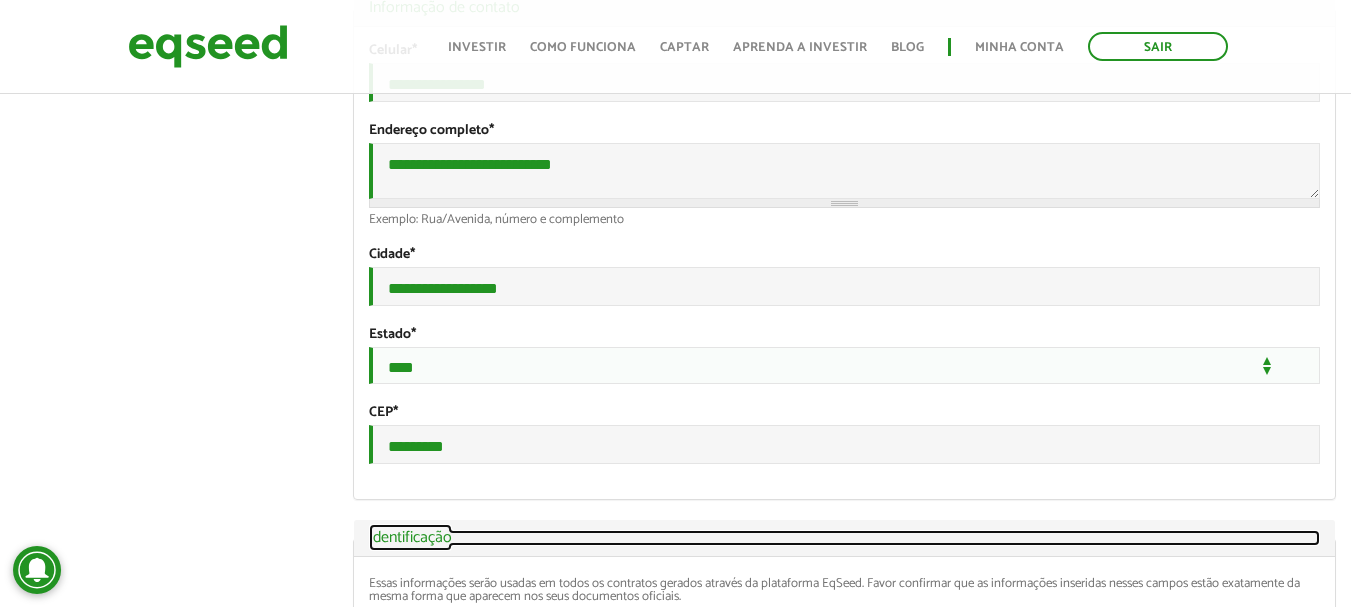 scroll, scrollTop: 661, scrollLeft: 0, axis: vertical 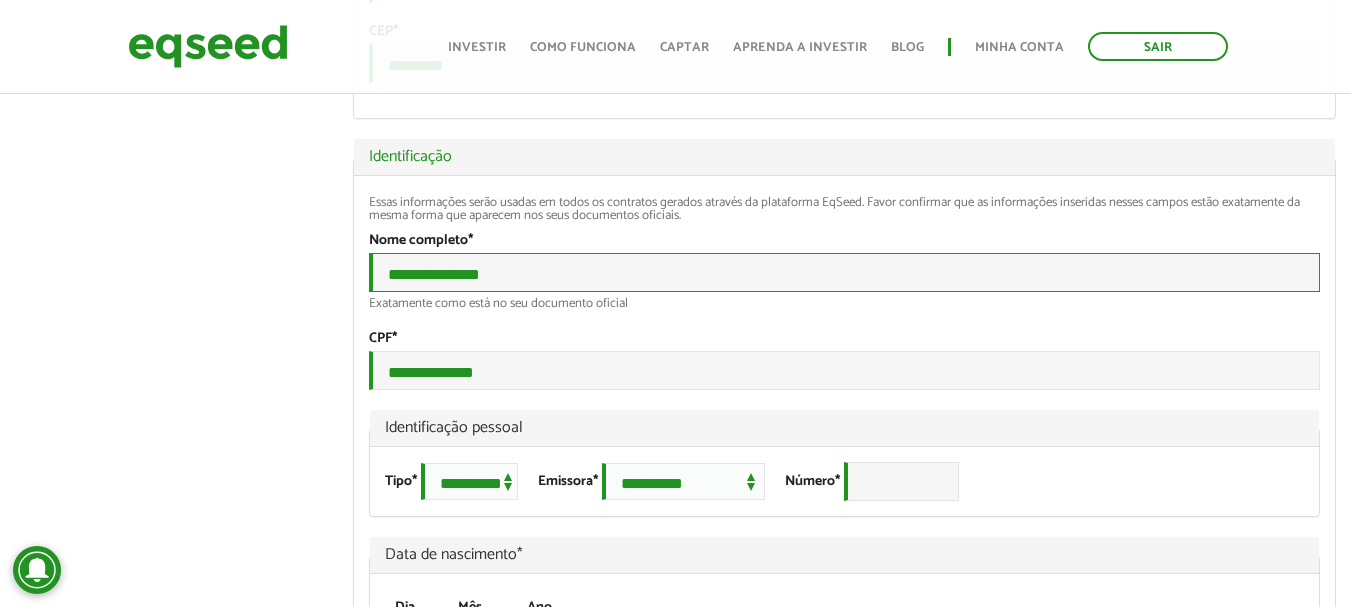 click on "**********" at bounding box center [844, 272] 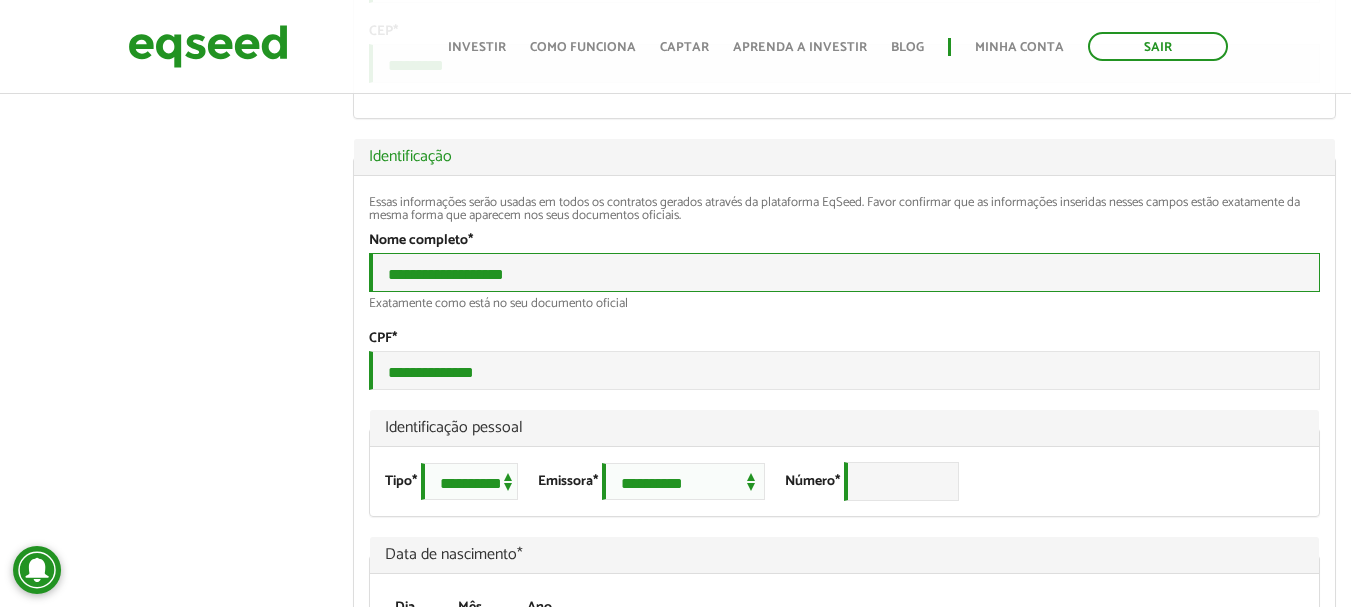 type on "**********" 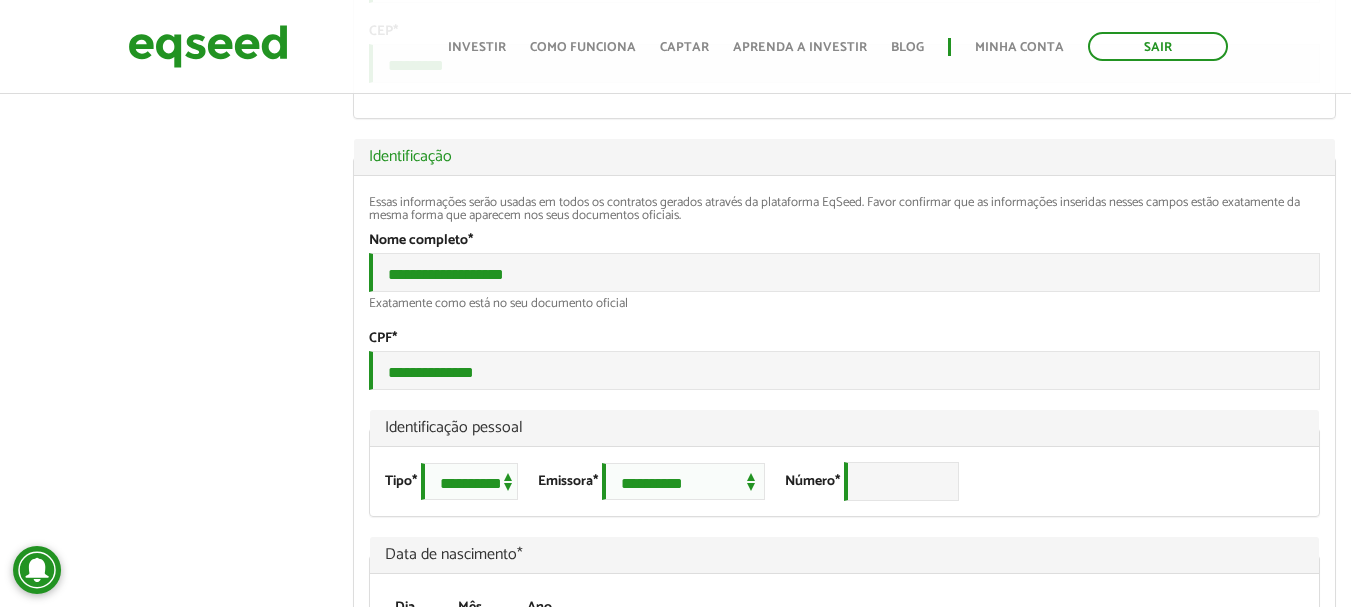click on "**********" at bounding box center (844, 360) 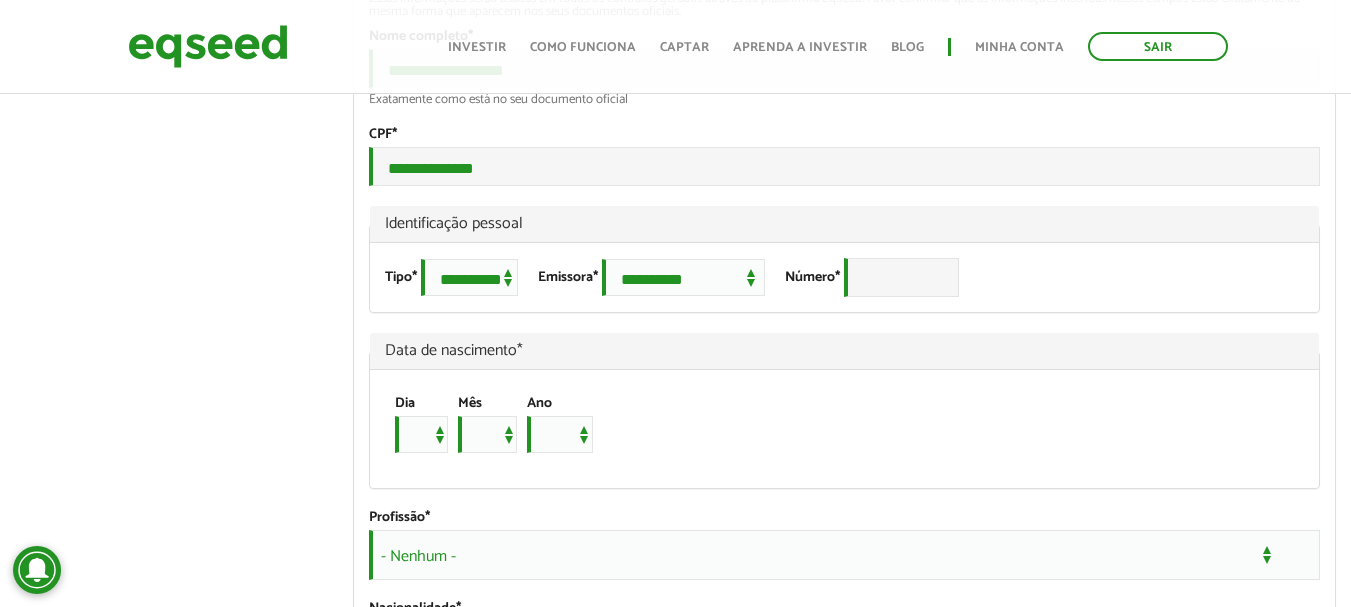 scroll, scrollTop: 1242, scrollLeft: 0, axis: vertical 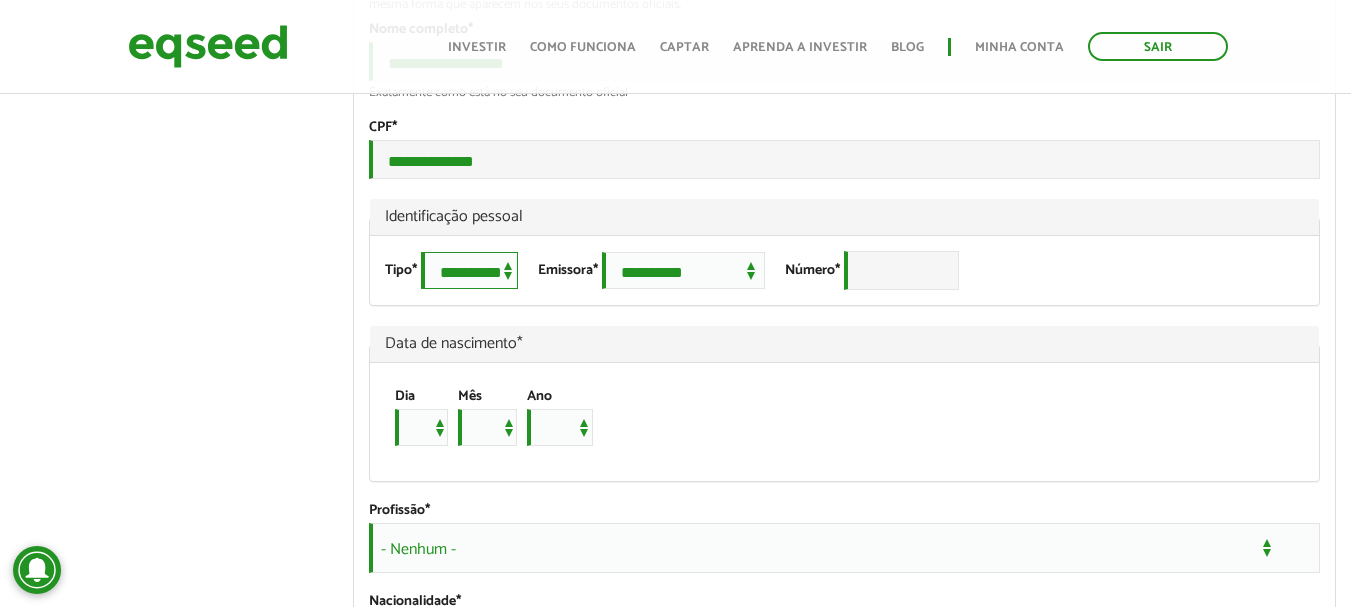 click on "**********" at bounding box center [469, 270] 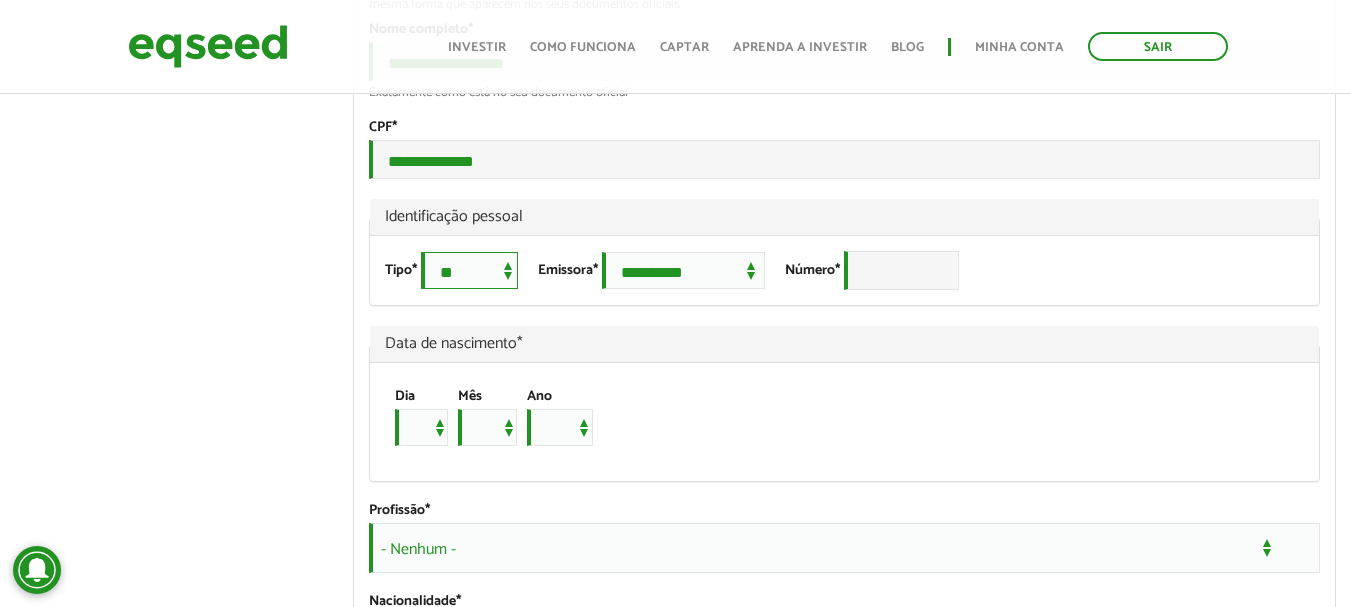 click on "**********" at bounding box center [469, 270] 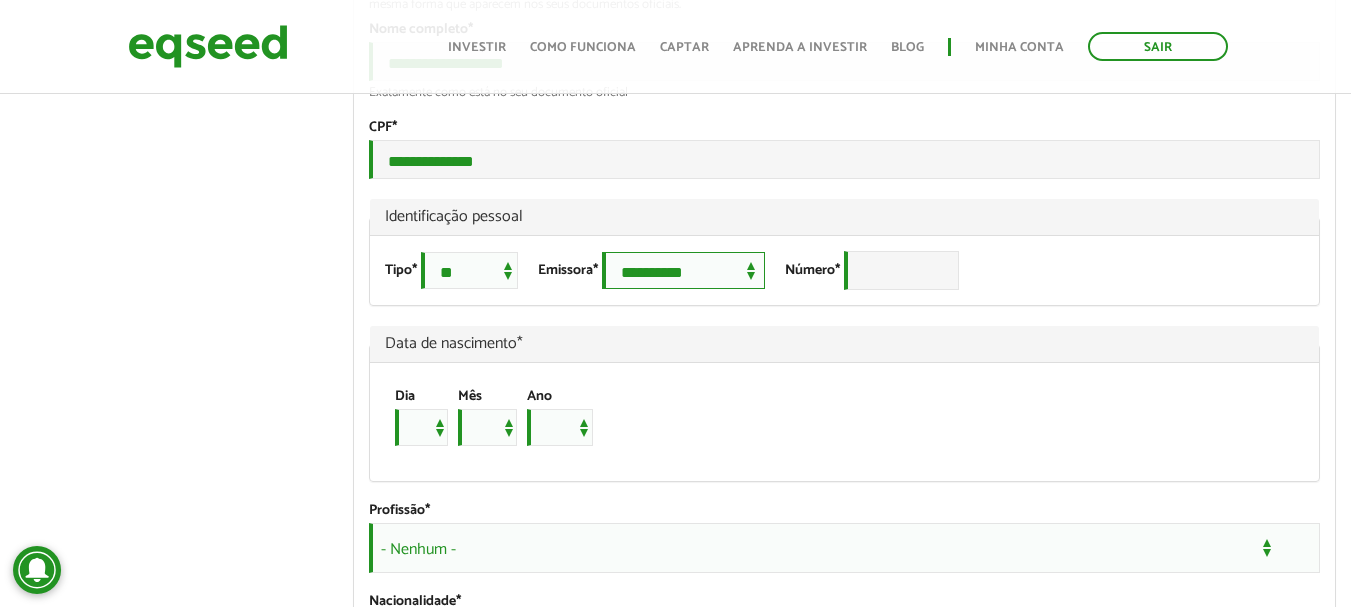 click on "**********" at bounding box center (683, 270) 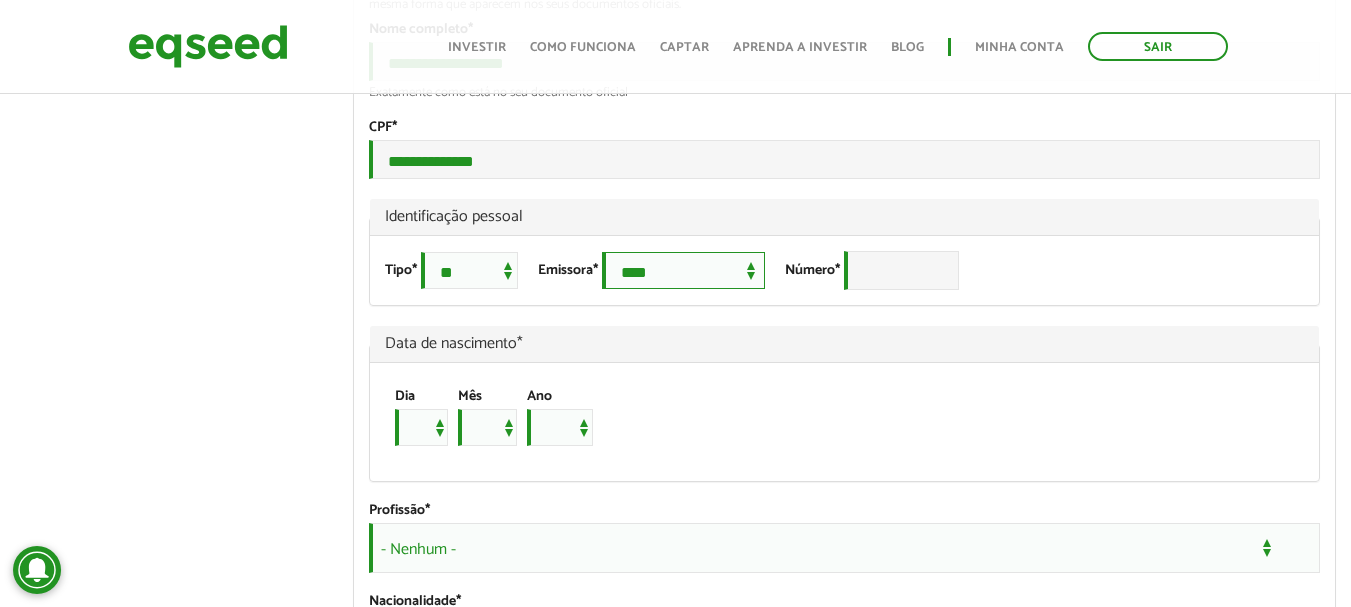 click on "**********" at bounding box center [683, 270] 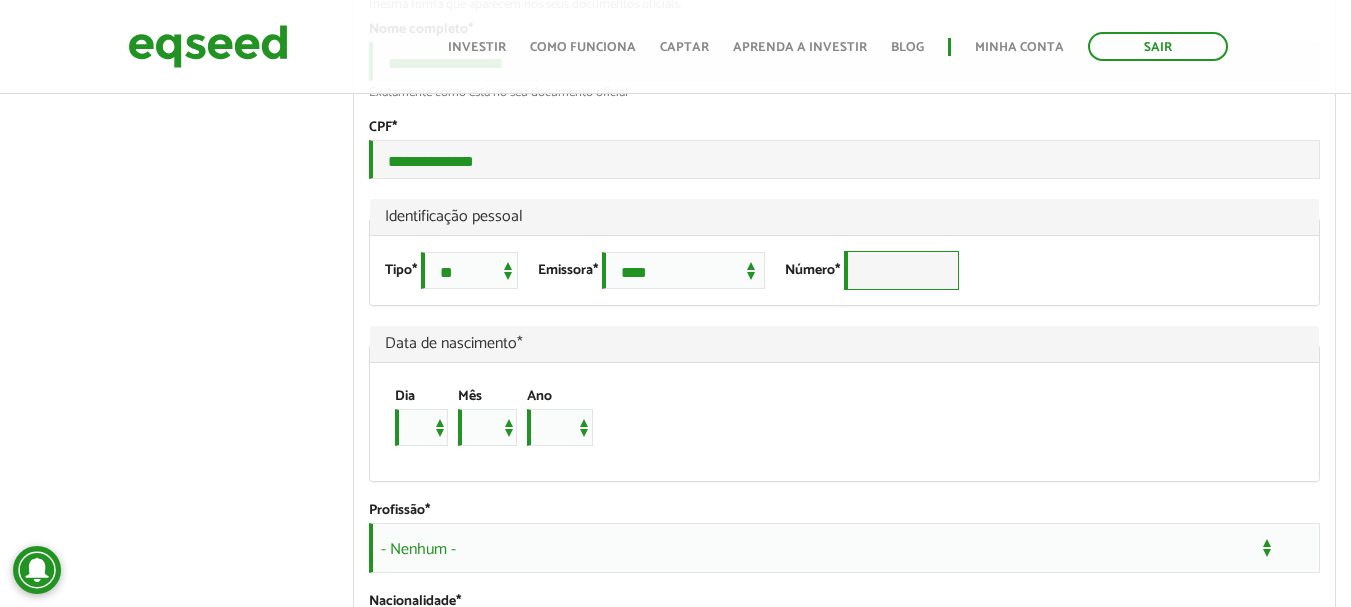 click on "Número  *" at bounding box center (901, 270) 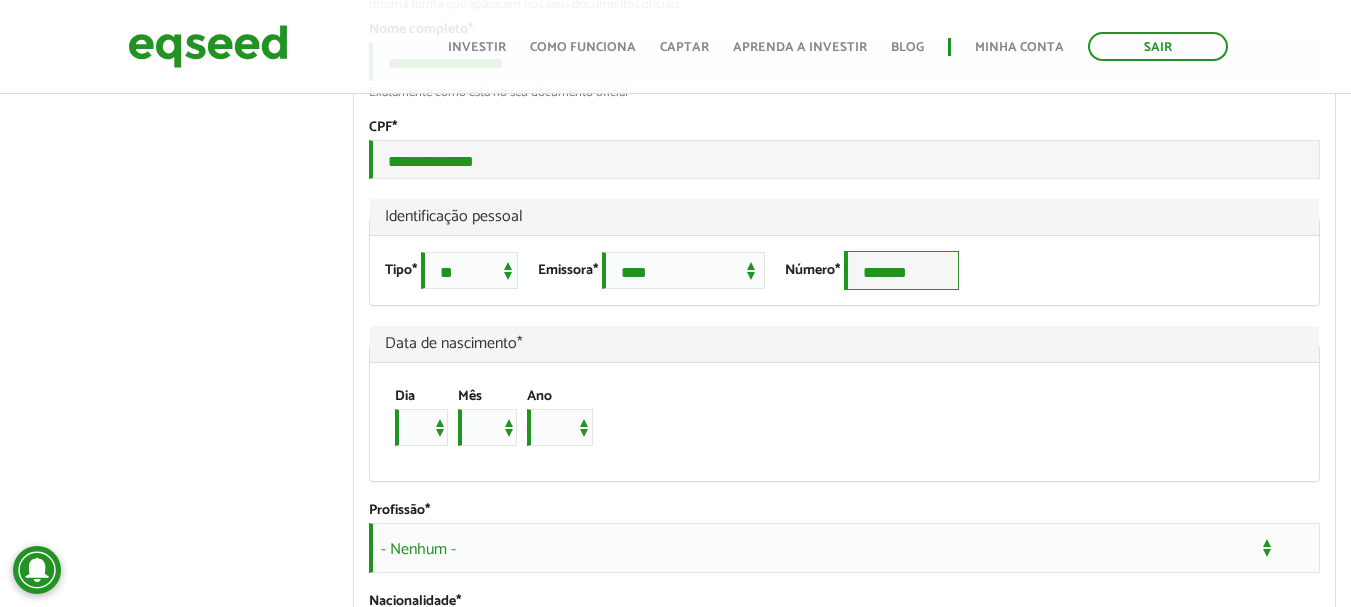 type on "*******" 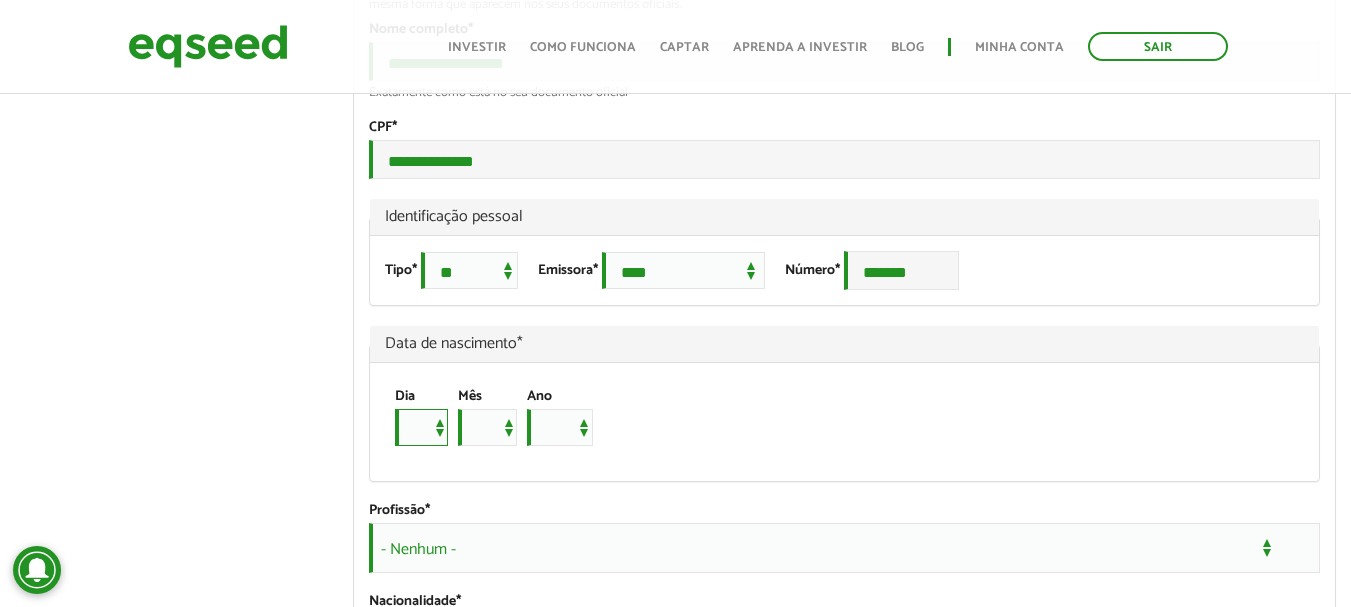 click on "* * * * * * * * * ** ** ** ** ** ** ** ** ** ** ** ** ** ** ** ** ** ** ** ** ** **" at bounding box center [421, 427] 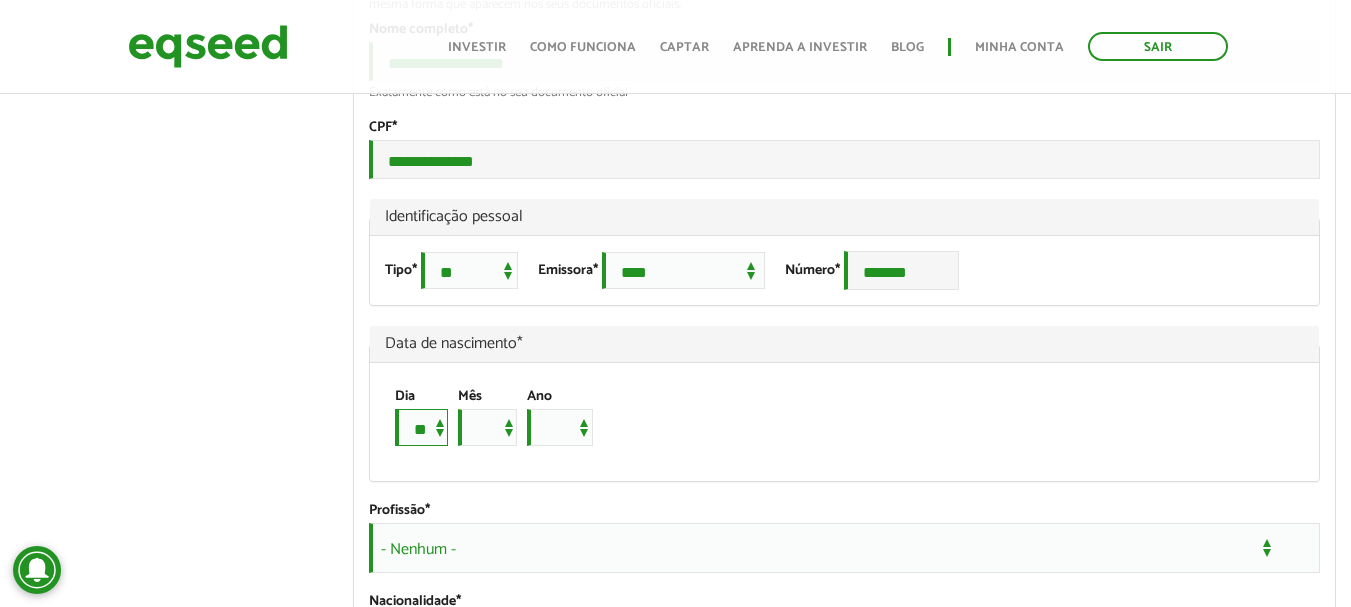 click on "* * * * * * * * * ** ** ** ** ** ** ** ** ** ** ** ** ** ** ** ** ** ** ** ** ** **" at bounding box center (421, 427) 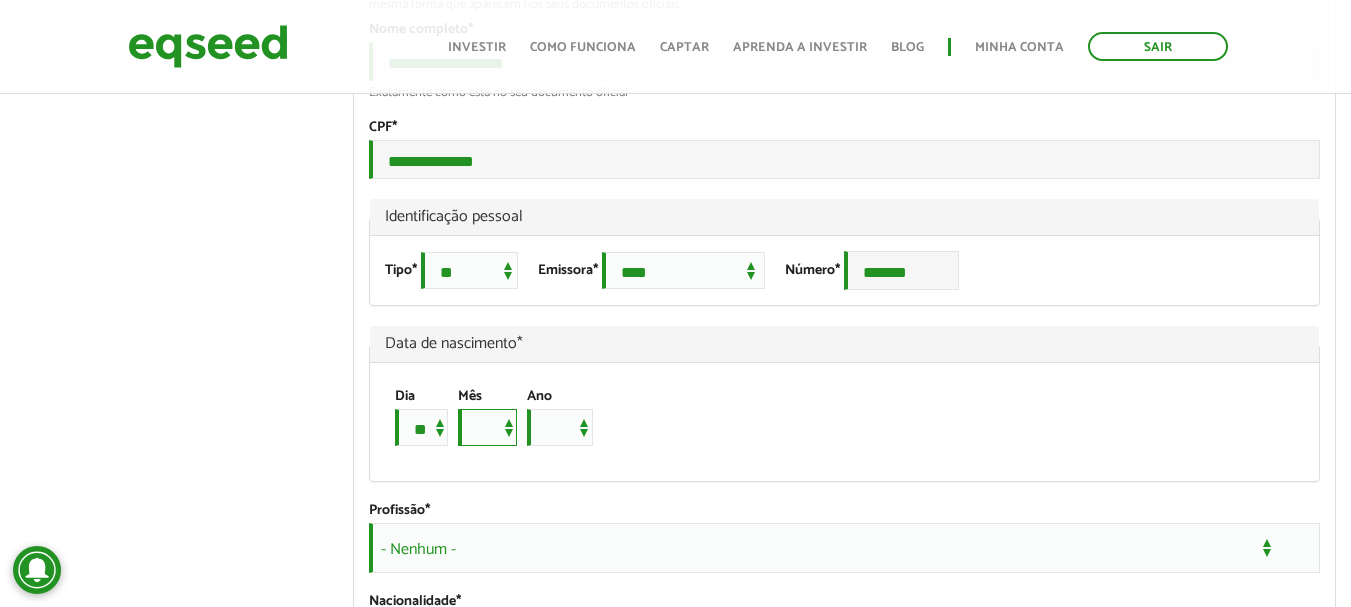click on "*** *** *** *** *** *** *** *** *** *** *** ***" at bounding box center (487, 427) 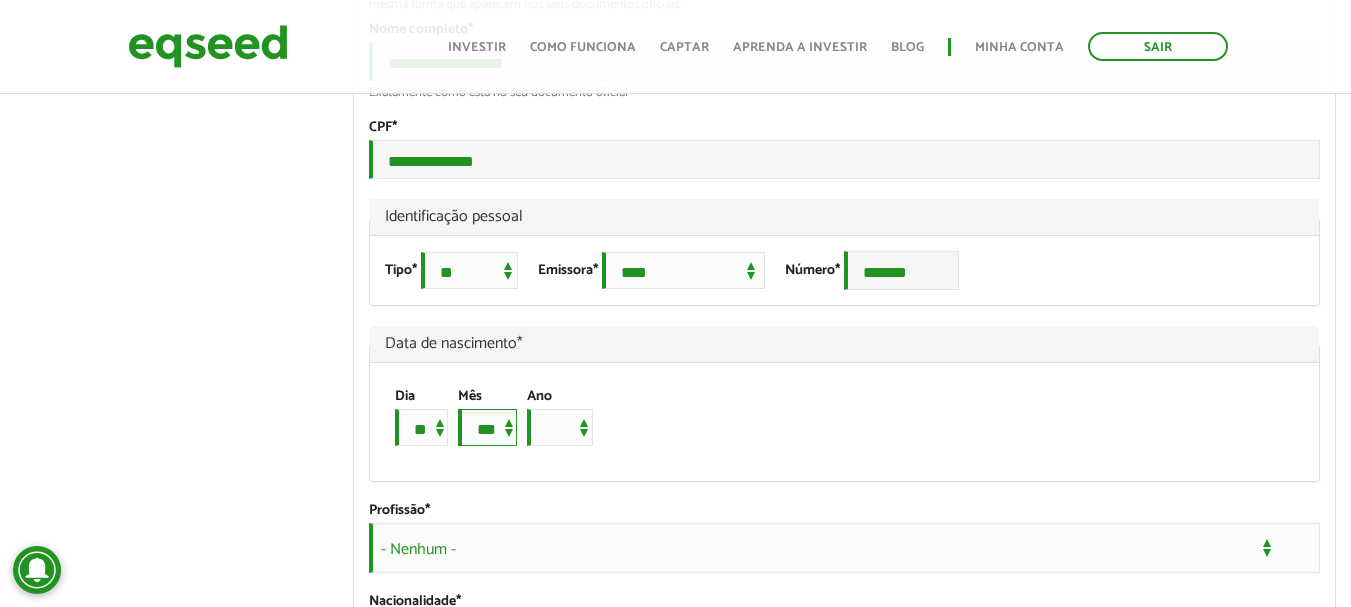click on "*** *** *** *** *** *** *** *** *** *** *** ***" at bounding box center (487, 427) 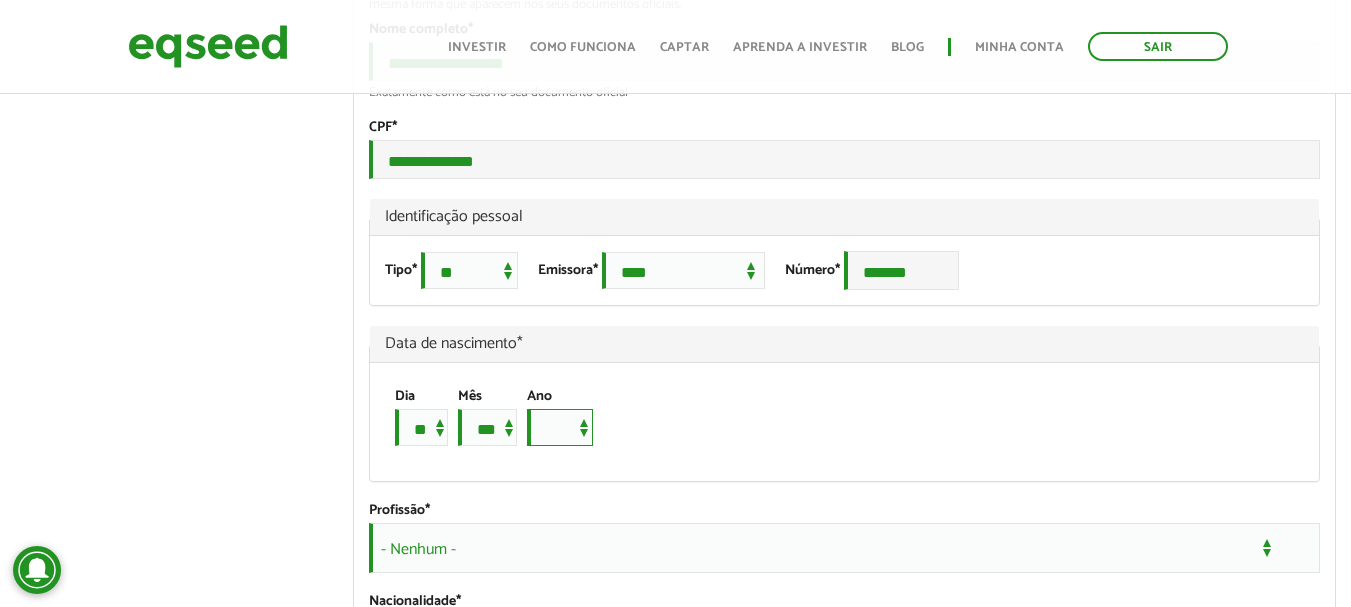 click on "**** **** **** **** **** **** **** **** **** **** **** **** **** **** **** **** **** **** **** **** **** **** **** **** **** **** **** **** **** **** **** **** **** **** **** **** **** **** **** **** **** **** **** **** **** **** **** **** **** **** **** **** **** **** **** **** **** **** **** **** **** **** **** **** **** **** **** **** **** **** **** **** **** **** **** **** **** **** **** **** **** **** **** **** **** **** **** **** **** **** **** **** **** **** **** **** **** **** **** **** **** **** **** **** **** **** **** **** **** **** **** **** **** **** **** **** **** **** **** **** **** **** **** **** **** ****" at bounding box center [560, 427] 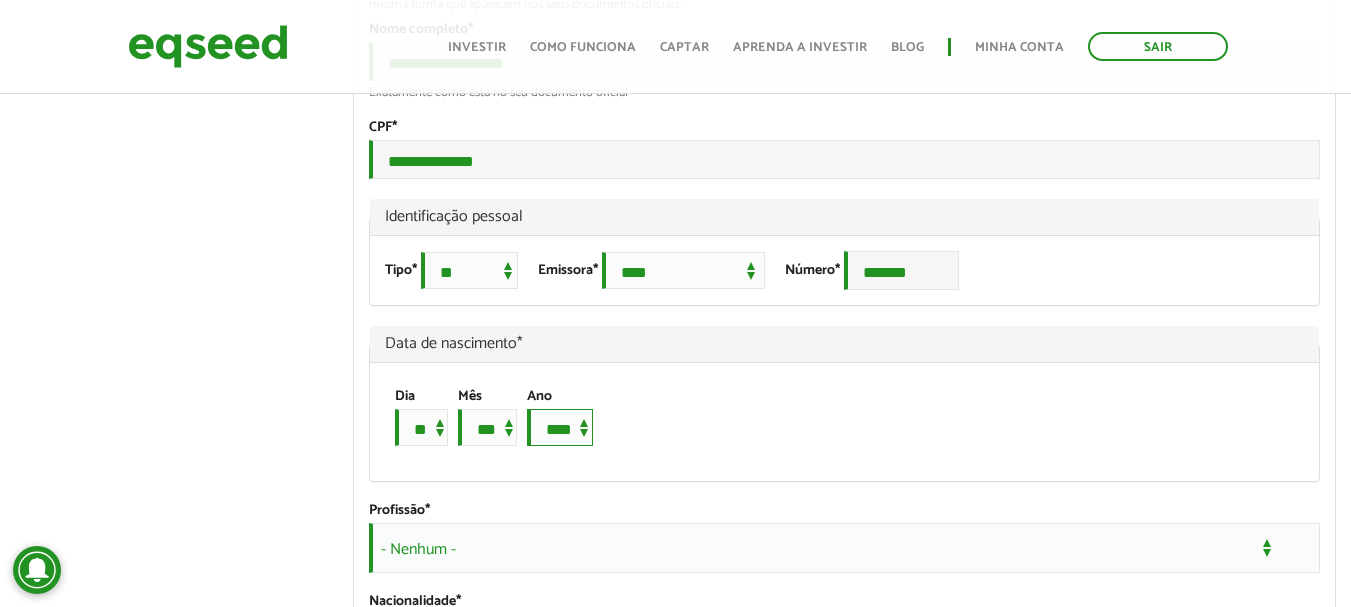 click on "**** **** **** **** **** **** **** **** **** **** **** **** **** **** **** **** **** **** **** **** **** **** **** **** **** **** **** **** **** **** **** **** **** **** **** **** **** **** **** **** **** **** **** **** **** **** **** **** **** **** **** **** **** **** **** **** **** **** **** **** **** **** **** **** **** **** **** **** **** **** **** **** **** **** **** **** **** **** **** **** **** **** **** **** **** **** **** **** **** **** **** **** **** **** **** **** **** **** **** **** **** **** **** **** **** **** **** **** **** **** **** **** **** **** **** **** **** **** **** **** **** **** **** **** **** ****" at bounding box center [560, 427] 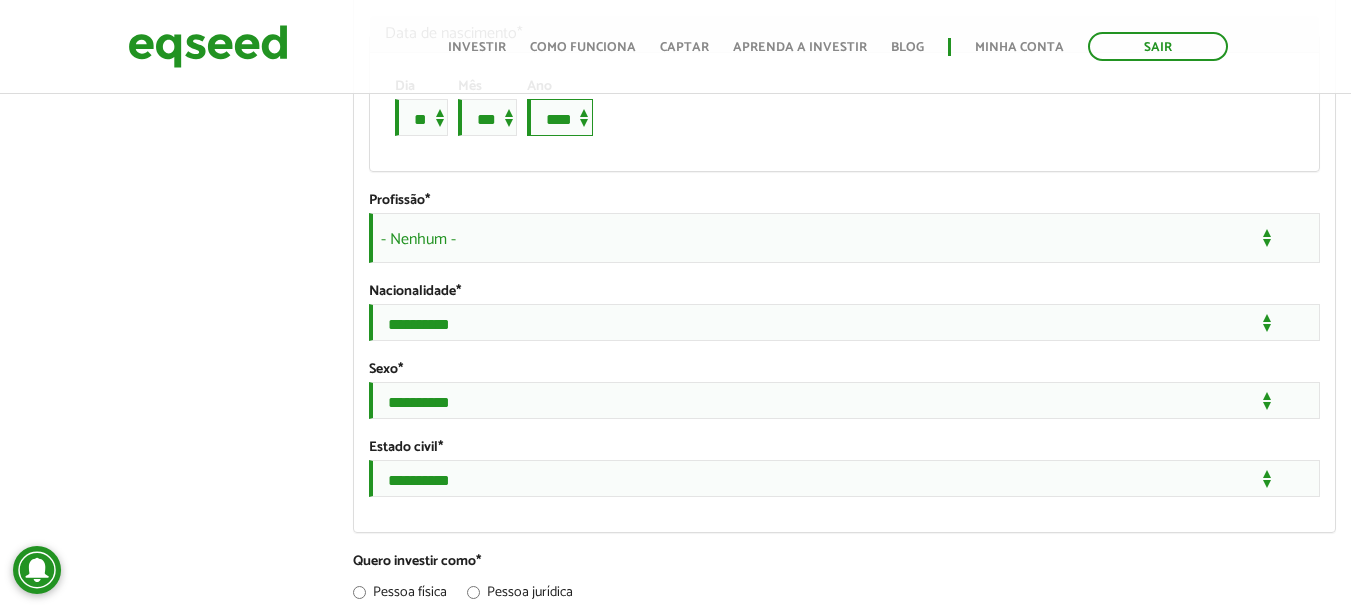 scroll, scrollTop: 1567, scrollLeft: 0, axis: vertical 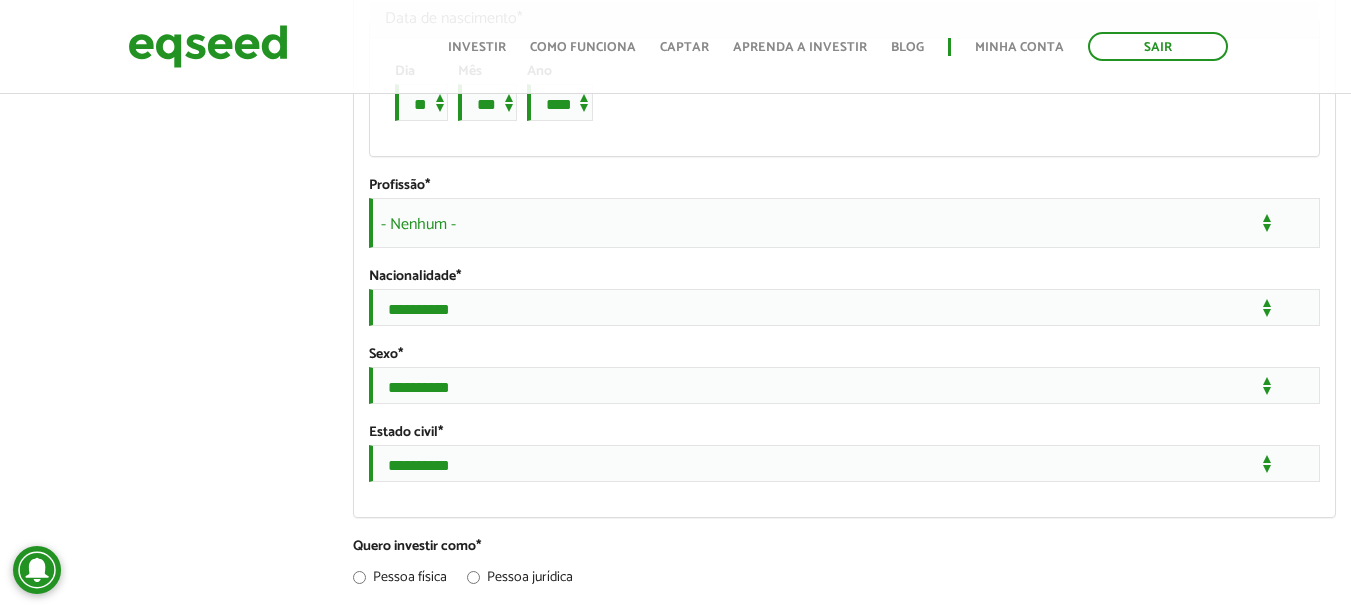 click on "- Nenhum -" at bounding box center [844, 223] 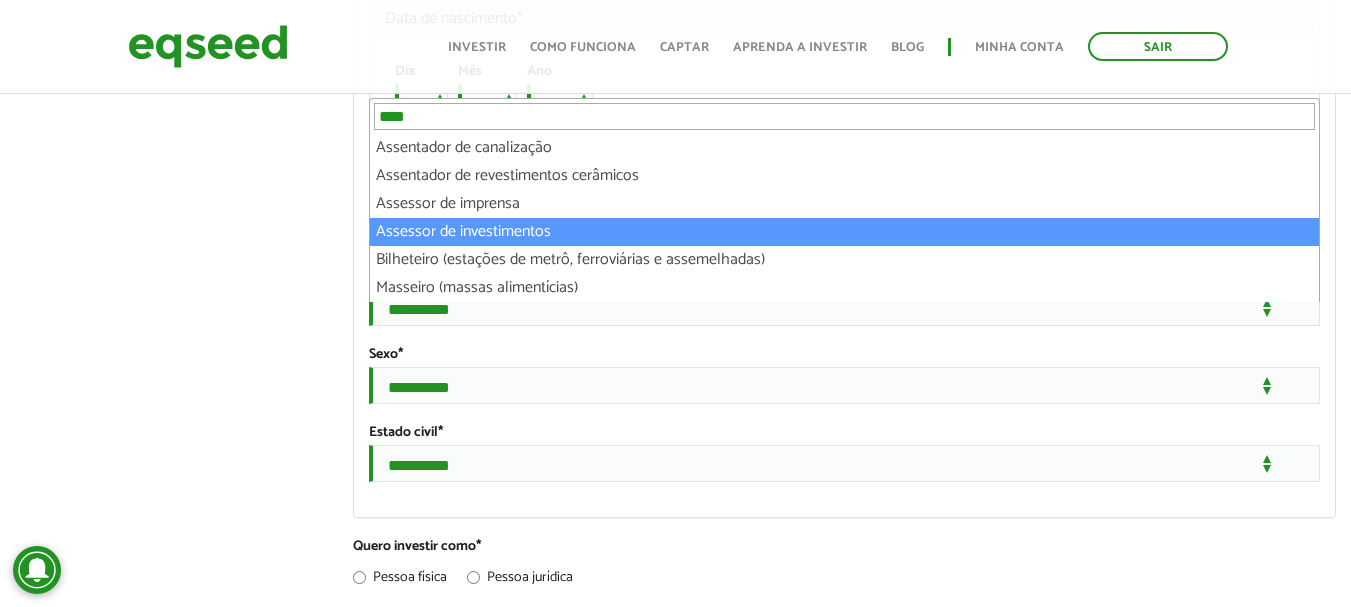 type on "****" 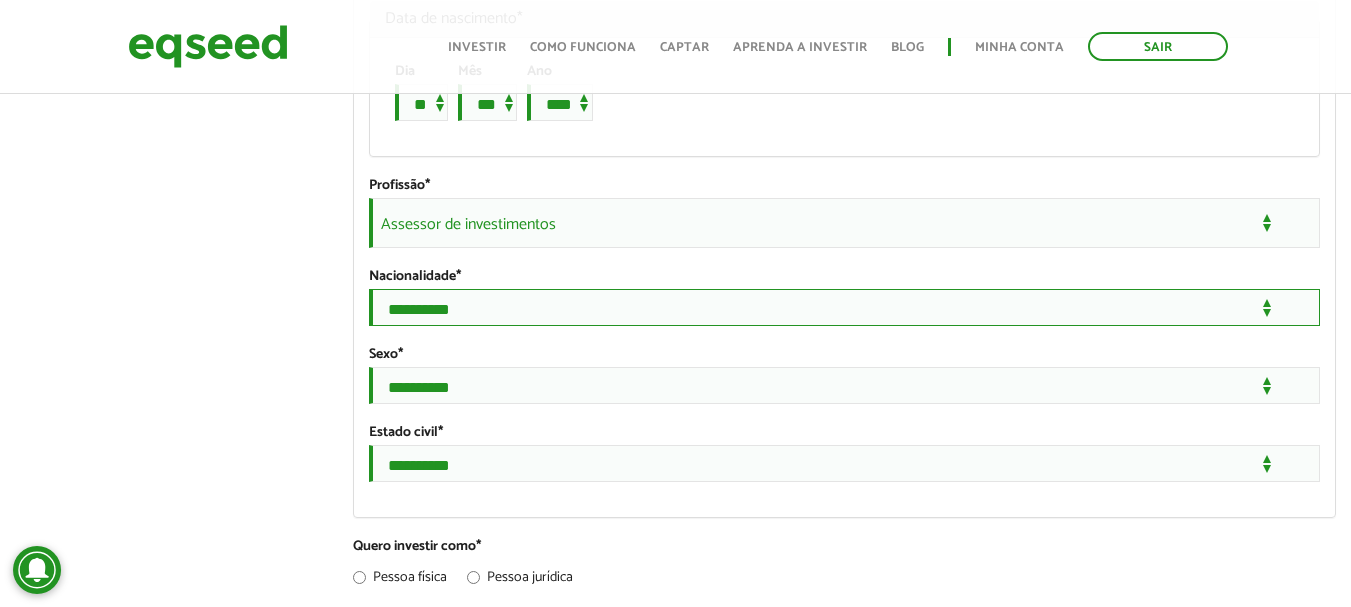 click on "**********" at bounding box center [844, 307] 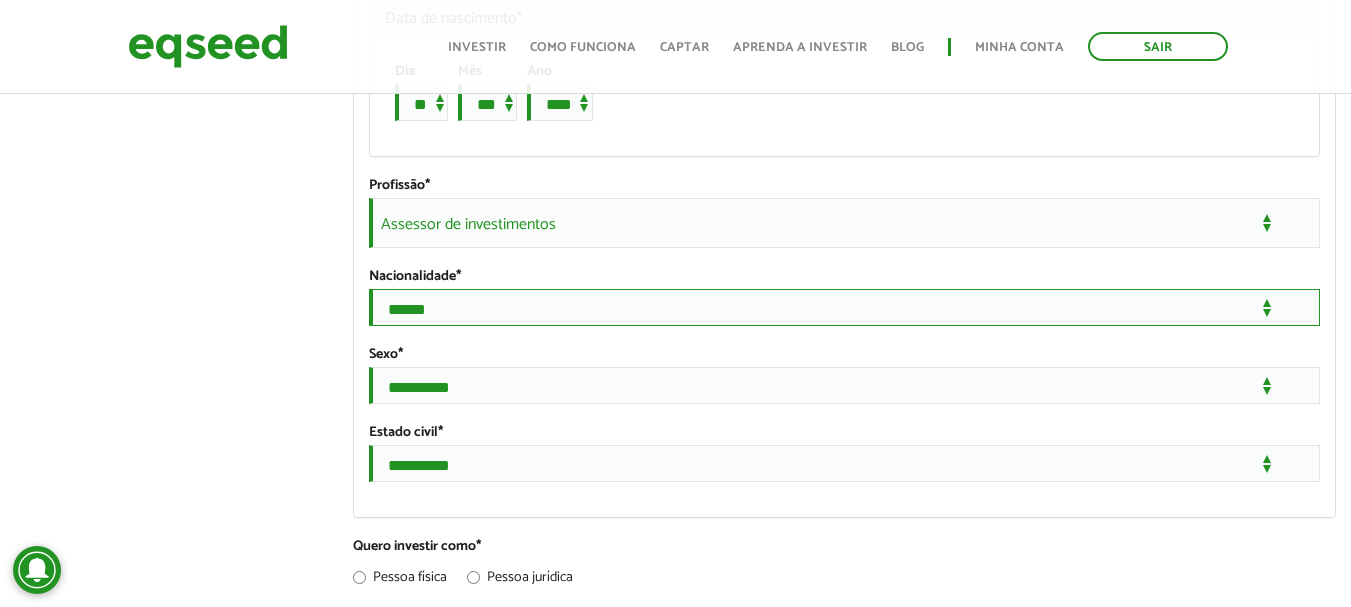 click on "**********" at bounding box center (844, 307) 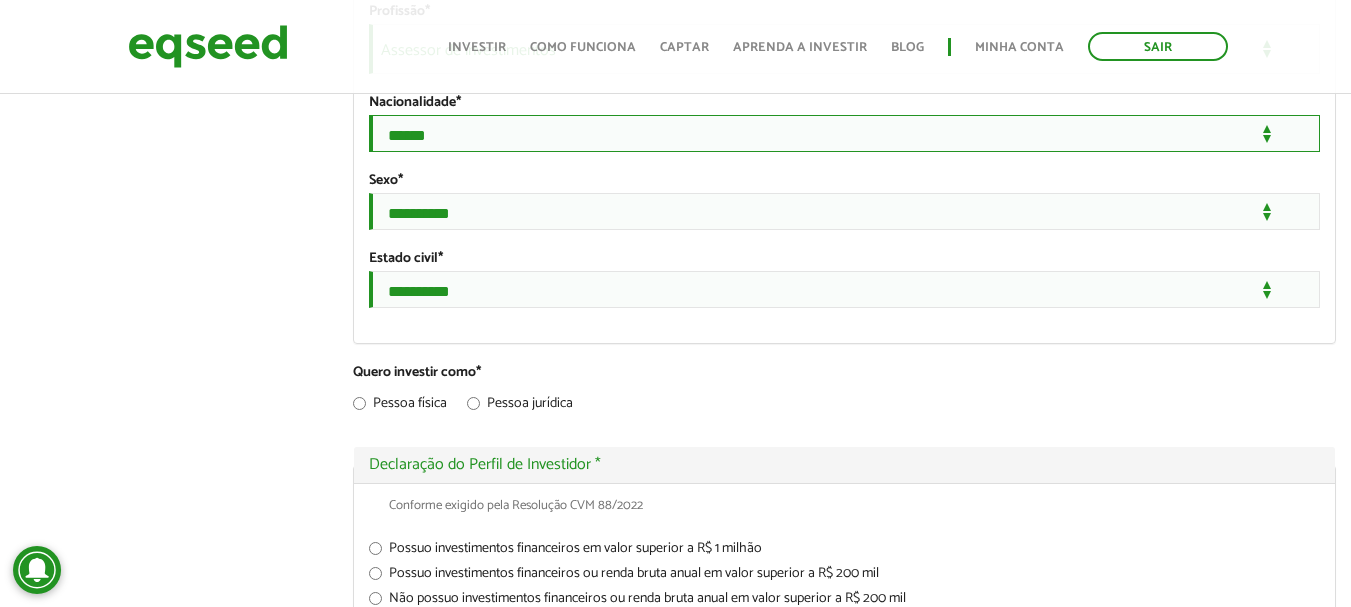 scroll, scrollTop: 1748, scrollLeft: 0, axis: vertical 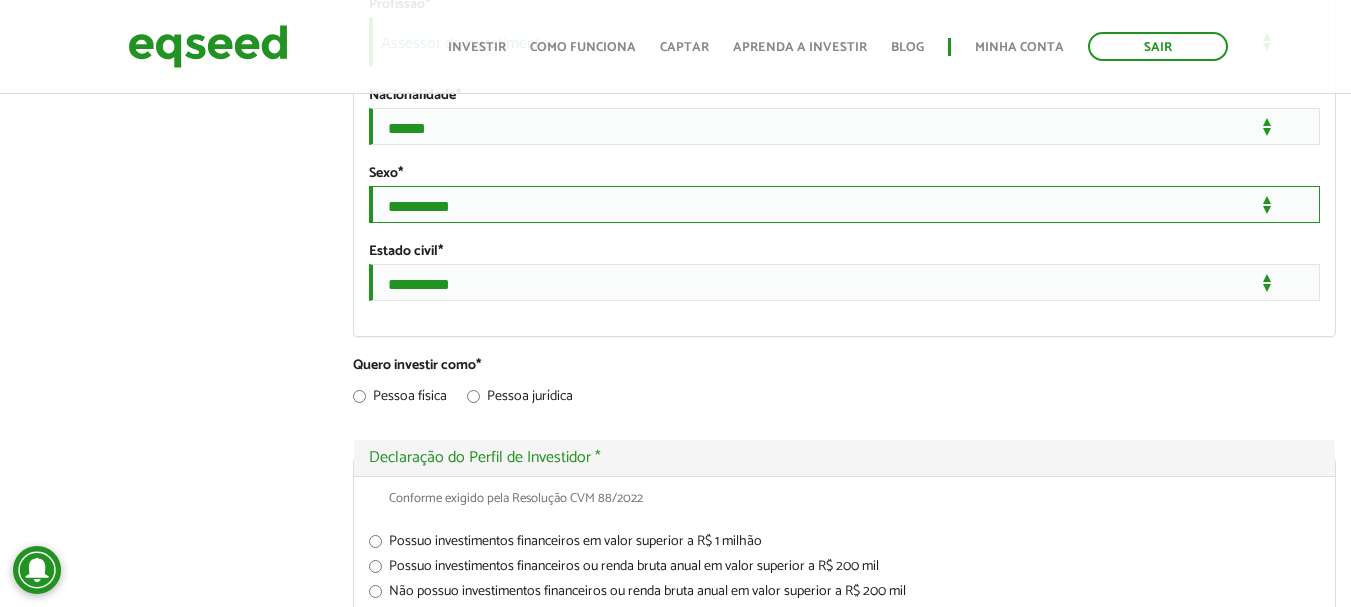 click on "**********" at bounding box center (844, 204) 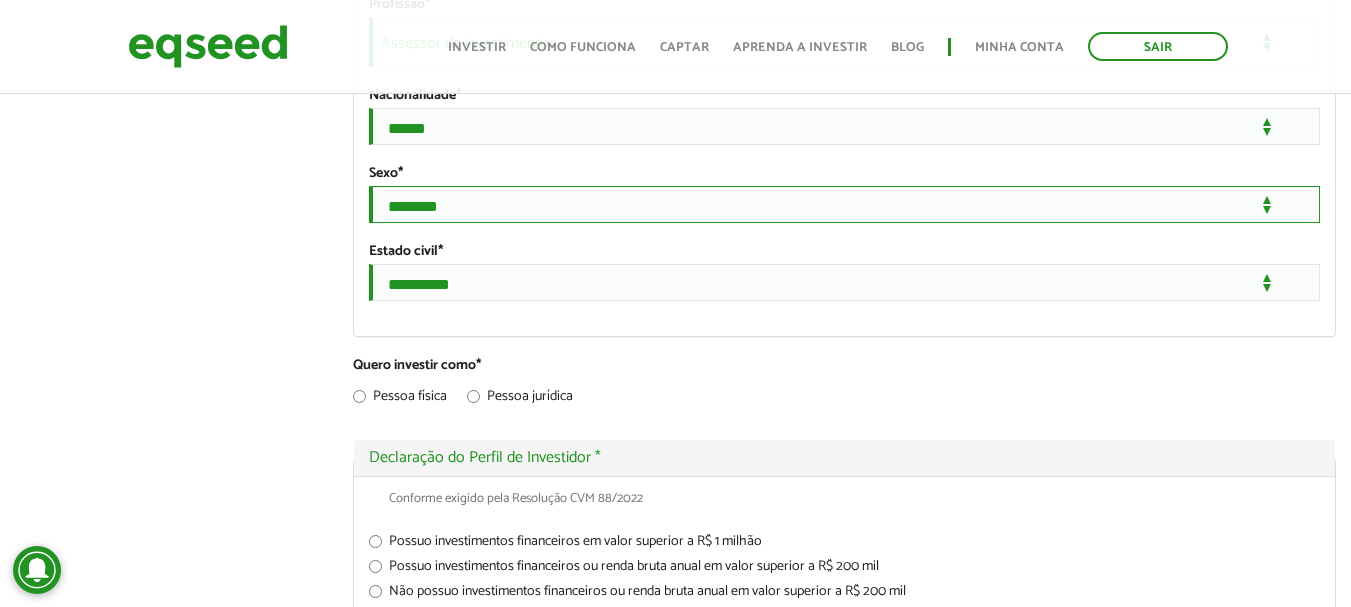 click on "**********" at bounding box center [844, 204] 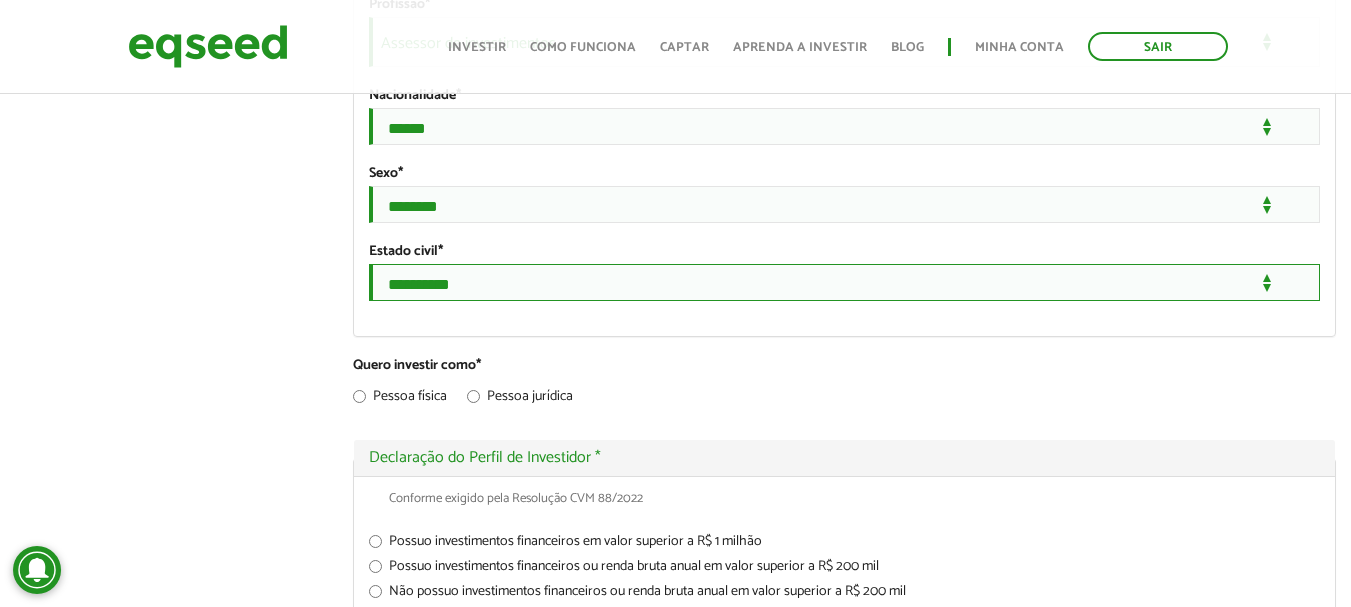 click on "**********" at bounding box center [844, 282] 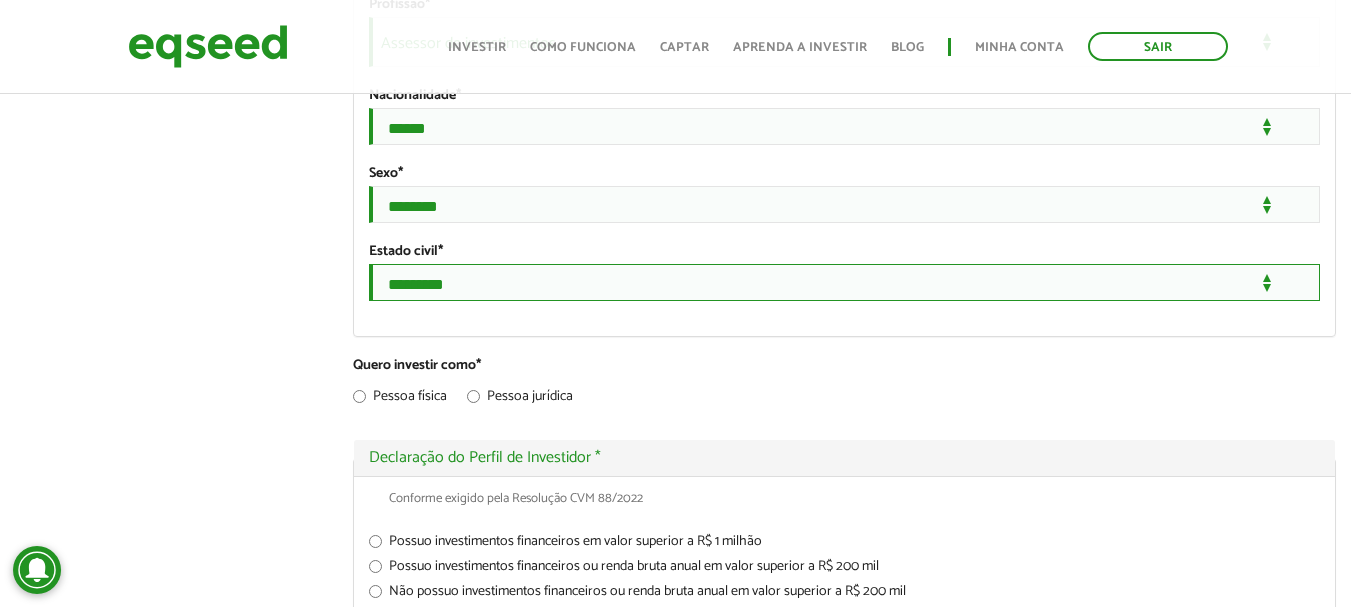 click on "**********" at bounding box center [844, 282] 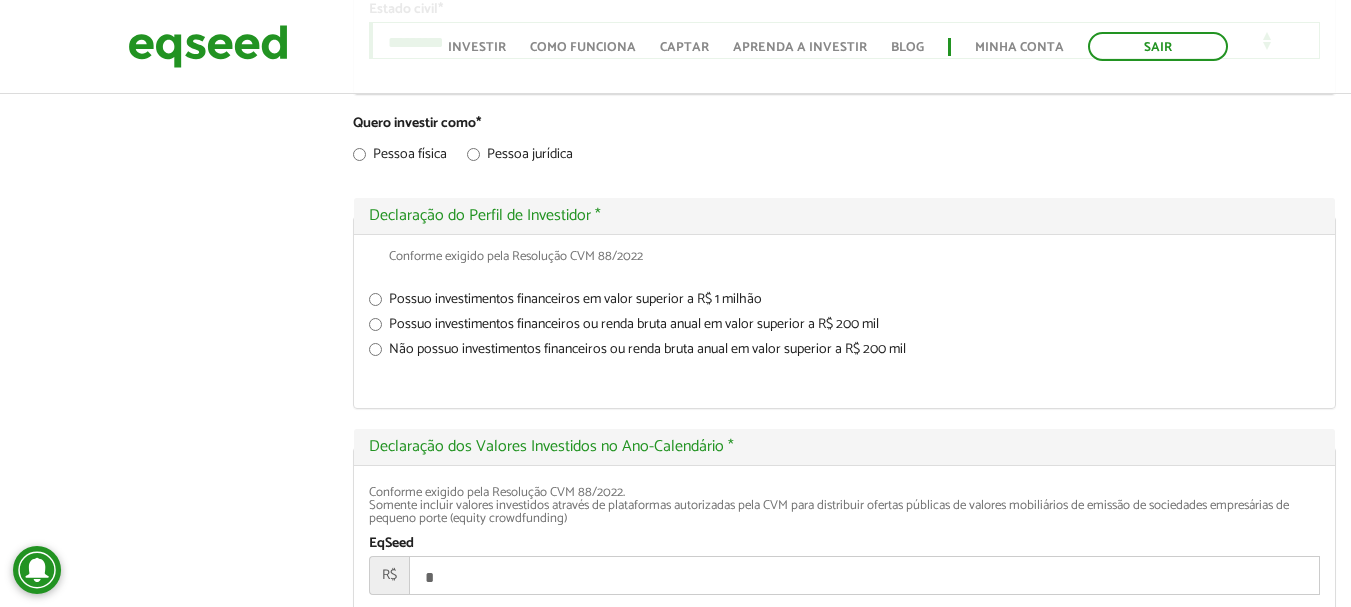 scroll, scrollTop: 2013, scrollLeft: 0, axis: vertical 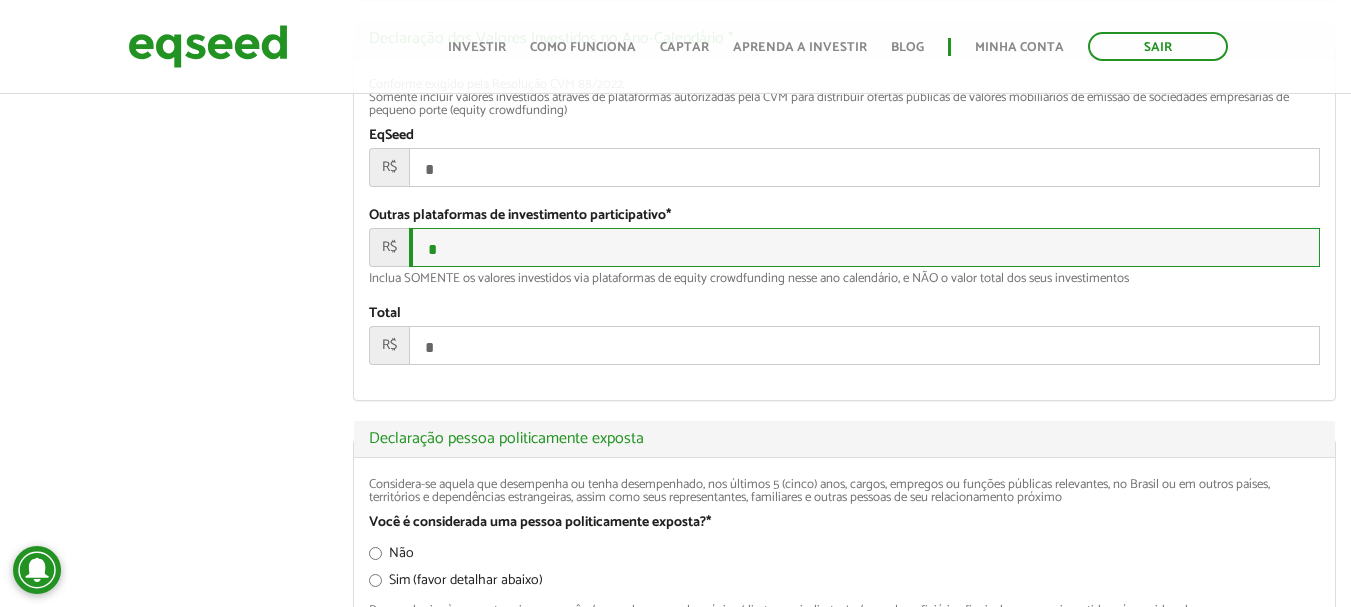 click on "*" at bounding box center [864, 247] 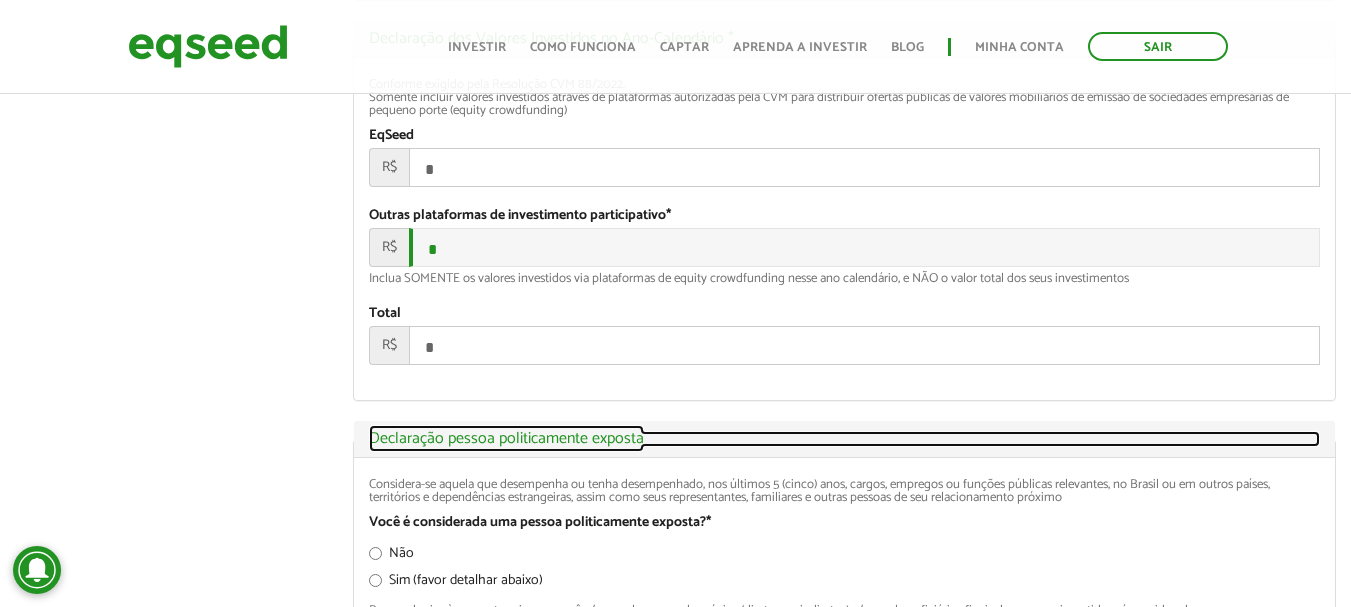 scroll, scrollTop: 2714, scrollLeft: 0, axis: vertical 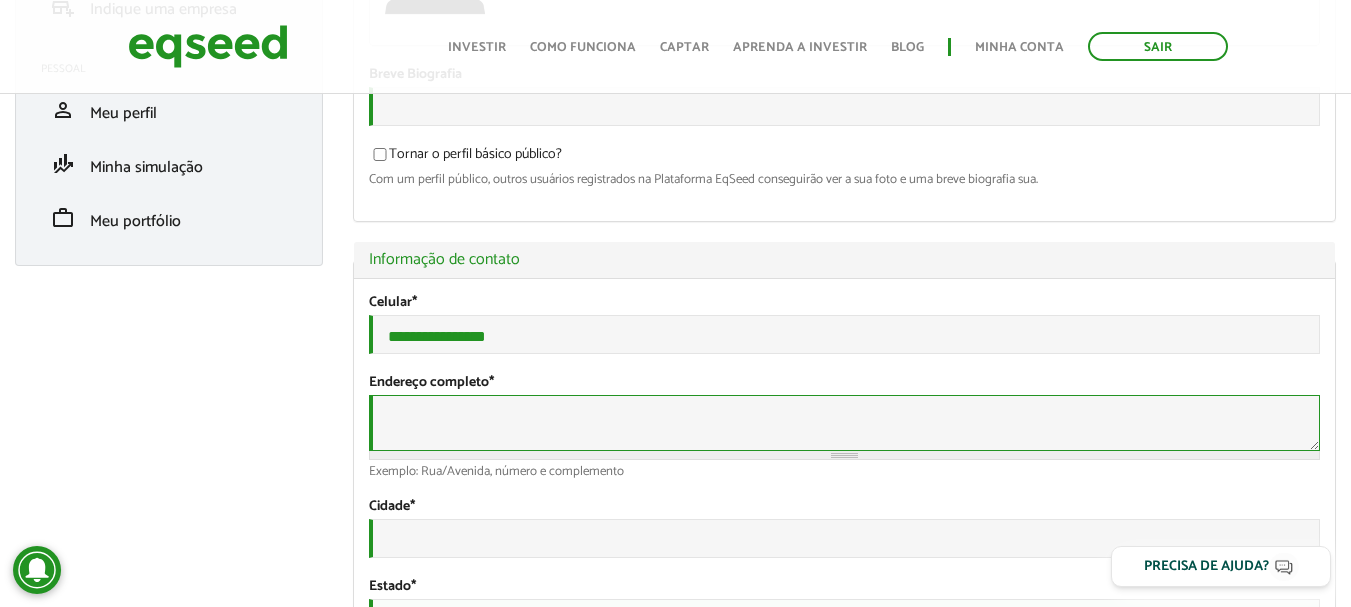 click on "Endereço completo  *" at bounding box center (844, 423) 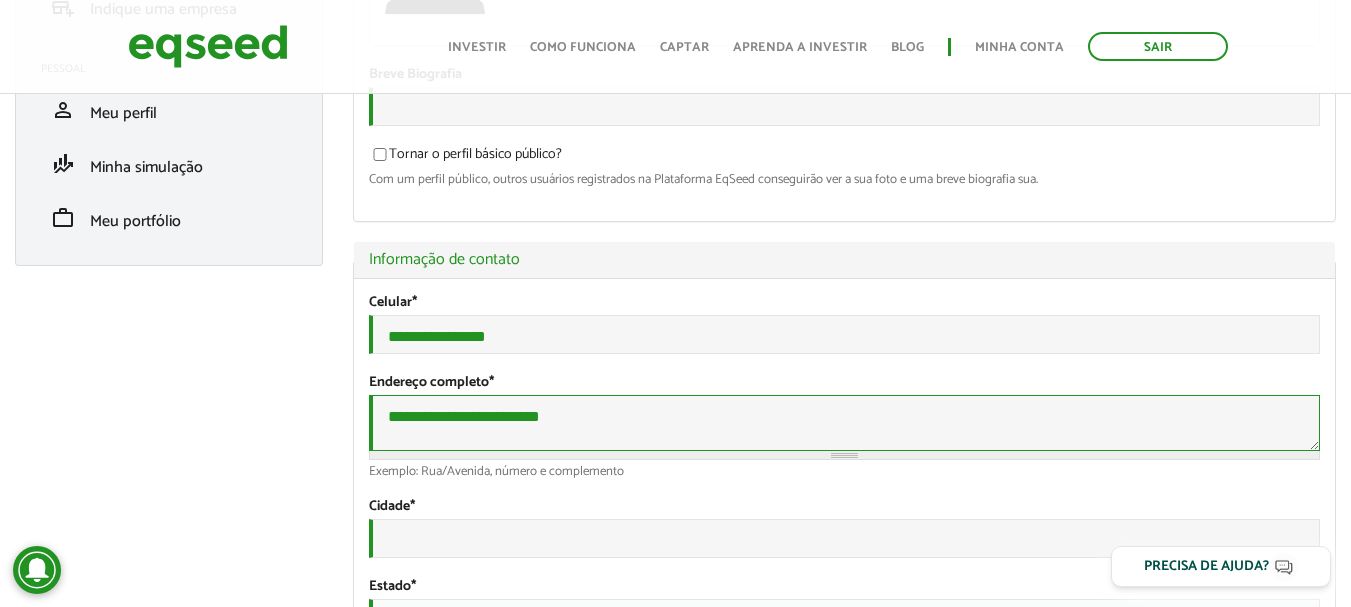 type on "**********" 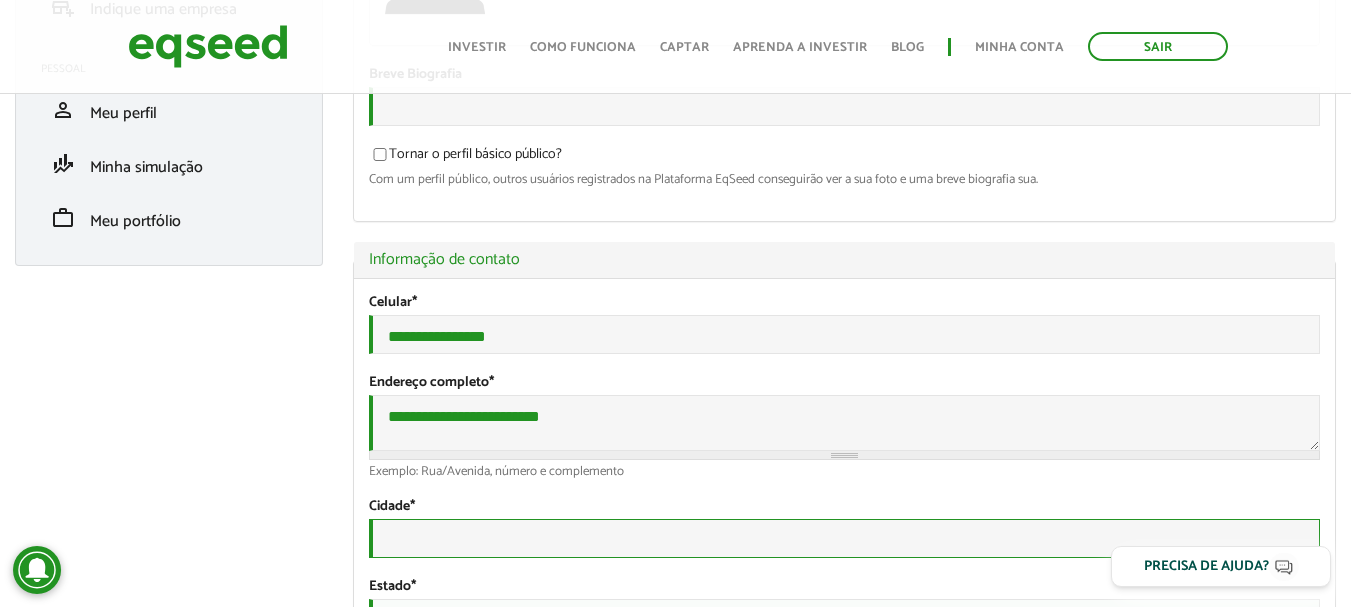 scroll, scrollTop: 399, scrollLeft: 0, axis: vertical 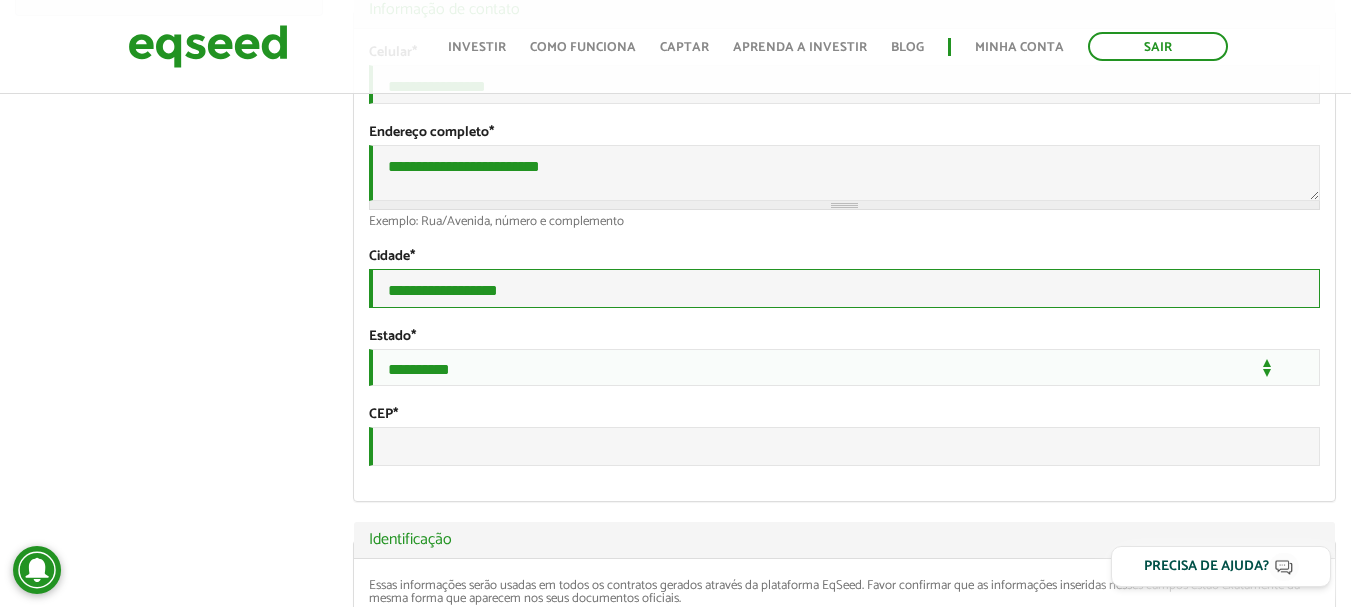 type on "**********" 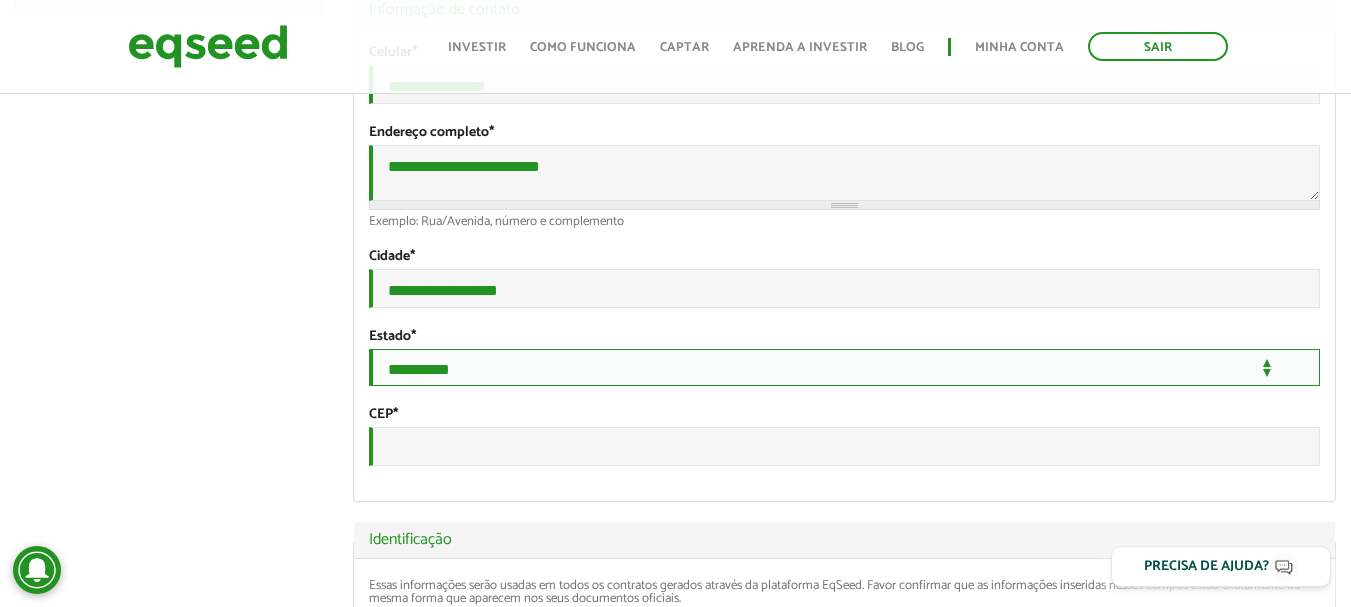 click on "**********" at bounding box center [844, 367] 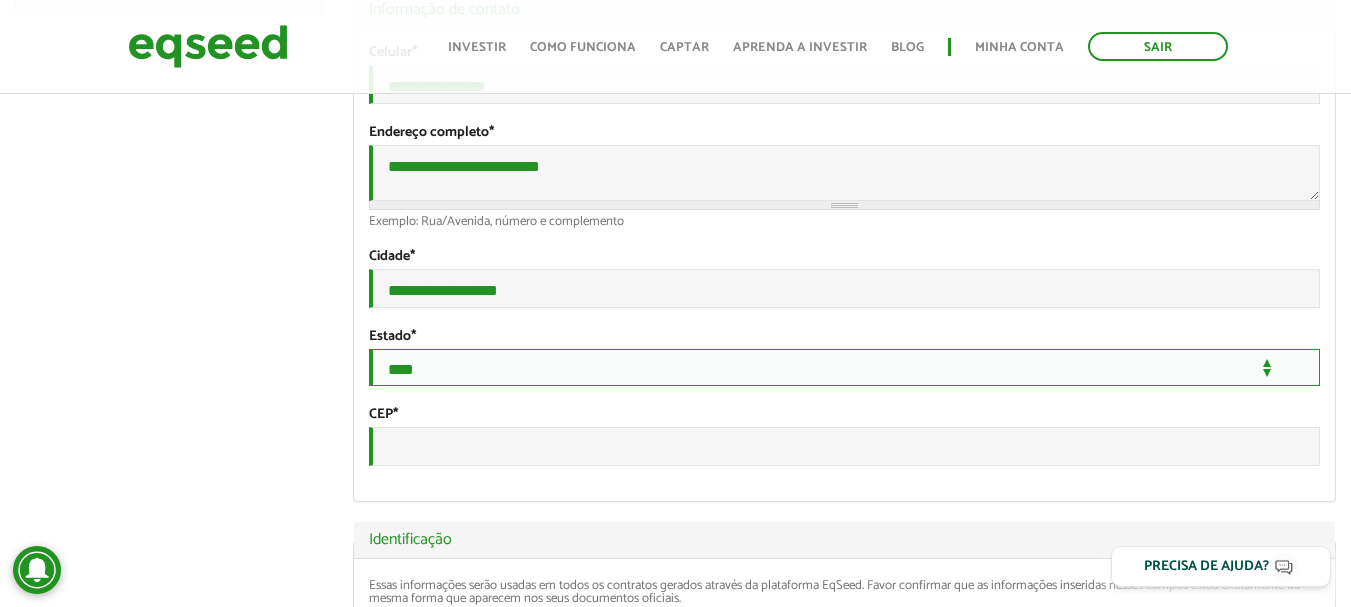 click on "**********" at bounding box center (844, 367) 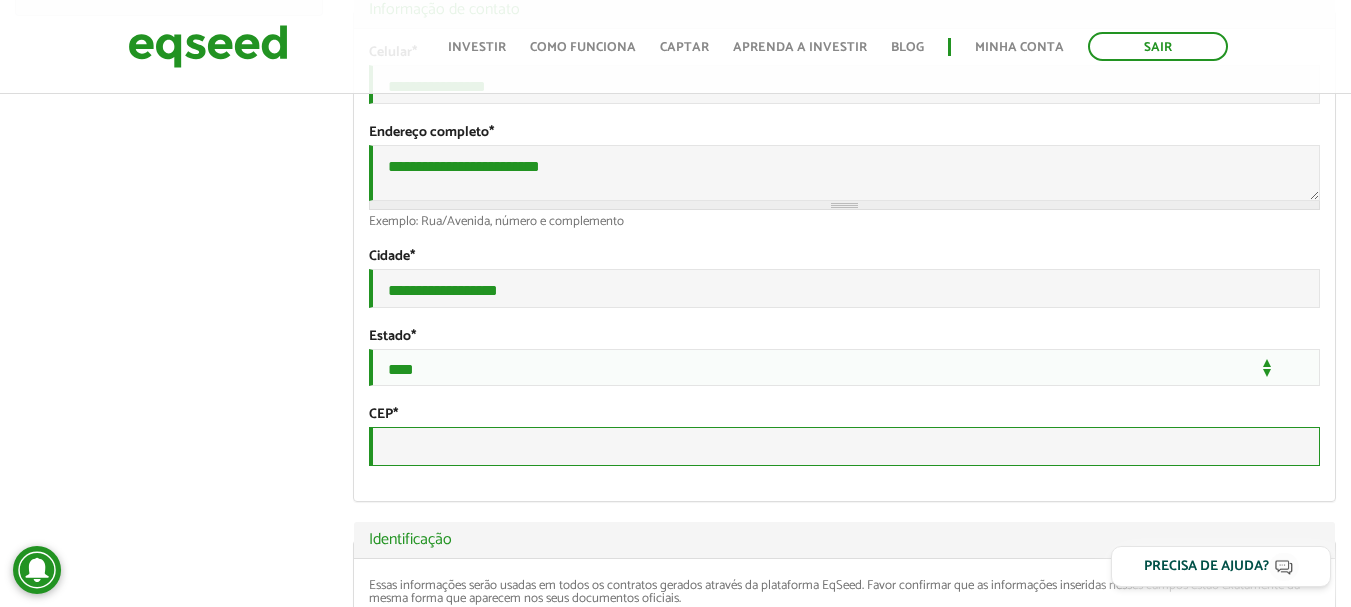 click on "CEP  *" at bounding box center [844, 446] 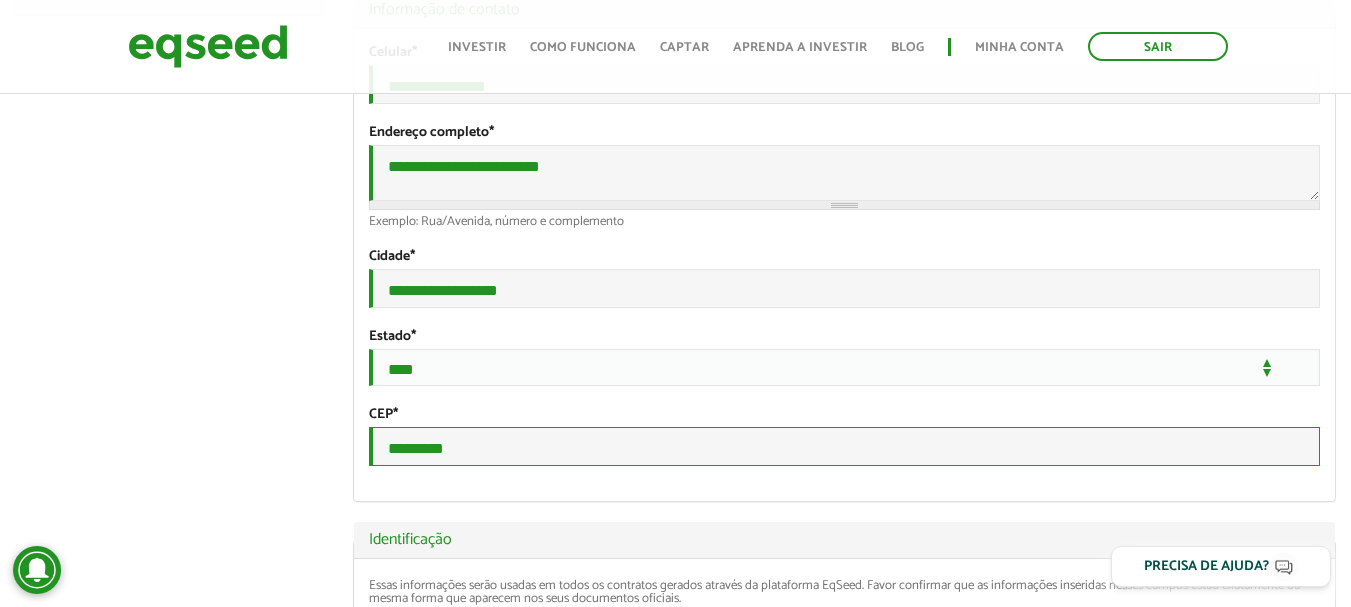 type on "*********" 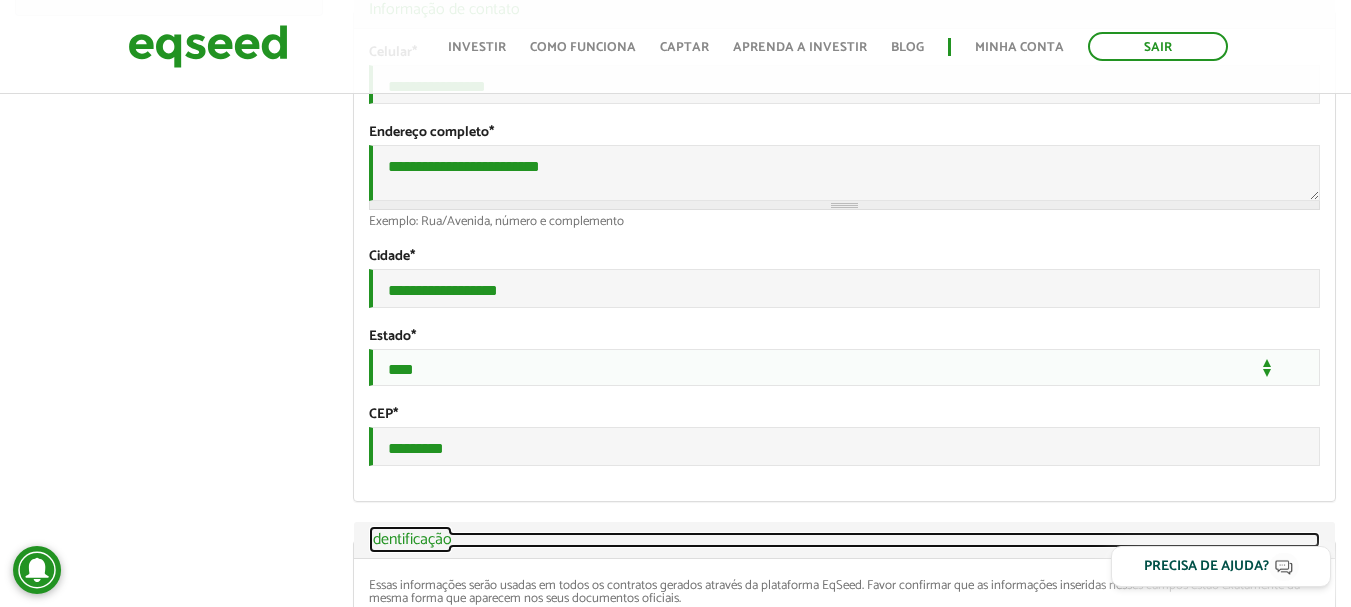scroll, scrollTop: 661, scrollLeft: 0, axis: vertical 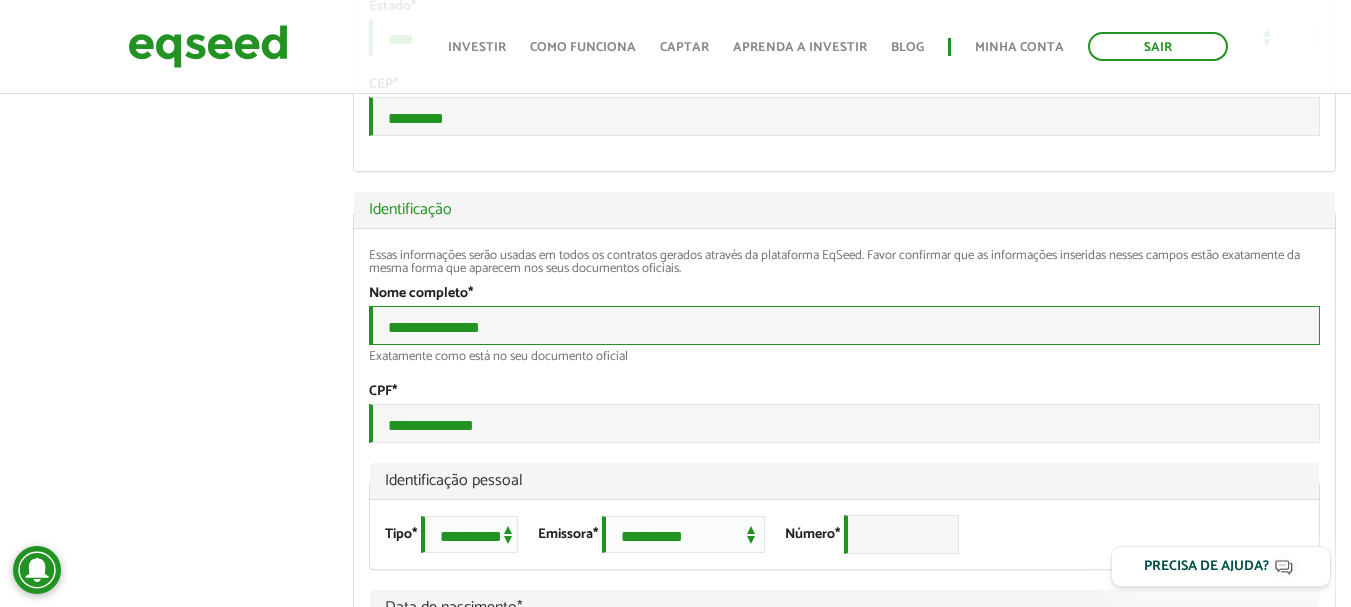 click on "**********" at bounding box center [844, 325] 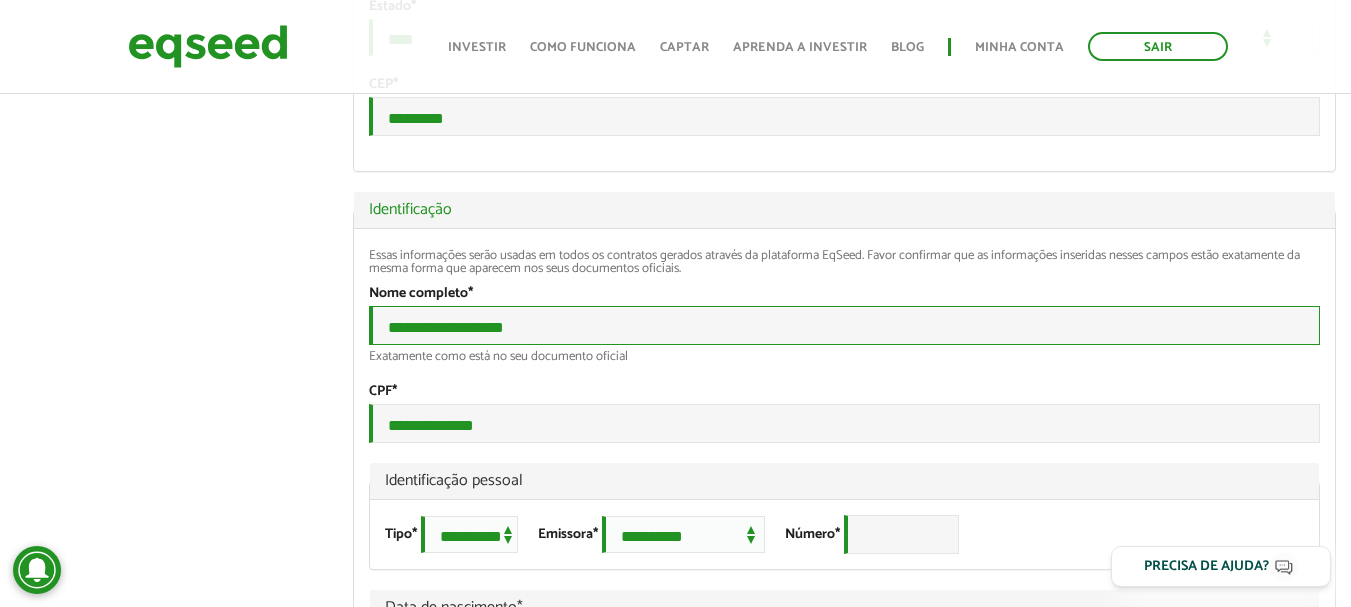 type on "**********" 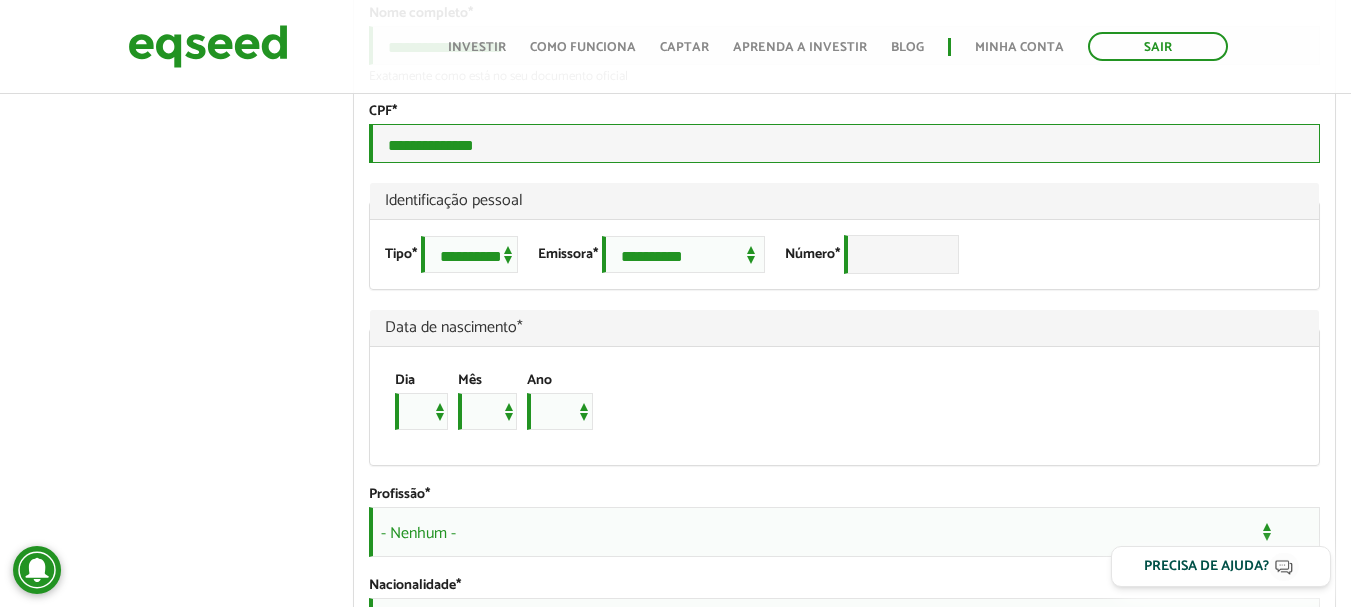 scroll, scrollTop: 1280, scrollLeft: 0, axis: vertical 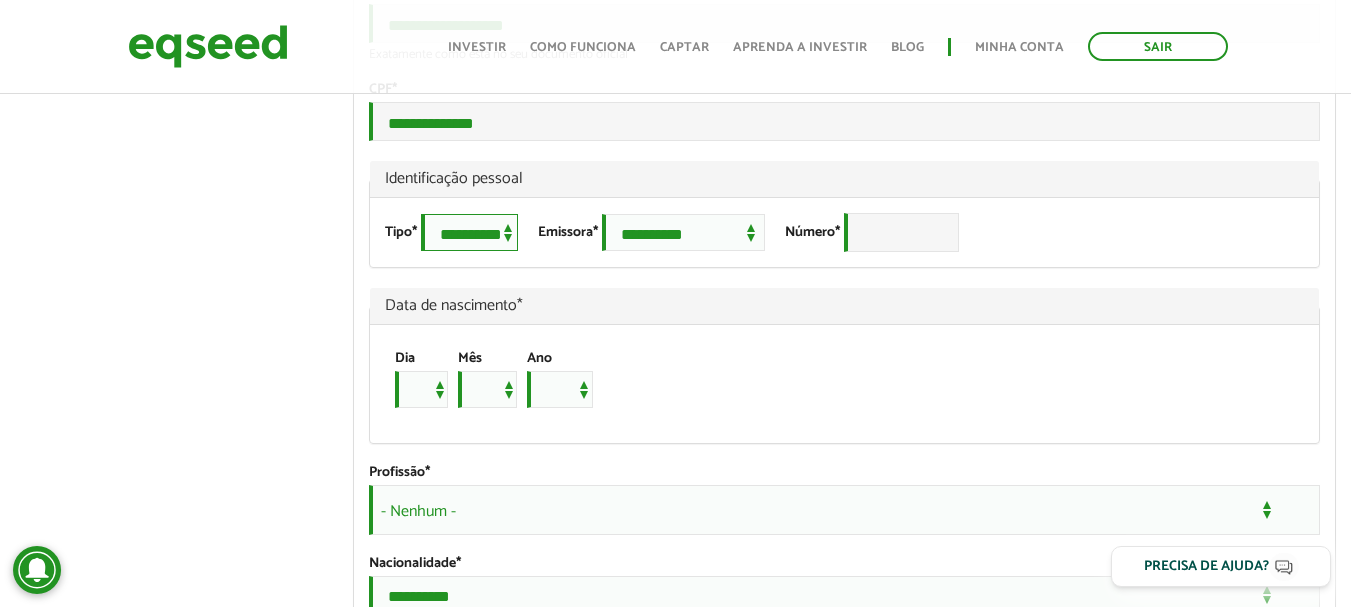 click on "**********" at bounding box center [469, 232] 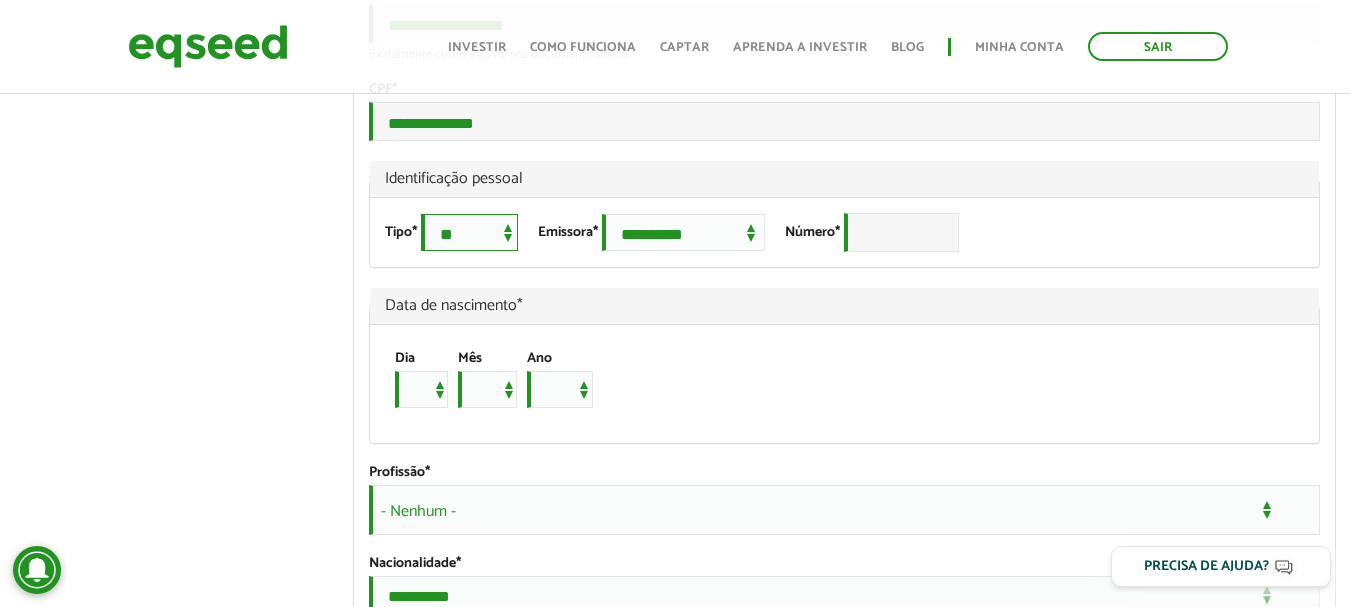 click on "**********" at bounding box center [469, 232] 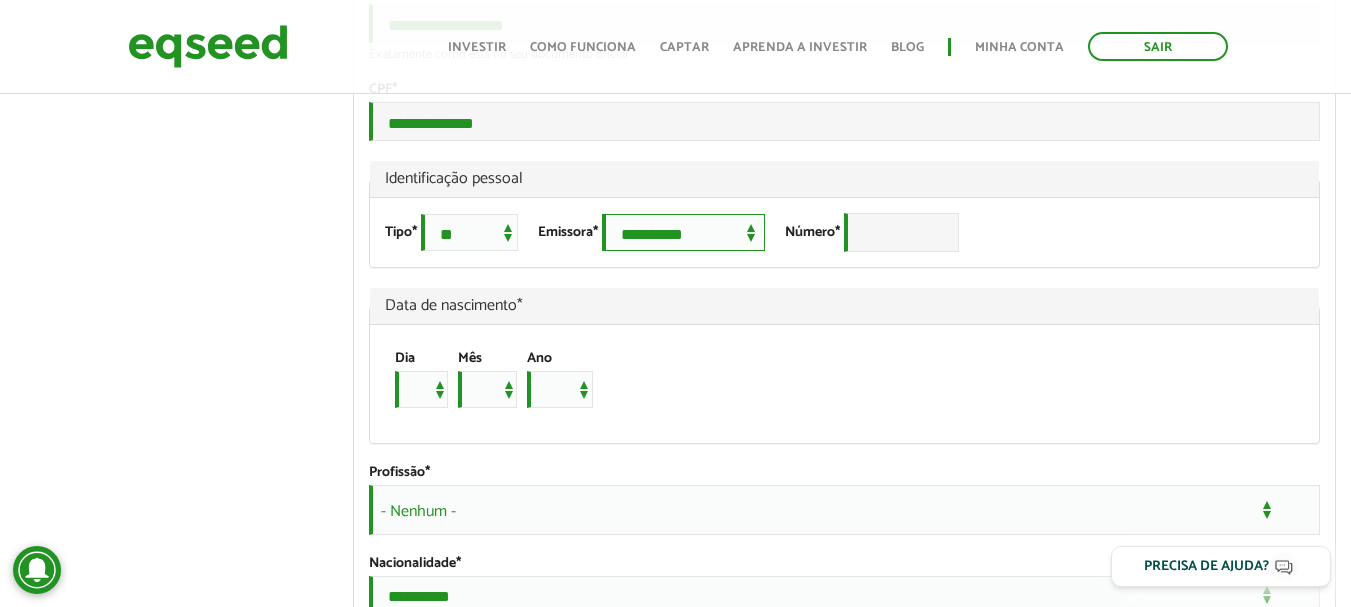 click on "**********" at bounding box center (683, 232) 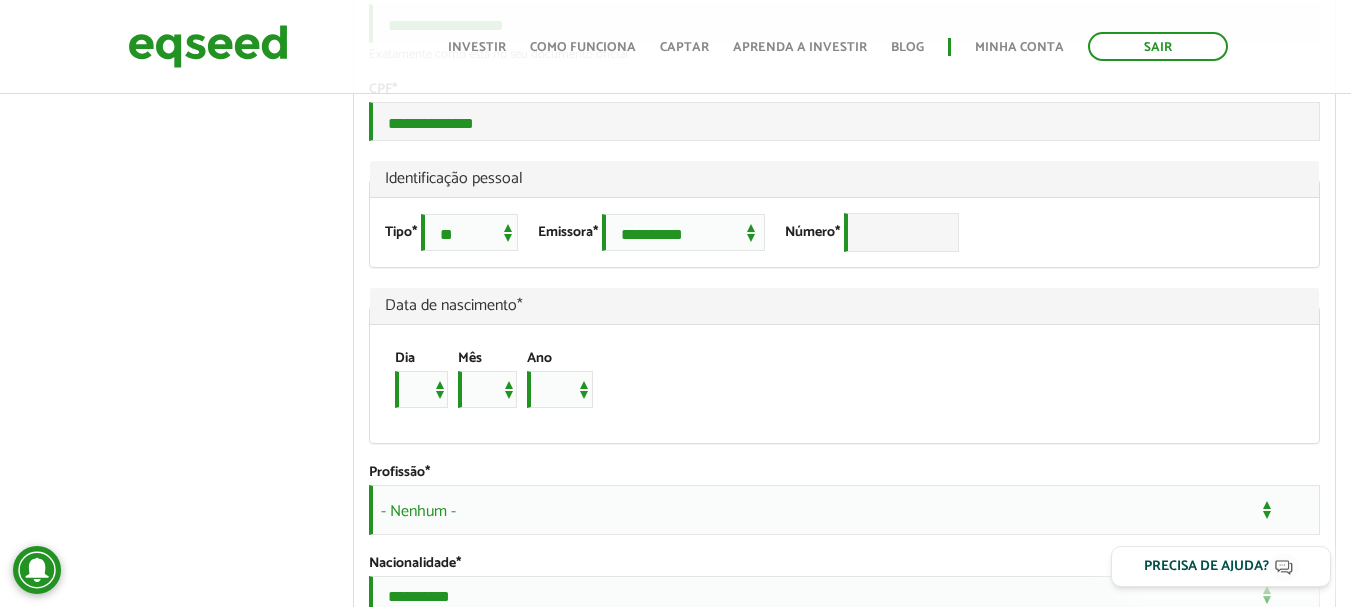 click on "**********" at bounding box center [844, 365] 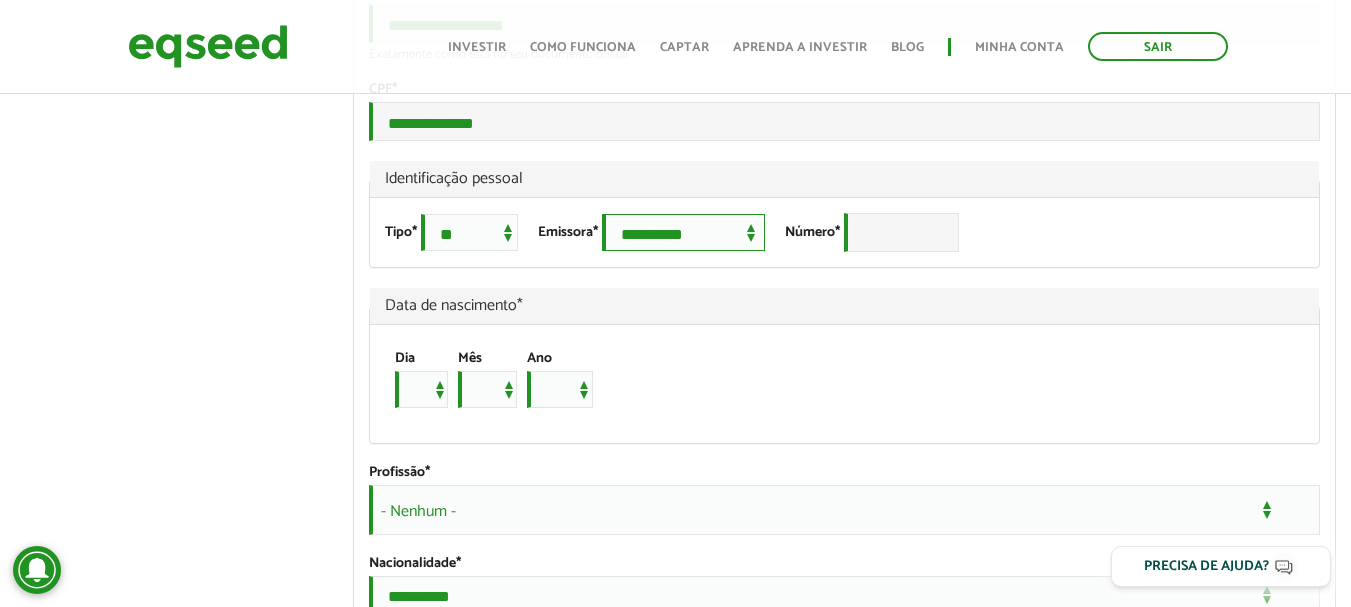 click on "**********" at bounding box center (683, 232) 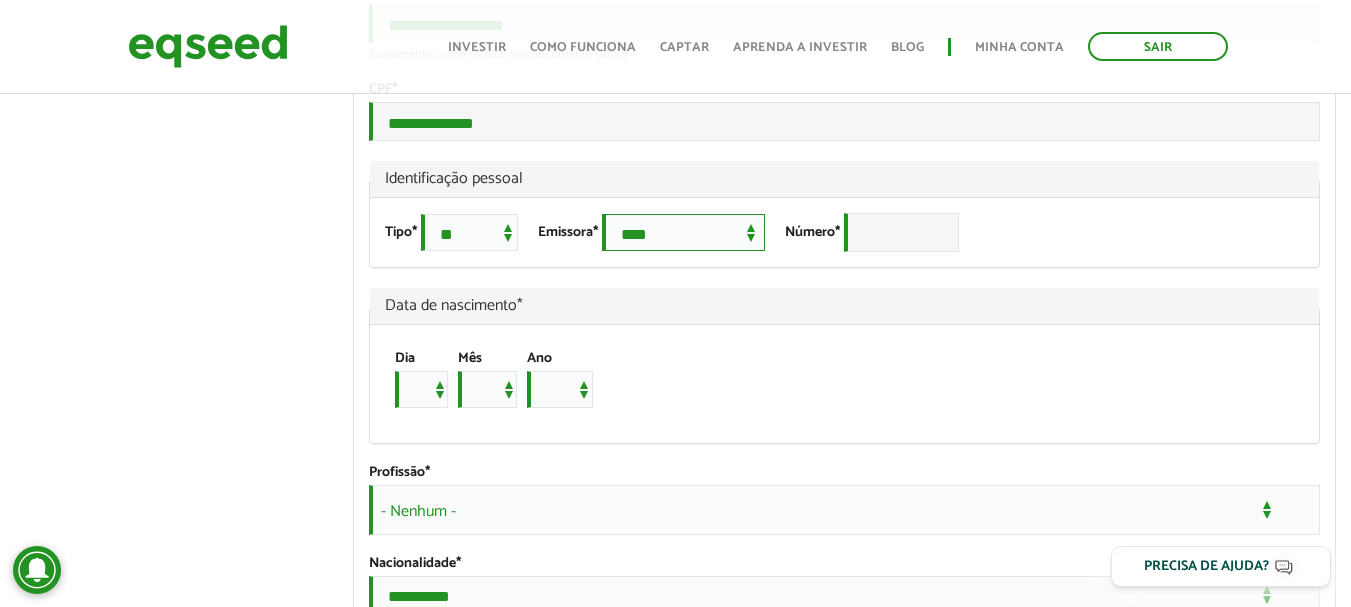 click on "**********" at bounding box center (683, 232) 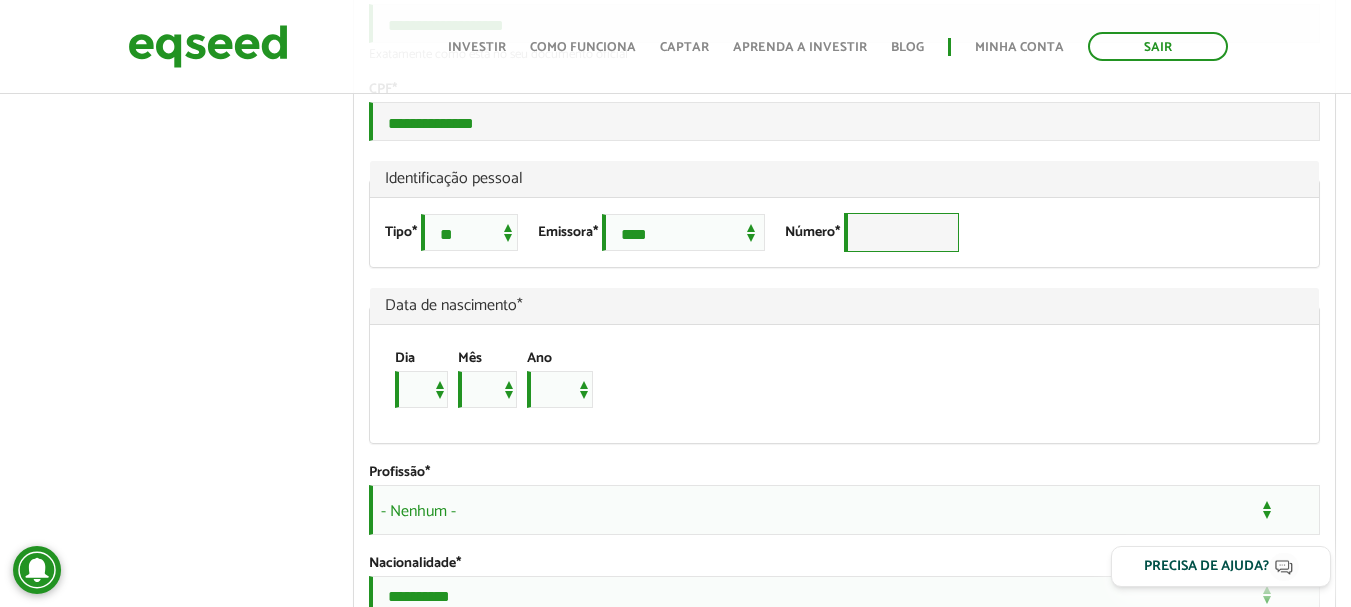 click on "Número  *" at bounding box center [901, 232] 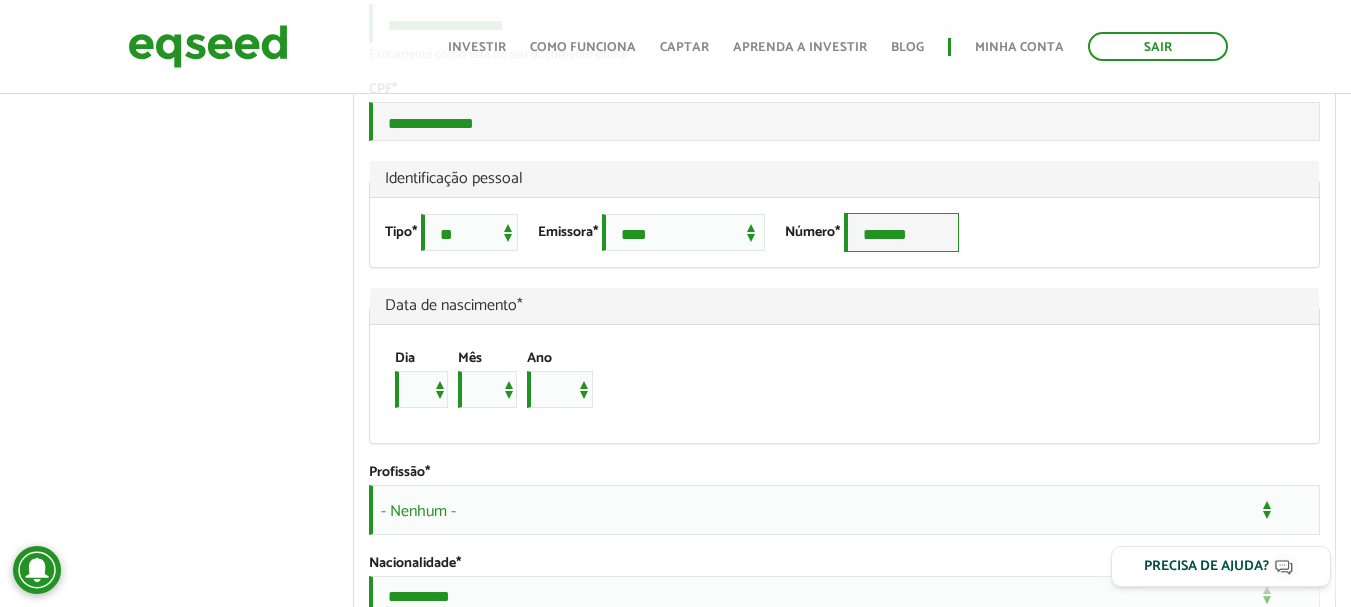 type on "*******" 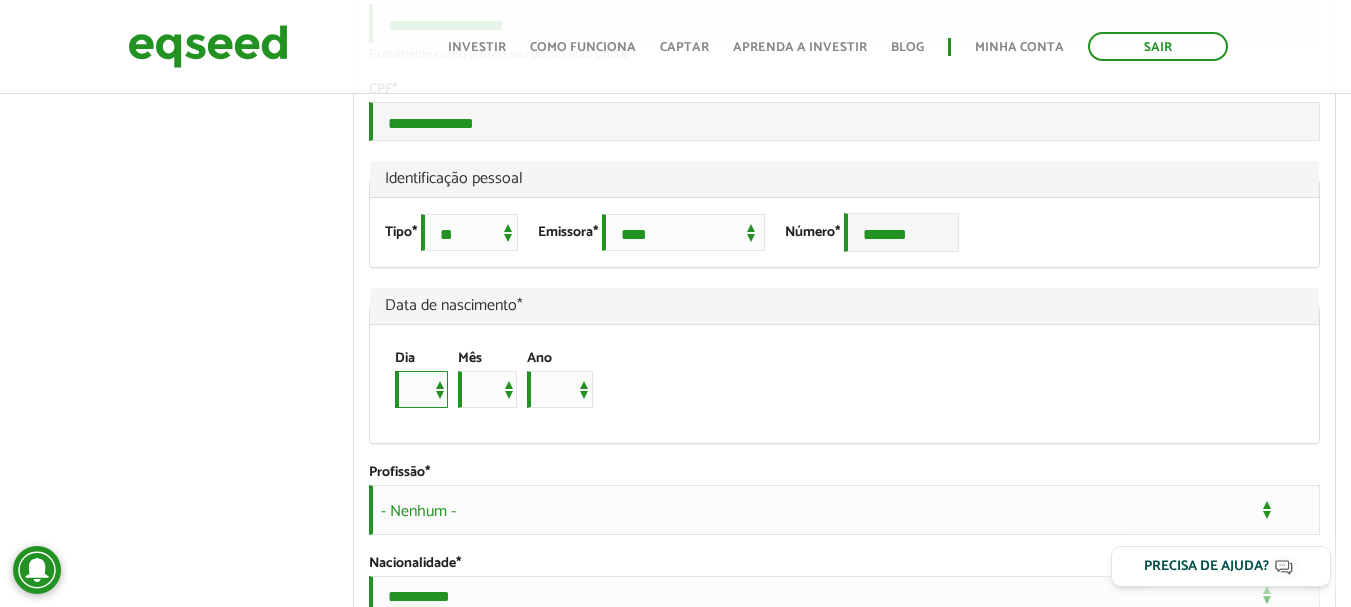 click on "* * * * * * * * * ** ** ** ** ** ** ** ** ** ** ** ** ** ** ** ** ** ** ** ** ** **" at bounding box center [421, 389] 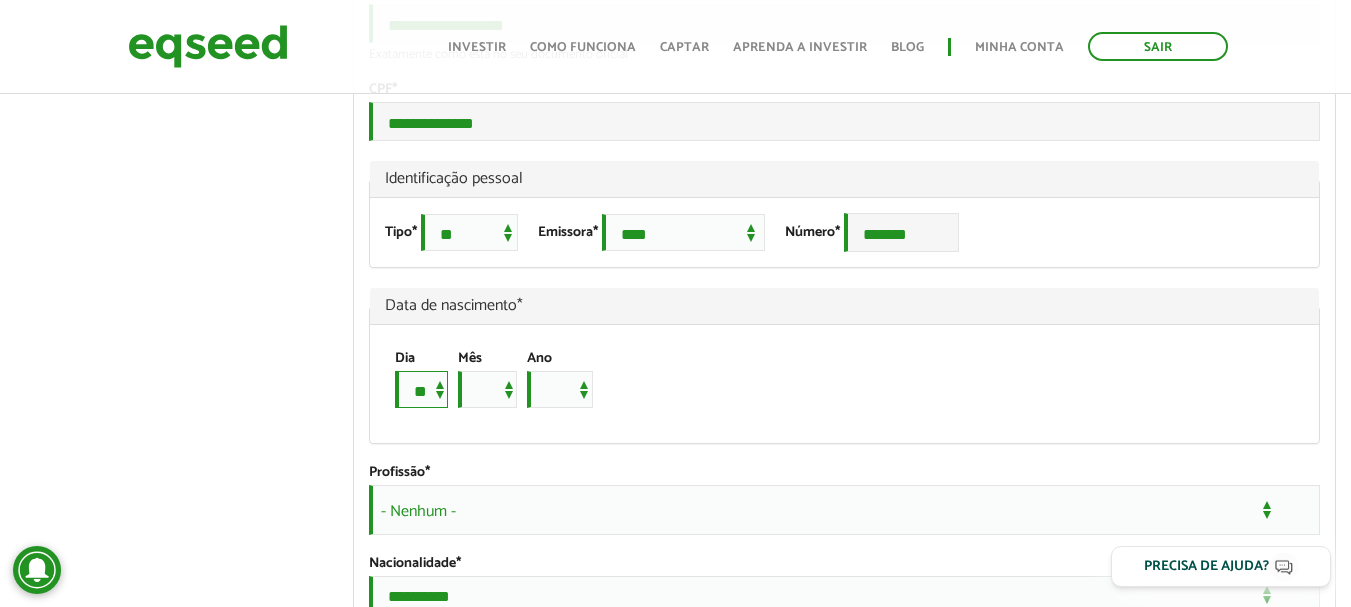 click on "* * * * * * * * * ** ** ** ** ** ** ** ** ** ** ** ** ** ** ** ** ** ** ** ** ** **" at bounding box center (421, 389) 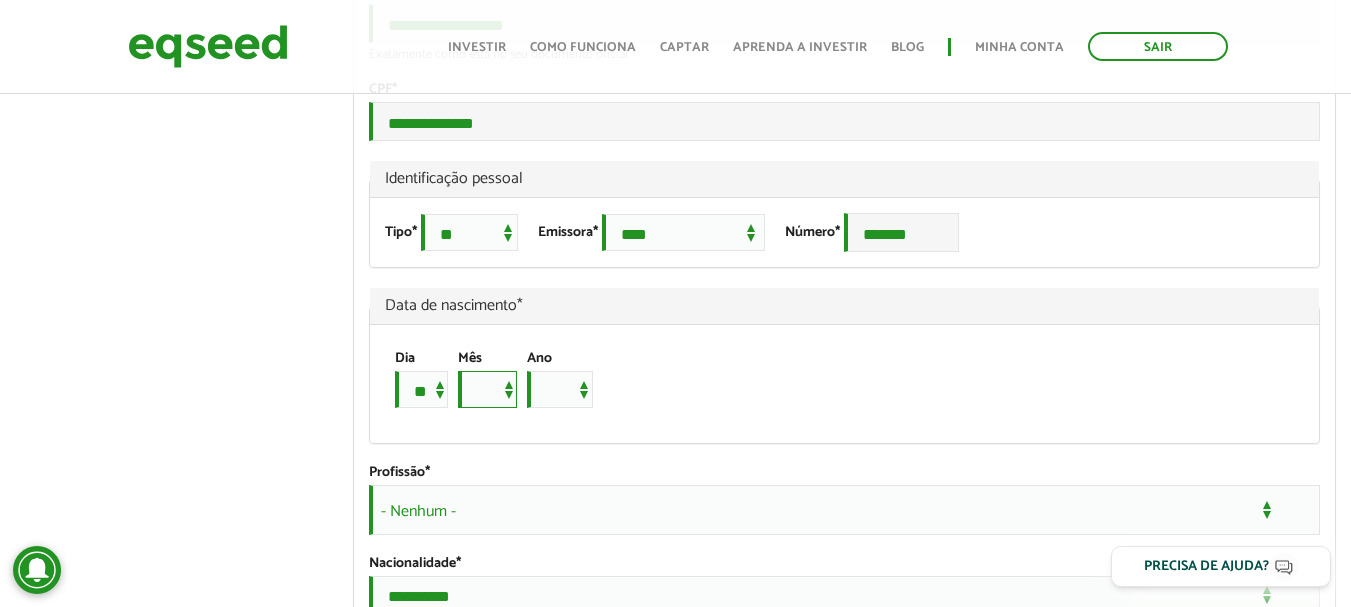 click on "*** *** *** *** *** *** *** *** *** *** *** ***" at bounding box center [487, 389] 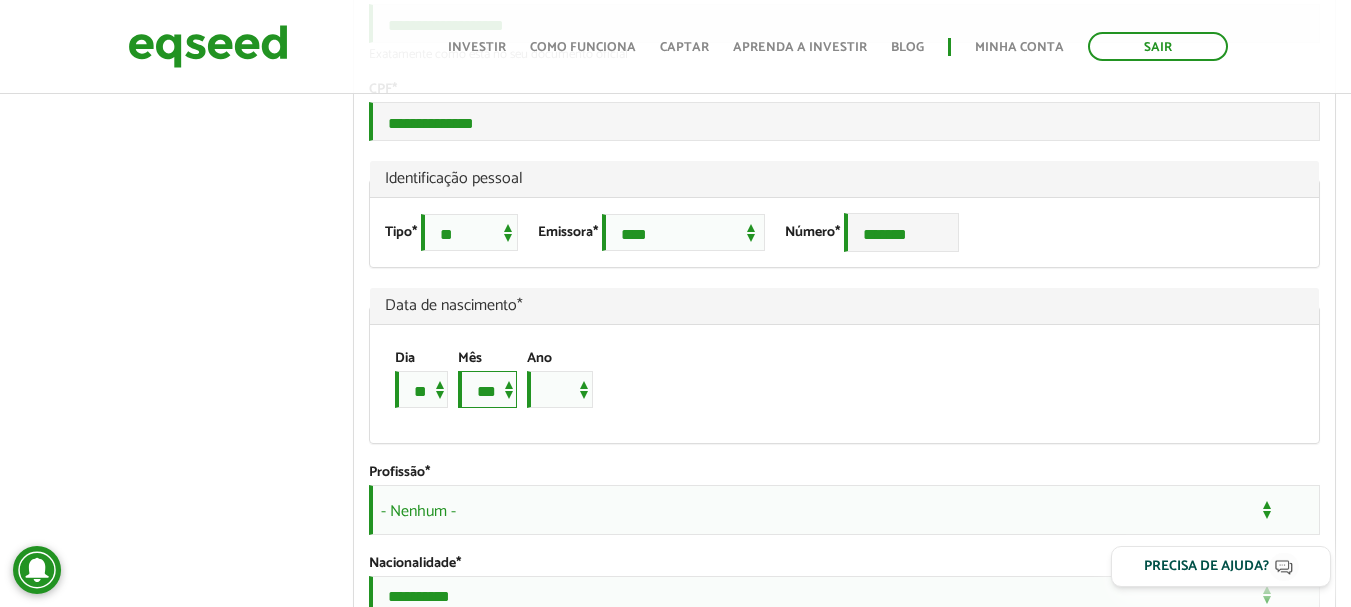 click on "*** *** *** *** *** *** *** *** *** *** *** ***" at bounding box center [487, 389] 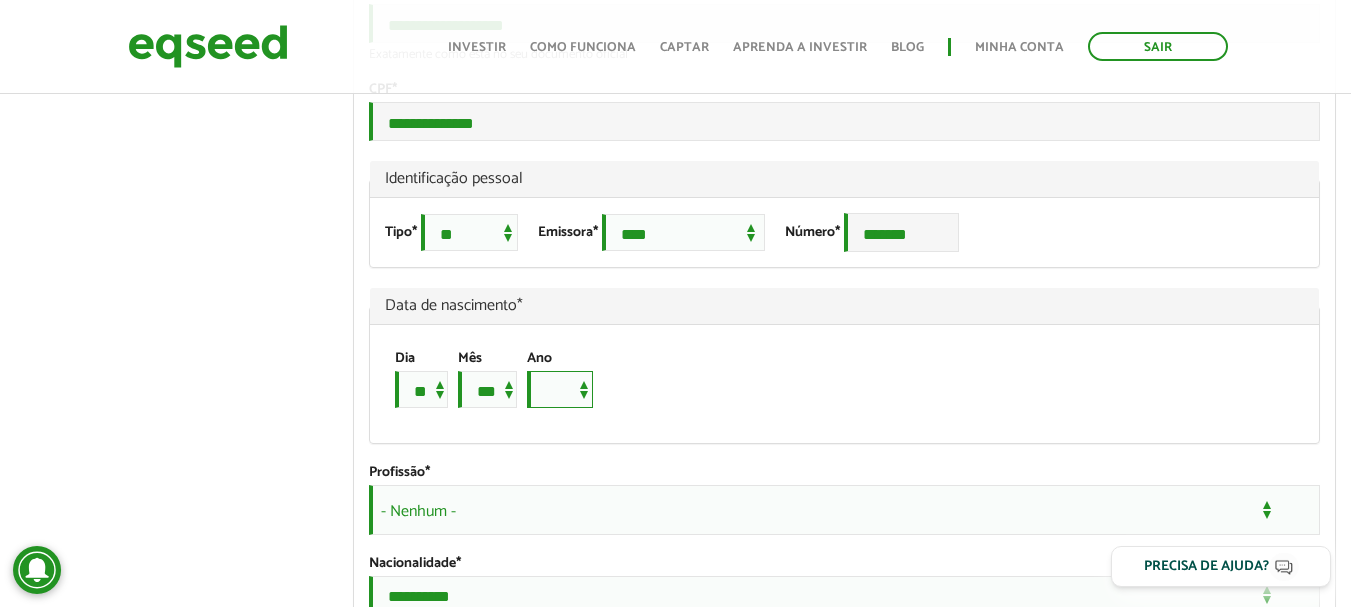 click on "**** **** **** **** **** **** **** **** **** **** **** **** **** **** **** **** **** **** **** **** **** **** **** **** **** **** **** **** **** **** **** **** **** **** **** **** **** **** **** **** **** **** **** **** **** **** **** **** **** **** **** **** **** **** **** **** **** **** **** **** **** **** **** **** **** **** **** **** **** **** **** **** **** **** **** **** **** **** **** **** **** **** **** **** **** **** **** **** **** **** **** **** **** **** **** **** **** **** **** **** **** **** **** **** **** **** **** **** **** **** **** **** **** **** **** **** **** **** **** **** **** **** **** **** **** ****" at bounding box center [560, 389] 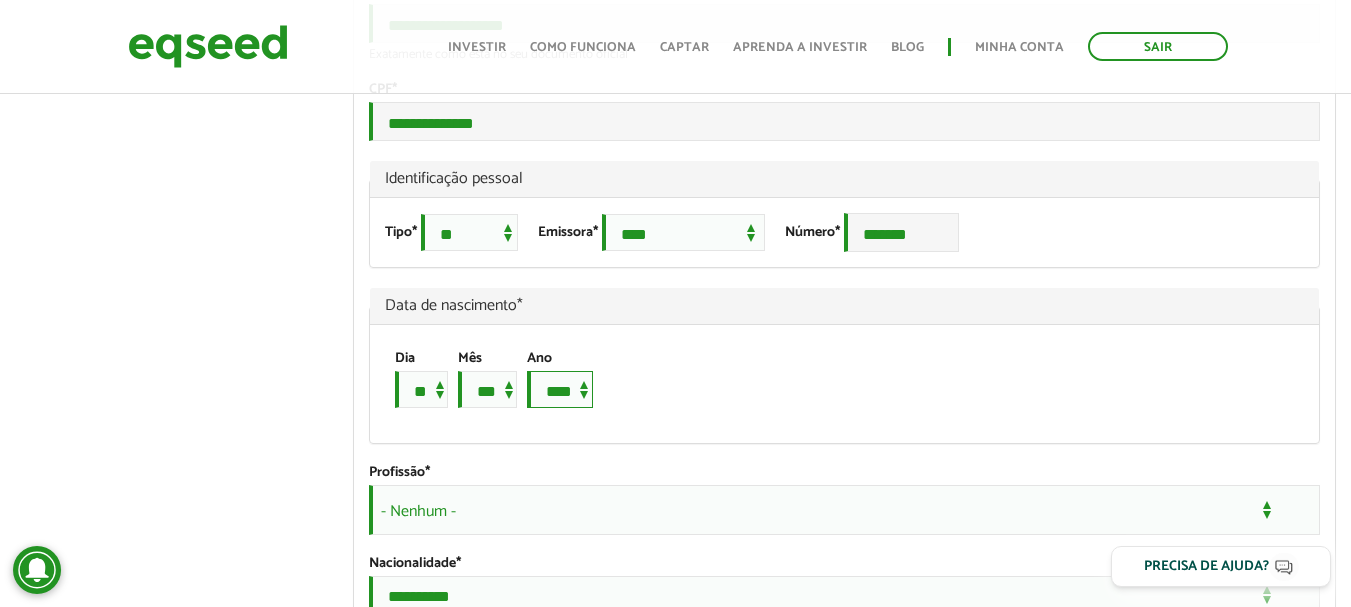 click on "**** **** **** **** **** **** **** **** **** **** **** **** **** **** **** **** **** **** **** **** **** **** **** **** **** **** **** **** **** **** **** **** **** **** **** **** **** **** **** **** **** **** **** **** **** **** **** **** **** **** **** **** **** **** **** **** **** **** **** **** **** **** **** **** **** **** **** **** **** **** **** **** **** **** **** **** **** **** **** **** **** **** **** **** **** **** **** **** **** **** **** **** **** **** **** **** **** **** **** **** **** **** **** **** **** **** **** **** **** **** **** **** **** **** **** **** **** **** **** **** **** **** **** **** **** ****" at bounding box center (560, 389) 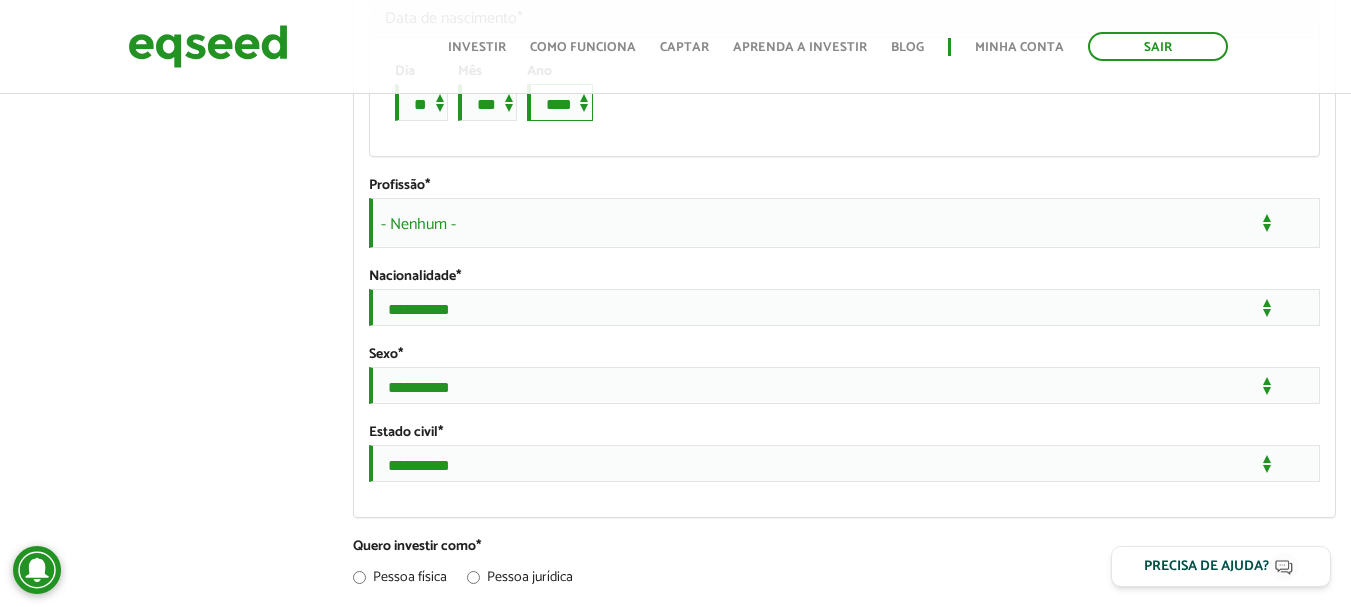 scroll, scrollTop: 1628, scrollLeft: 0, axis: vertical 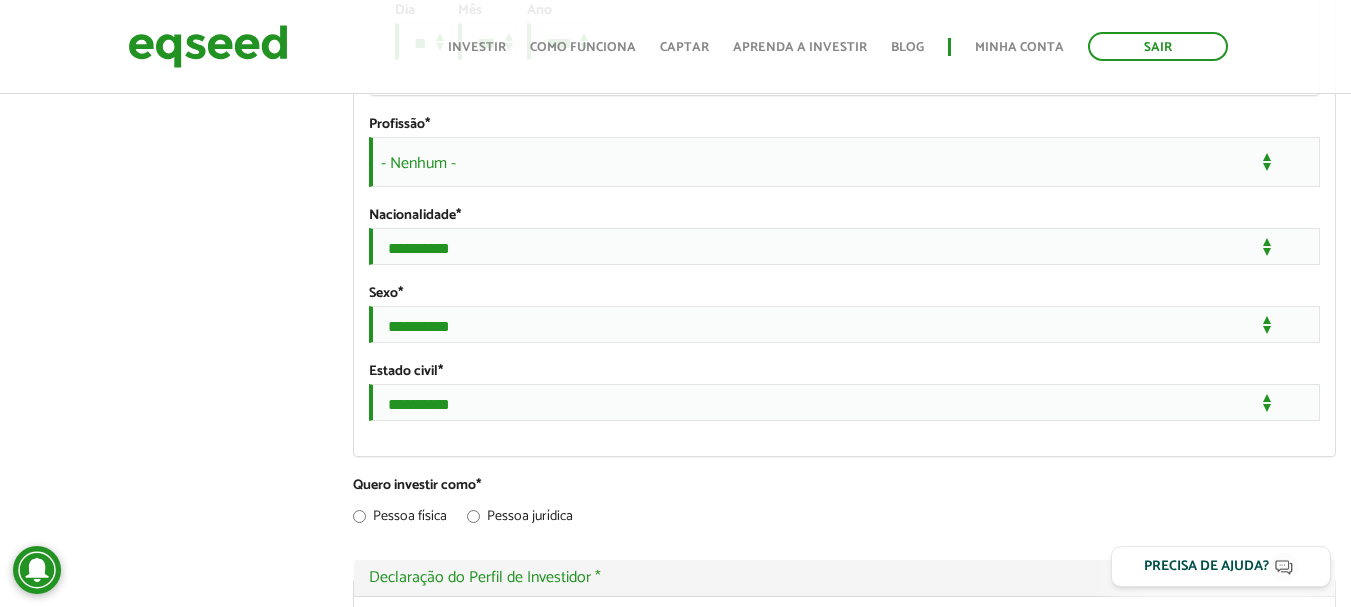 click on "- Nenhum -" at bounding box center (844, 162) 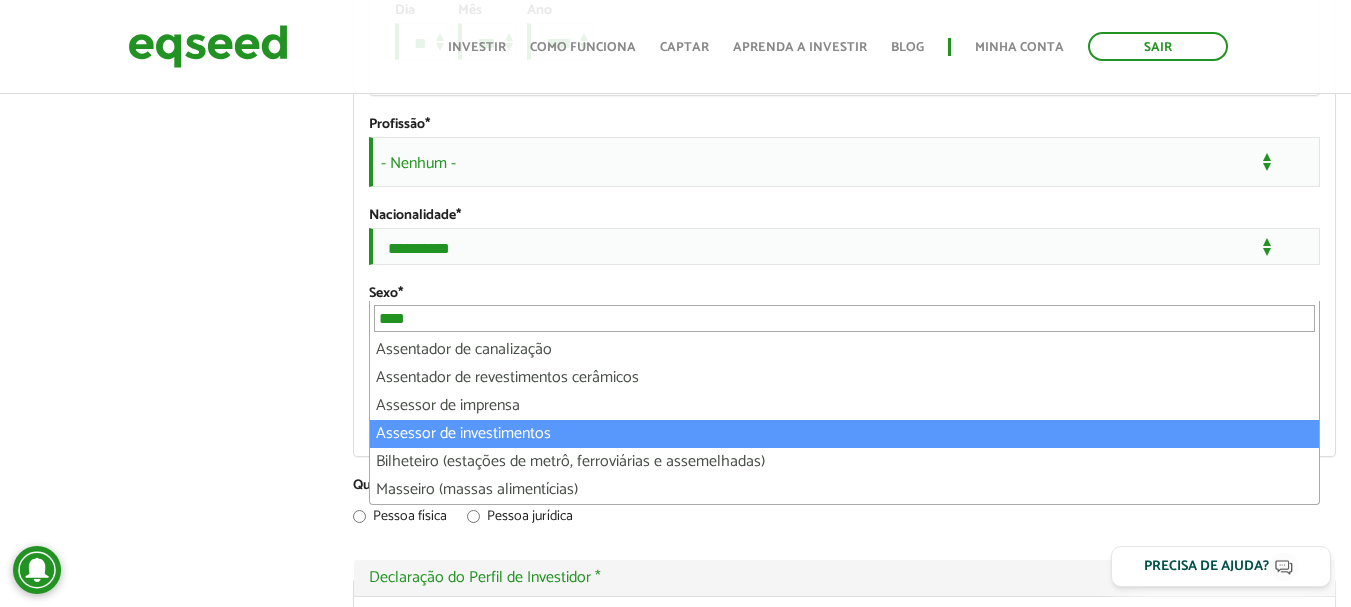 type on "****" 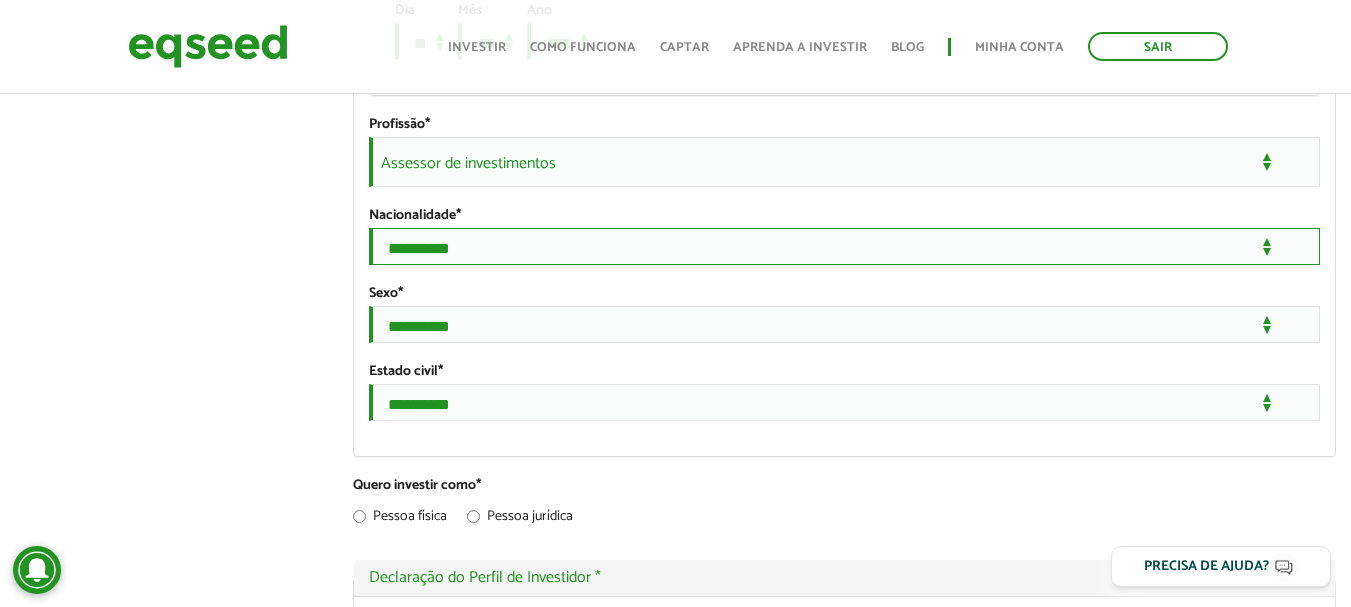 click on "**********" at bounding box center [844, 246] 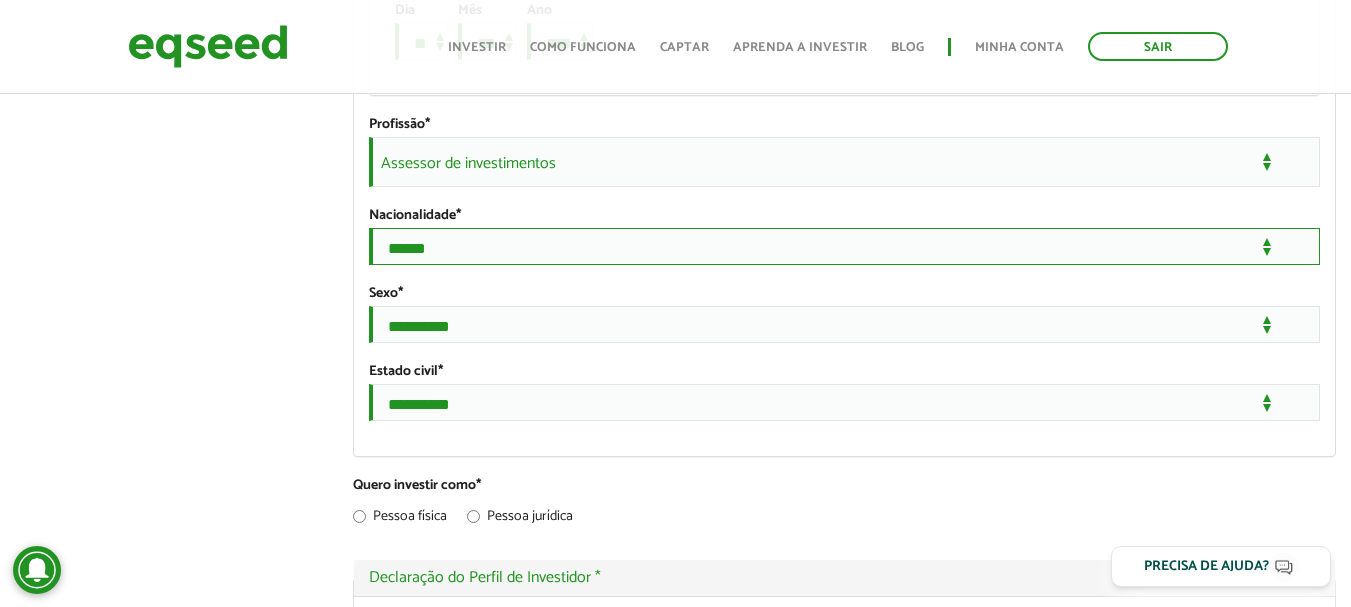 click on "**********" at bounding box center (844, 246) 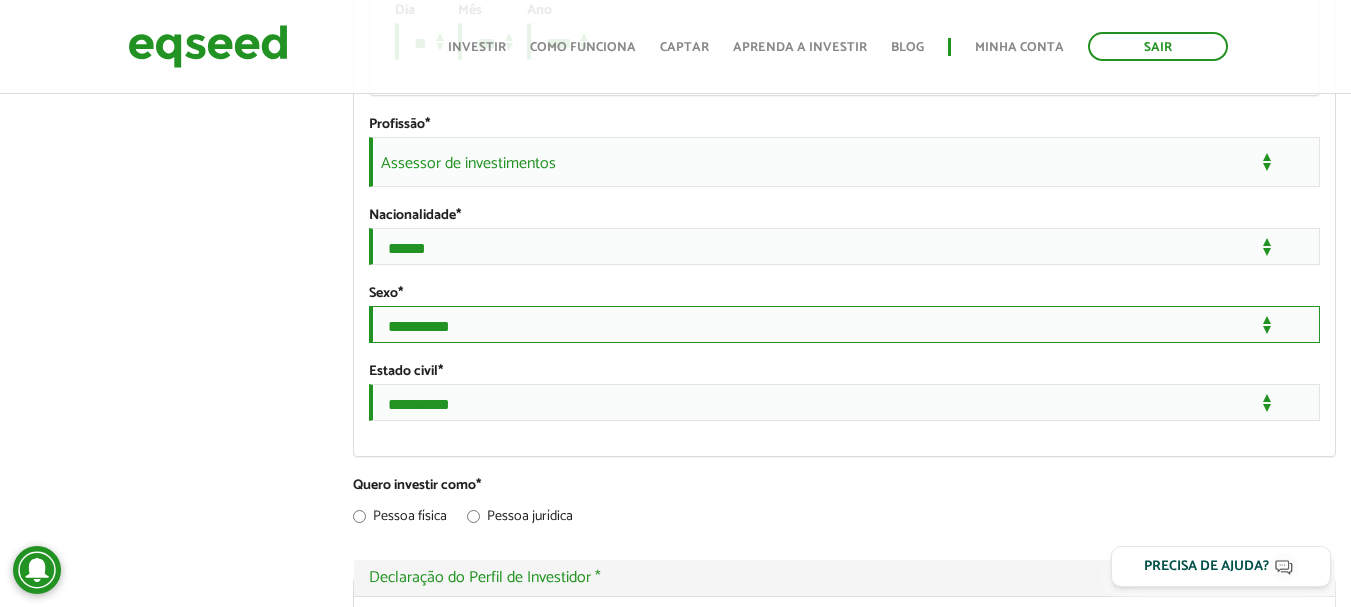 click on "**********" at bounding box center [844, 324] 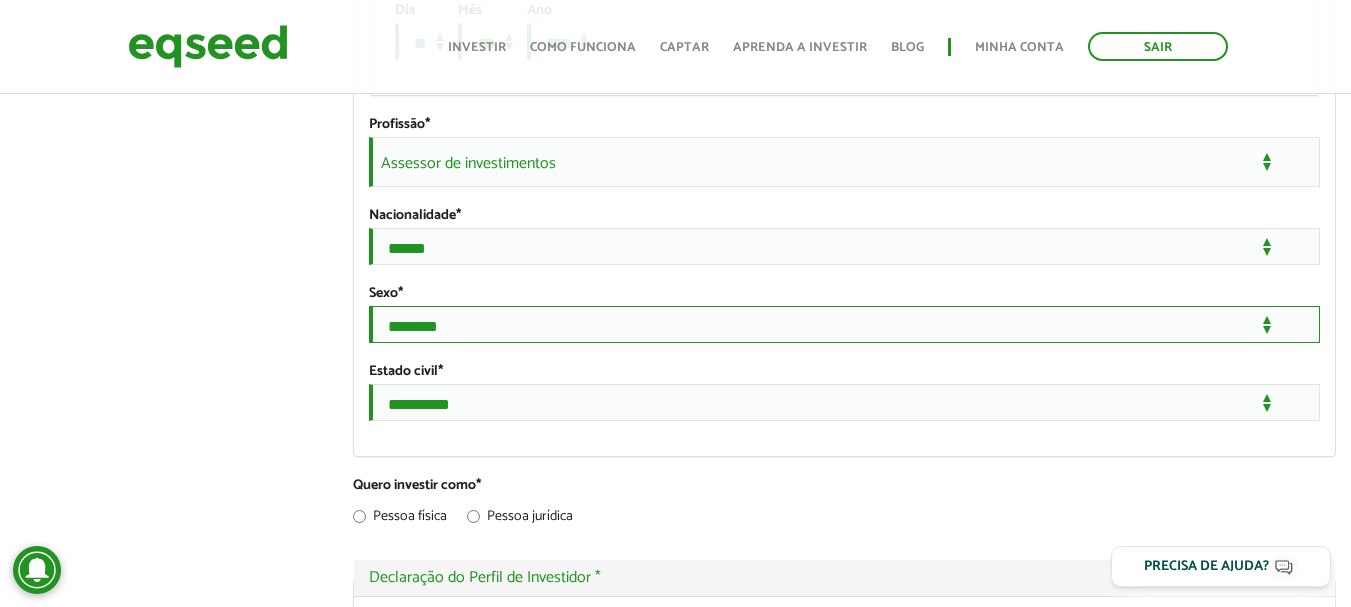 click on "**********" at bounding box center [844, 324] 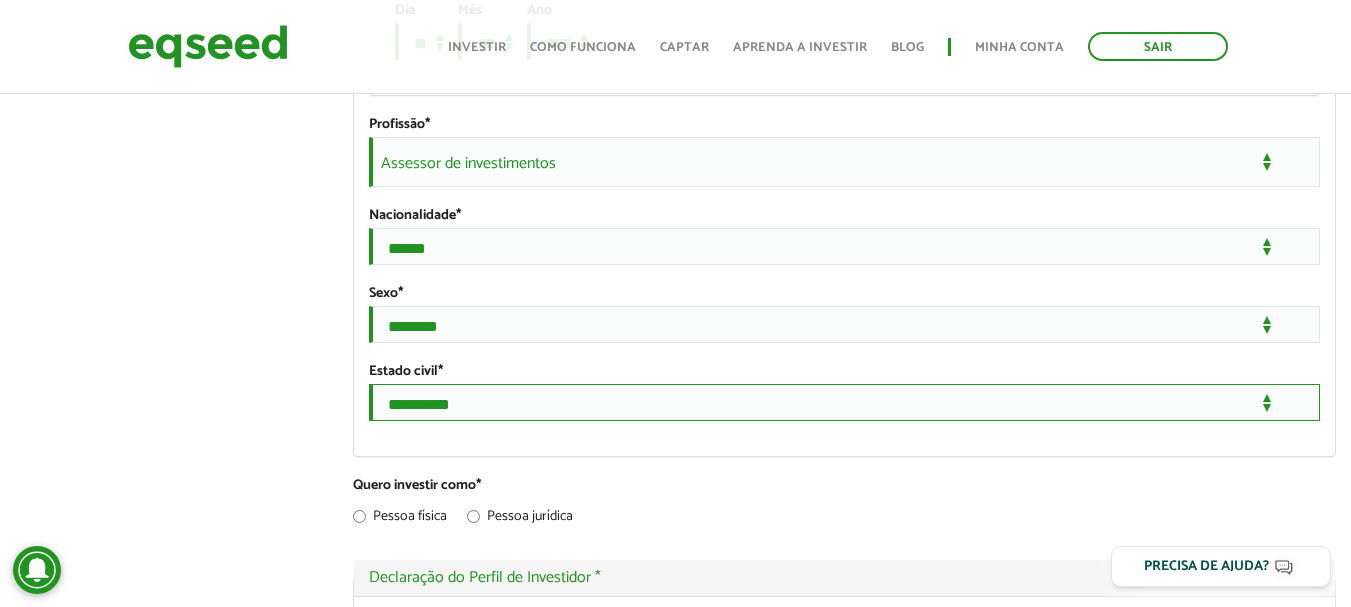 click on "**********" at bounding box center [844, 402] 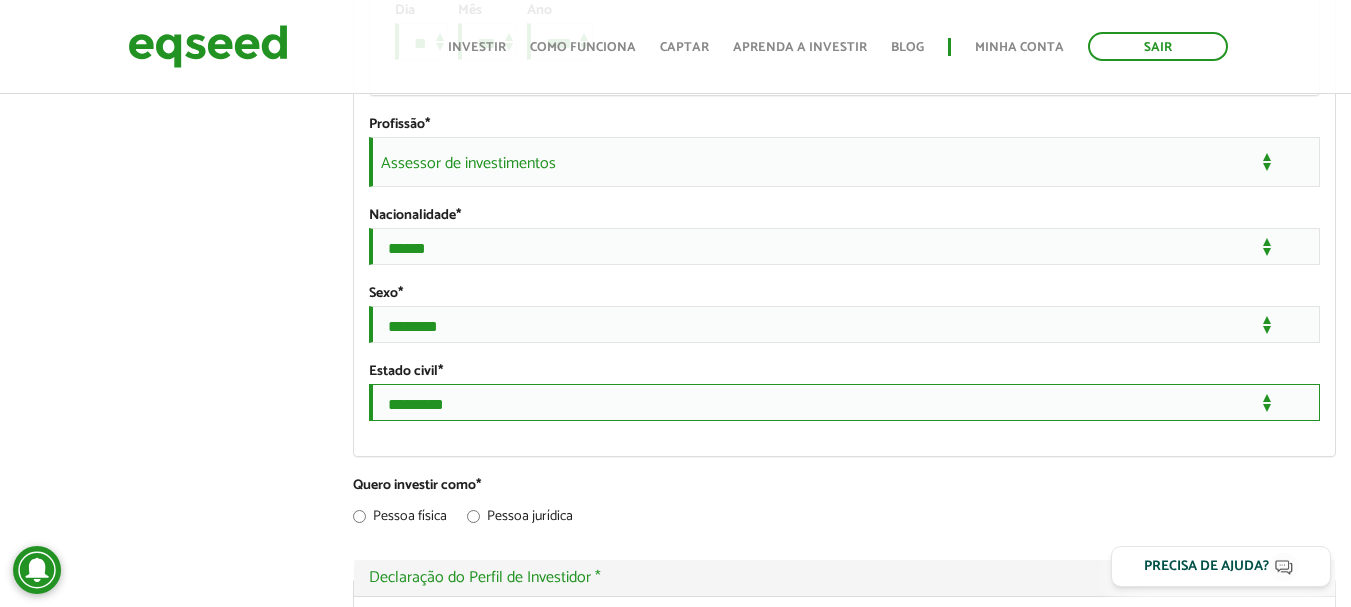 click on "**********" at bounding box center (844, 402) 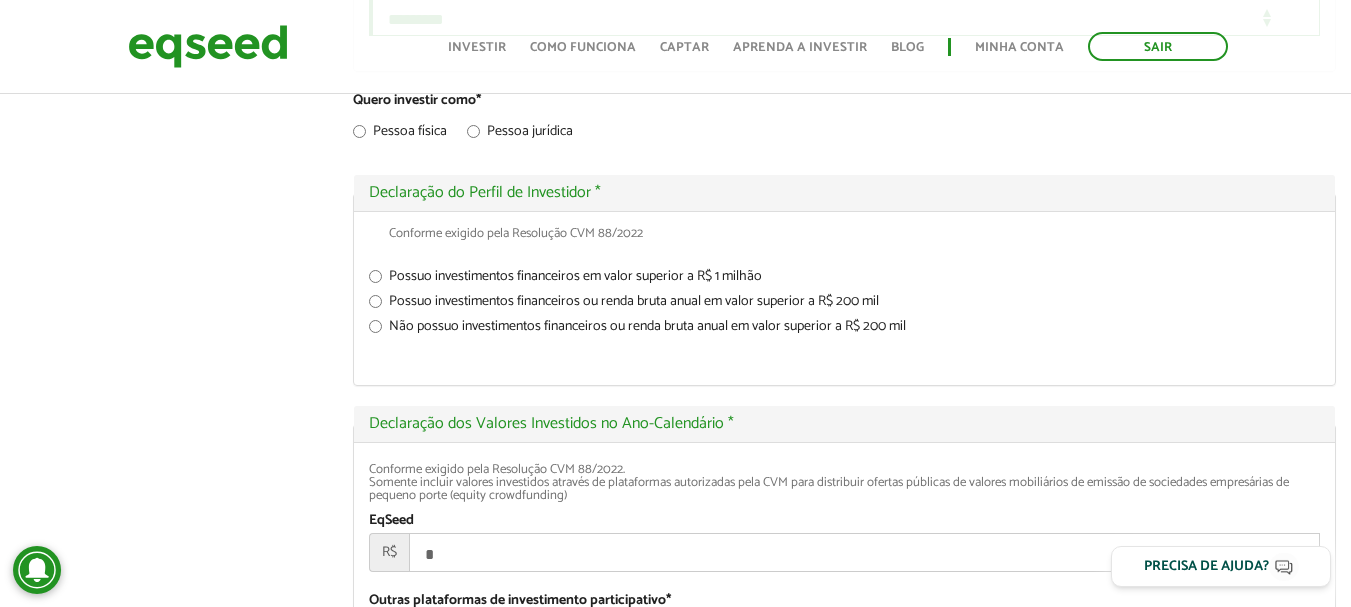 scroll, scrollTop: 2051, scrollLeft: 0, axis: vertical 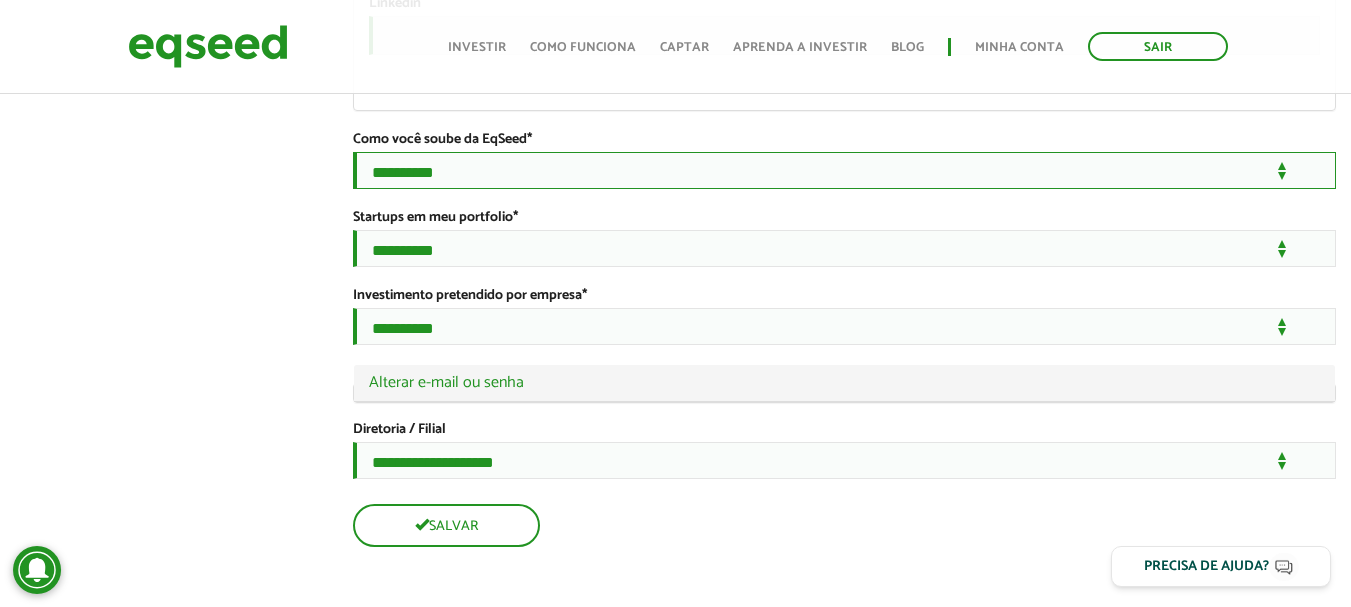click on "**********" at bounding box center [844, 170] 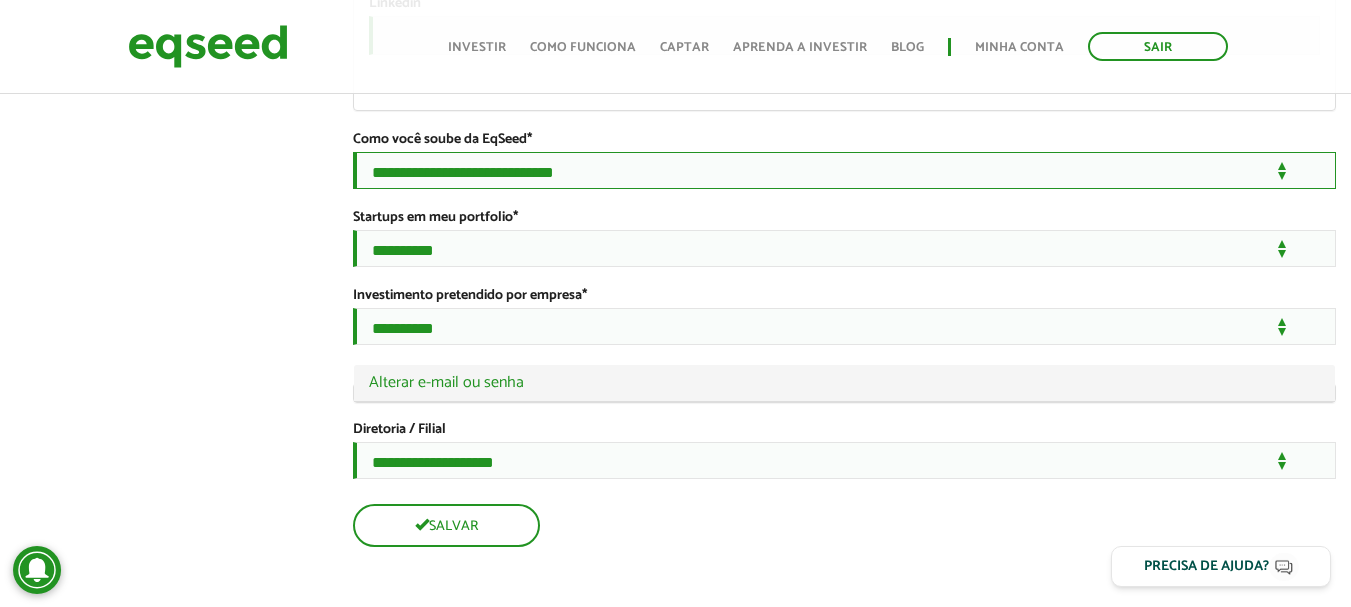 click on "**********" at bounding box center (844, 170) 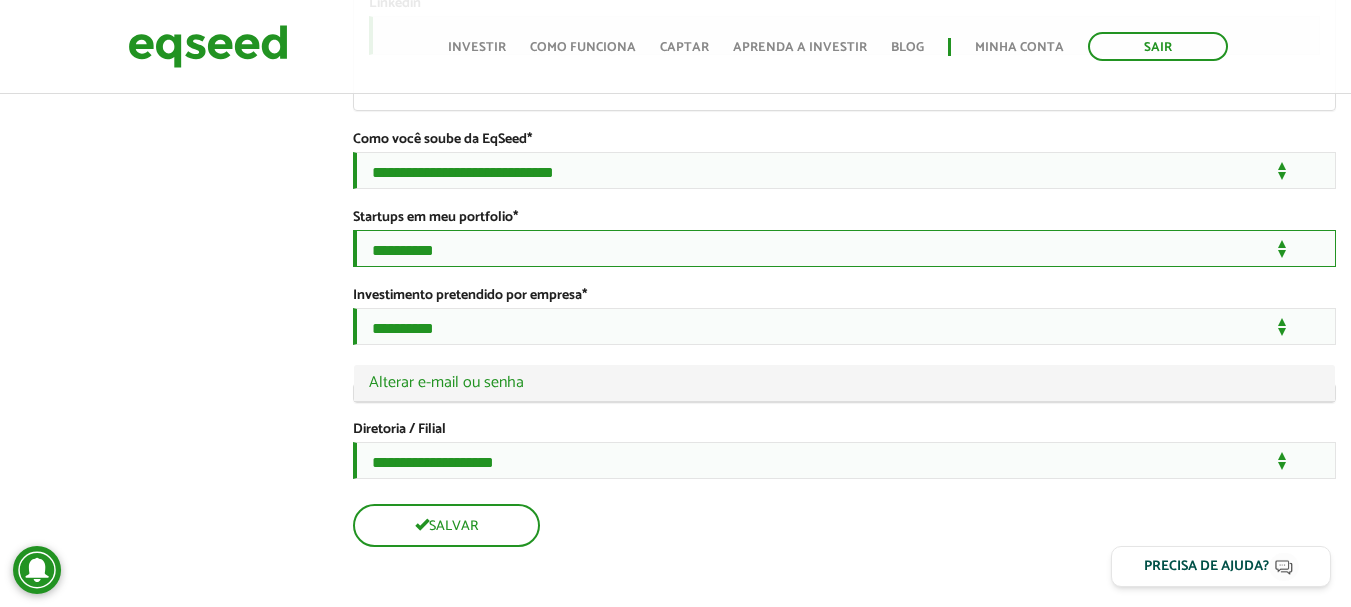 click on "**********" at bounding box center (844, 248) 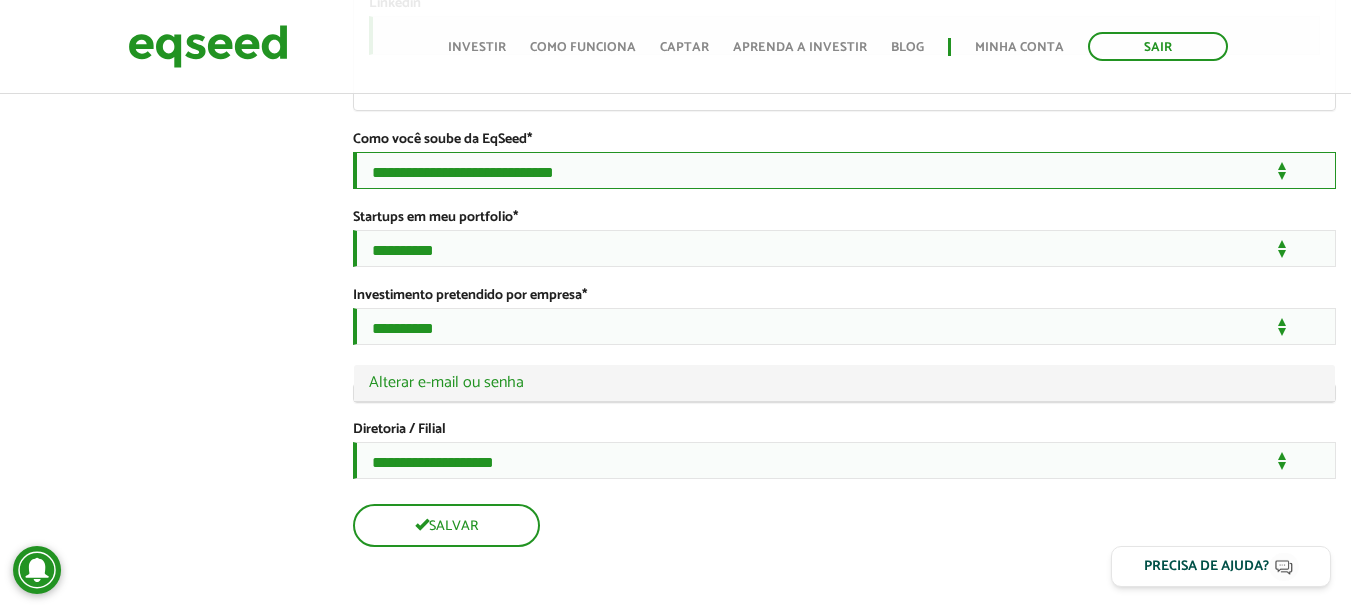 click on "**********" at bounding box center (844, 170) 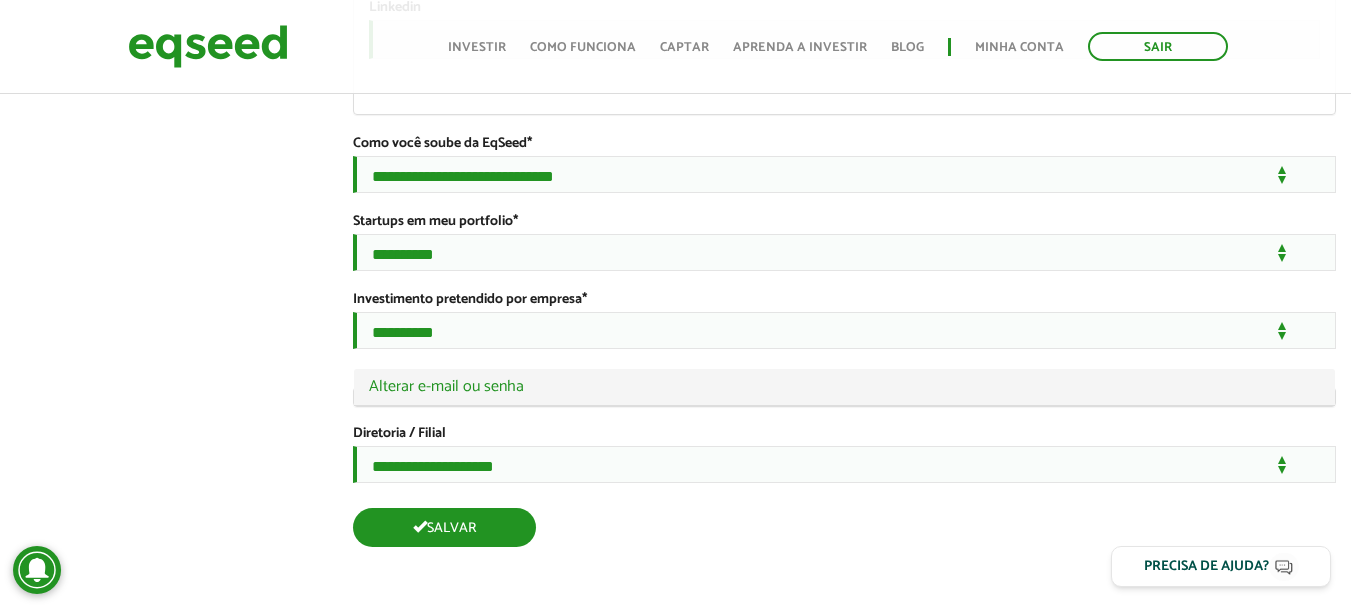 scroll, scrollTop: 3705, scrollLeft: 0, axis: vertical 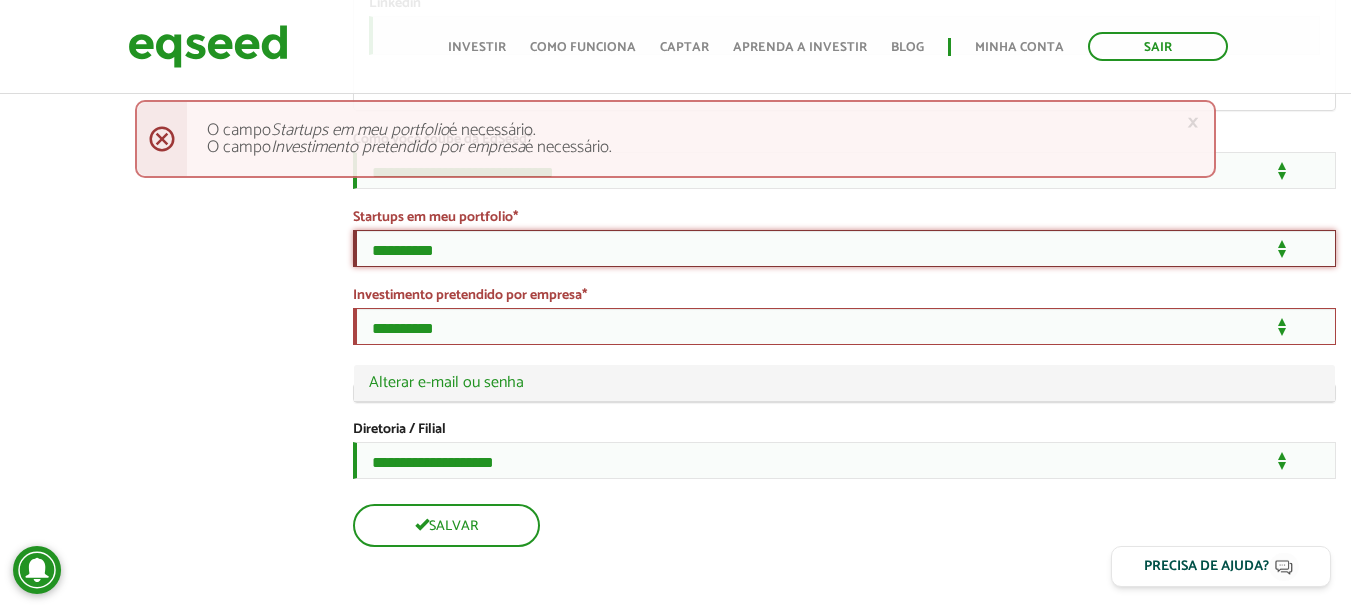 click on "**********" at bounding box center (844, 248) 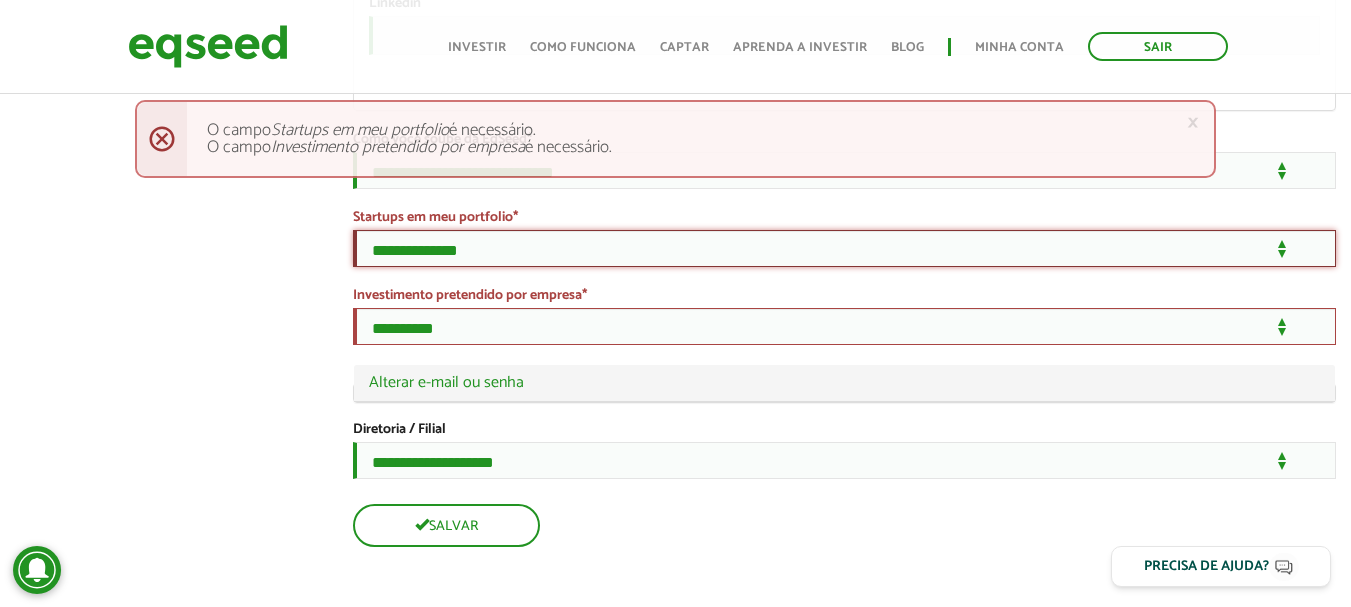 click on "**********" at bounding box center [844, 248] 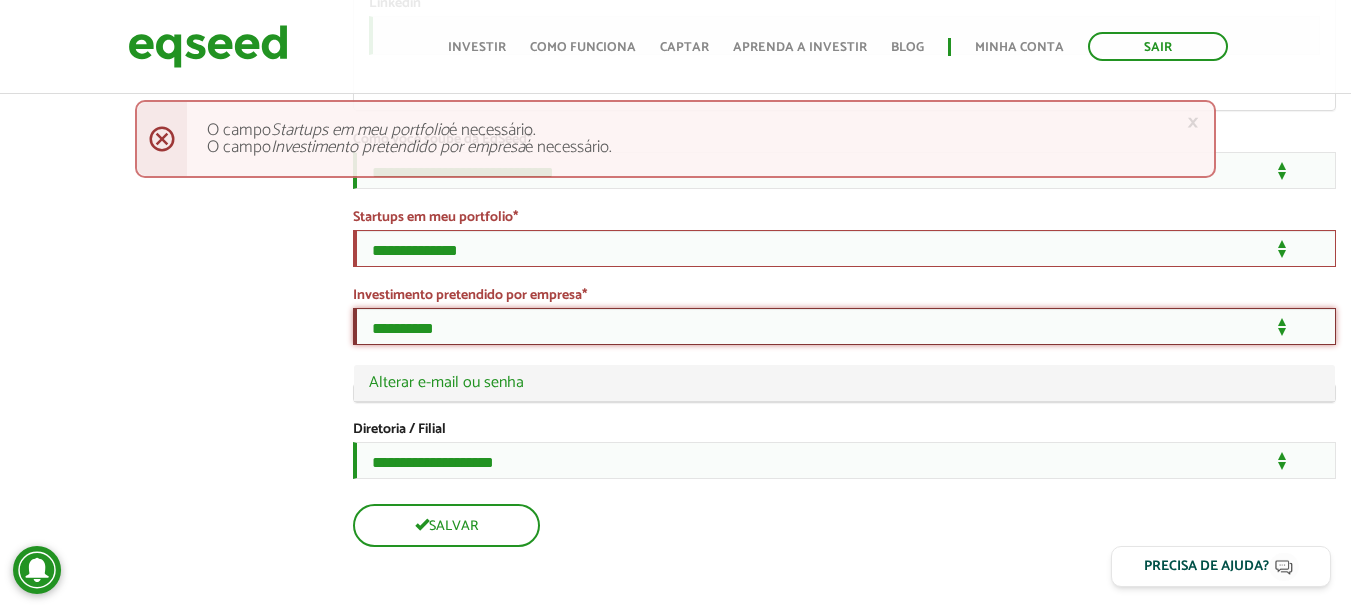 click on "**********" at bounding box center (844, 326) 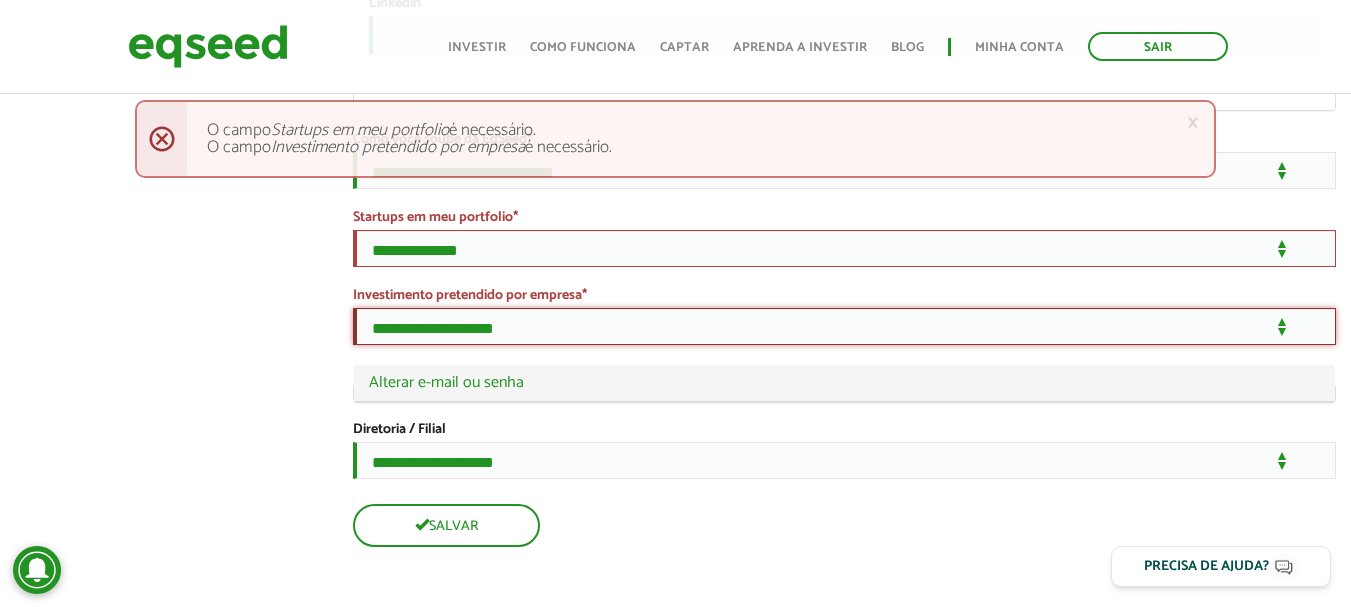 click on "**********" at bounding box center (844, 326) 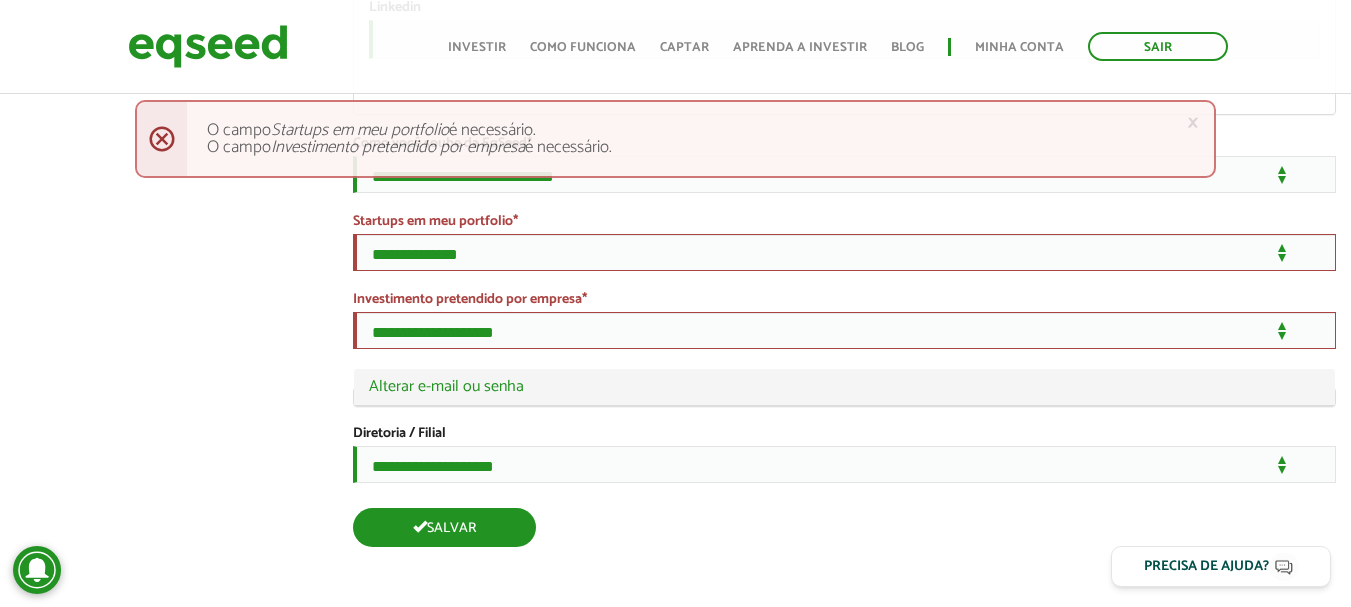 scroll, scrollTop: 3705, scrollLeft: 0, axis: vertical 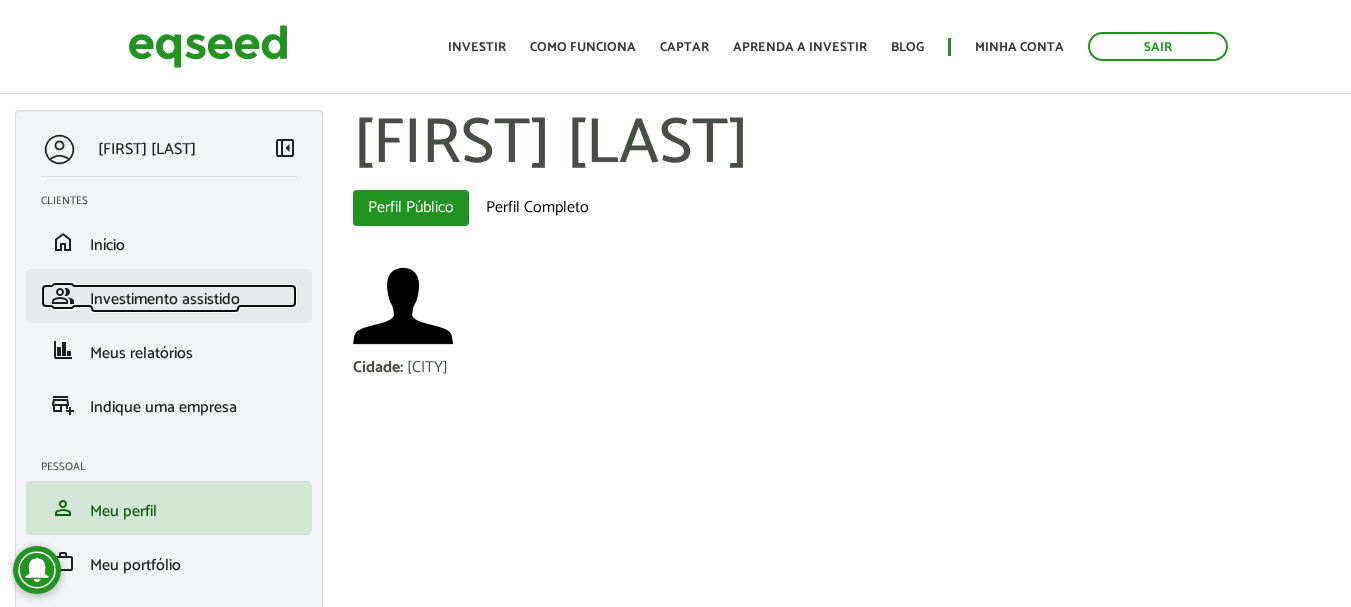 click on "Investimento assistido" at bounding box center (165, 299) 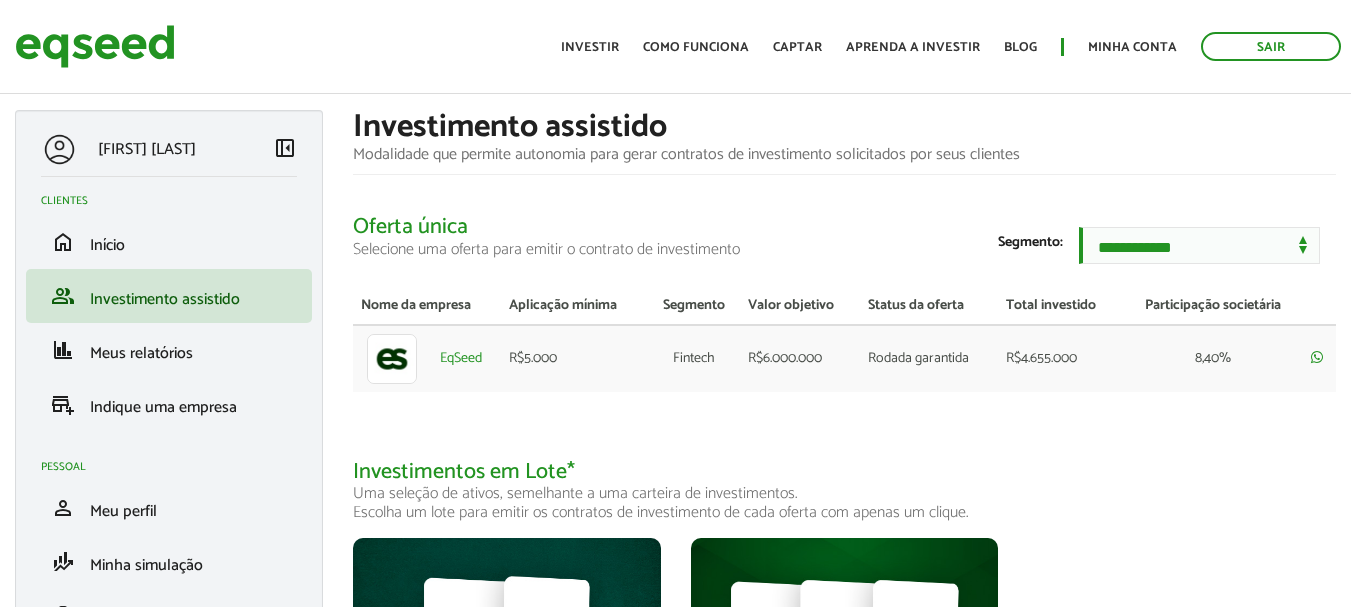 scroll, scrollTop: 0, scrollLeft: 0, axis: both 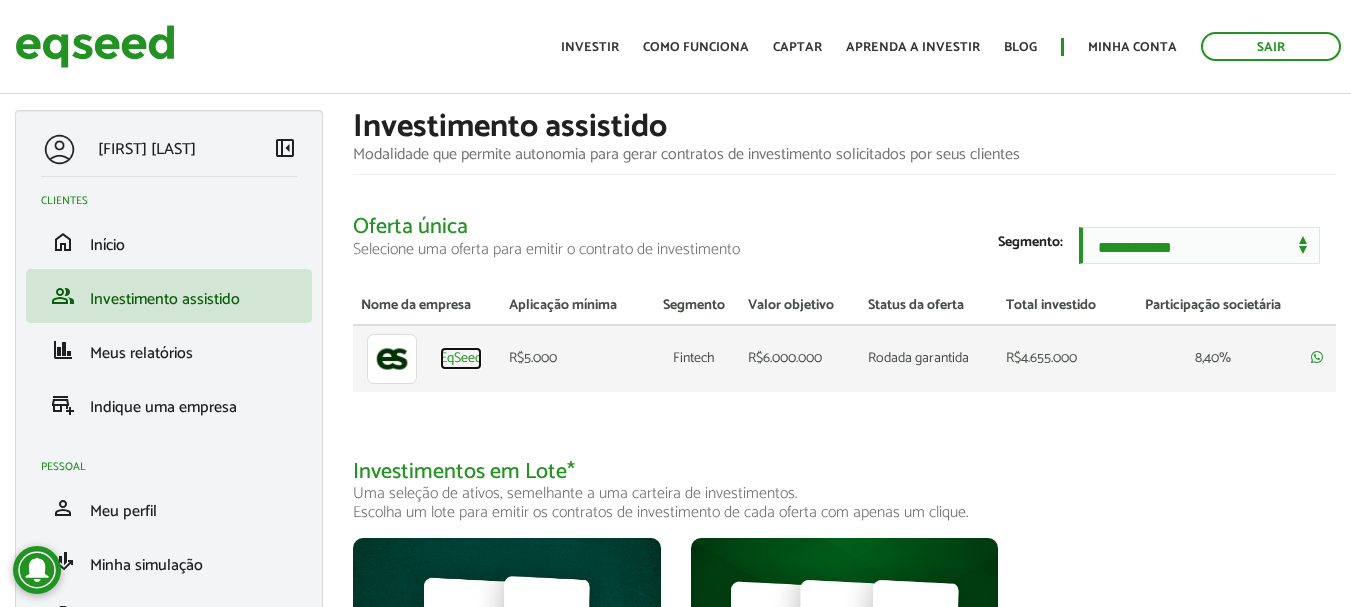 click on "EqSeed" at bounding box center [461, 359] 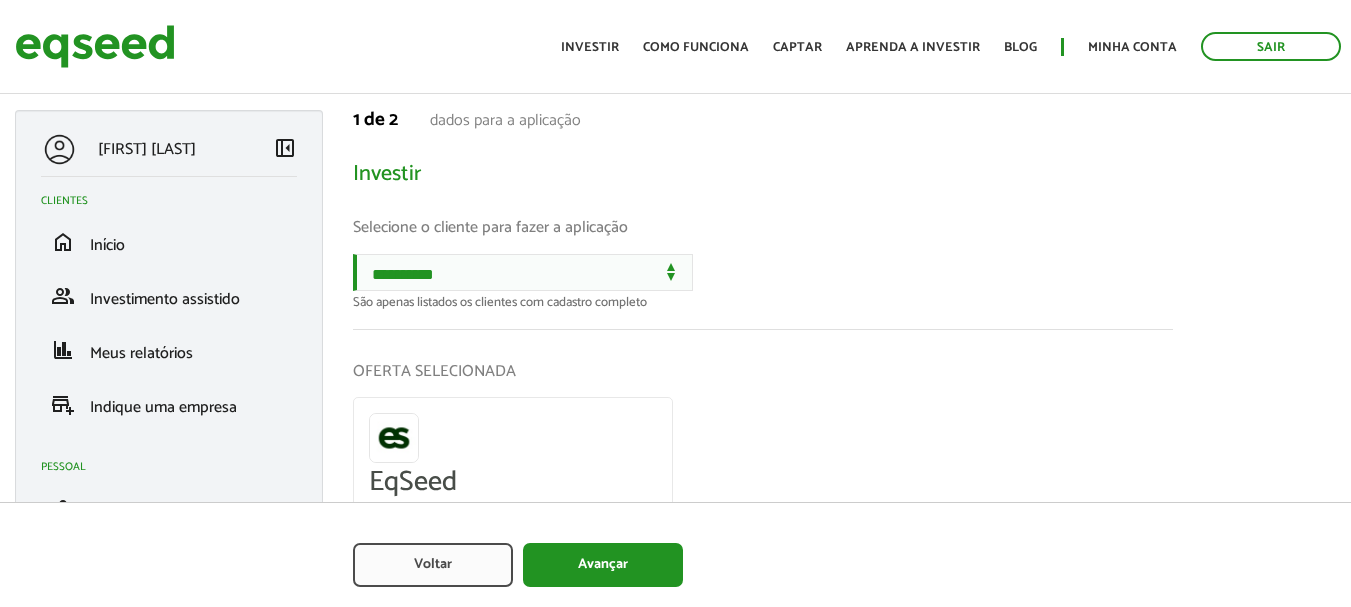 scroll, scrollTop: 0, scrollLeft: 0, axis: both 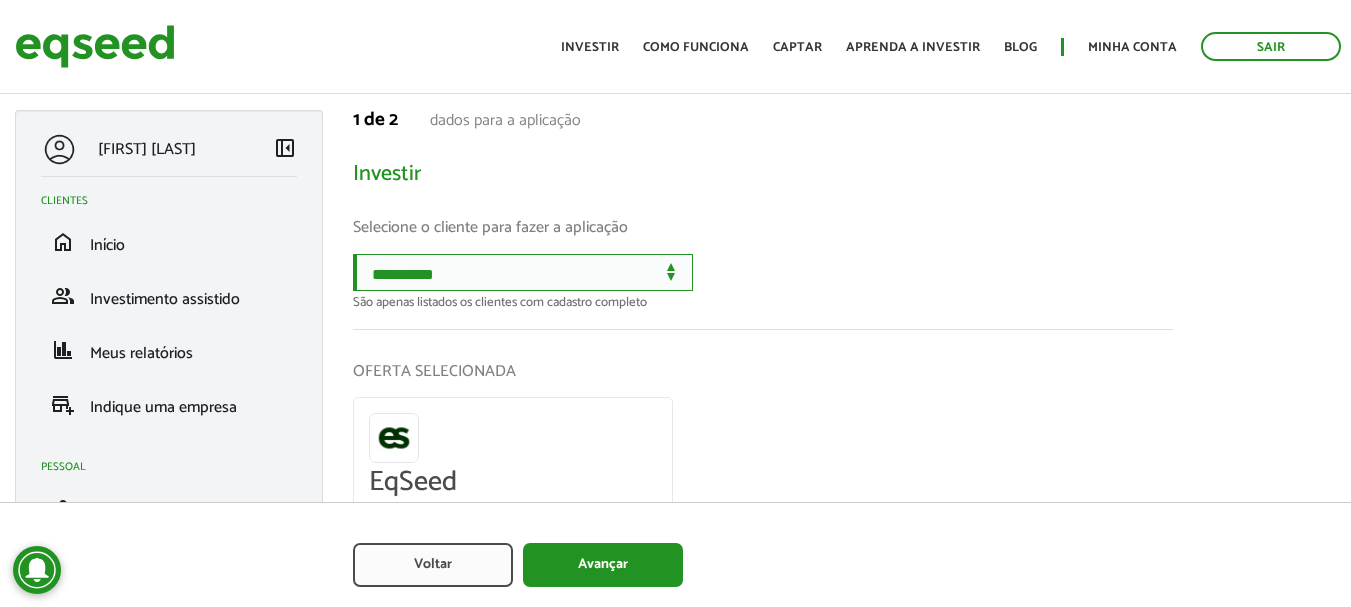 click on "**********" at bounding box center (523, 272) 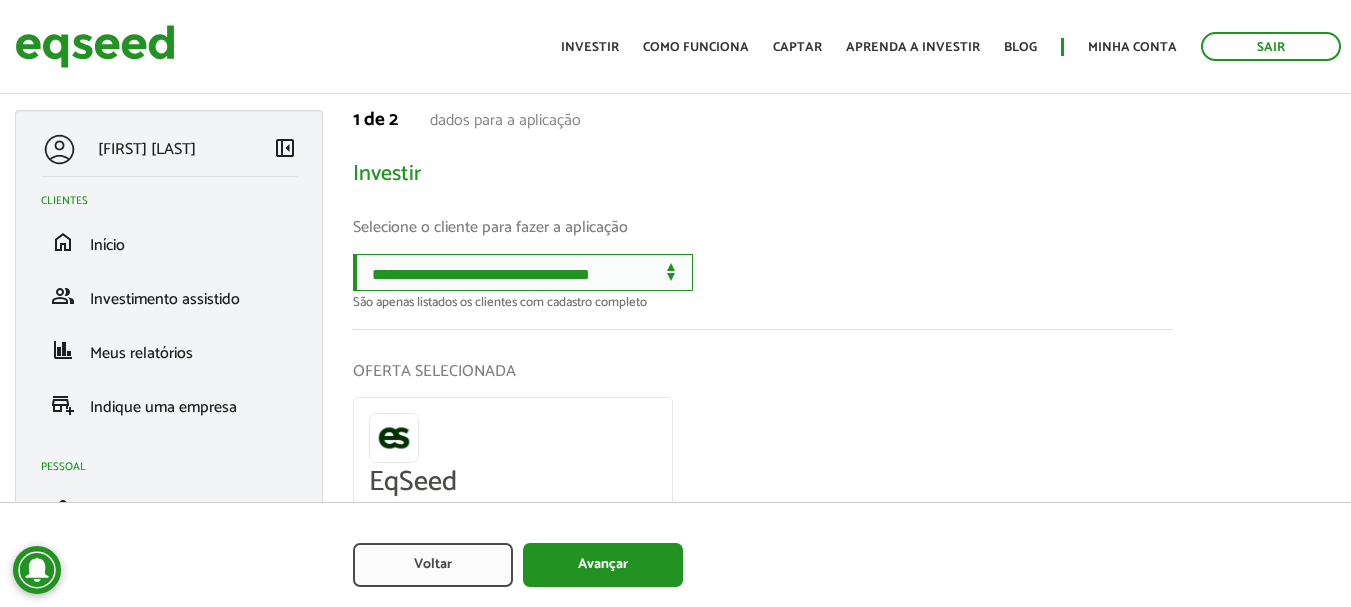 click on "**********" at bounding box center (523, 272) 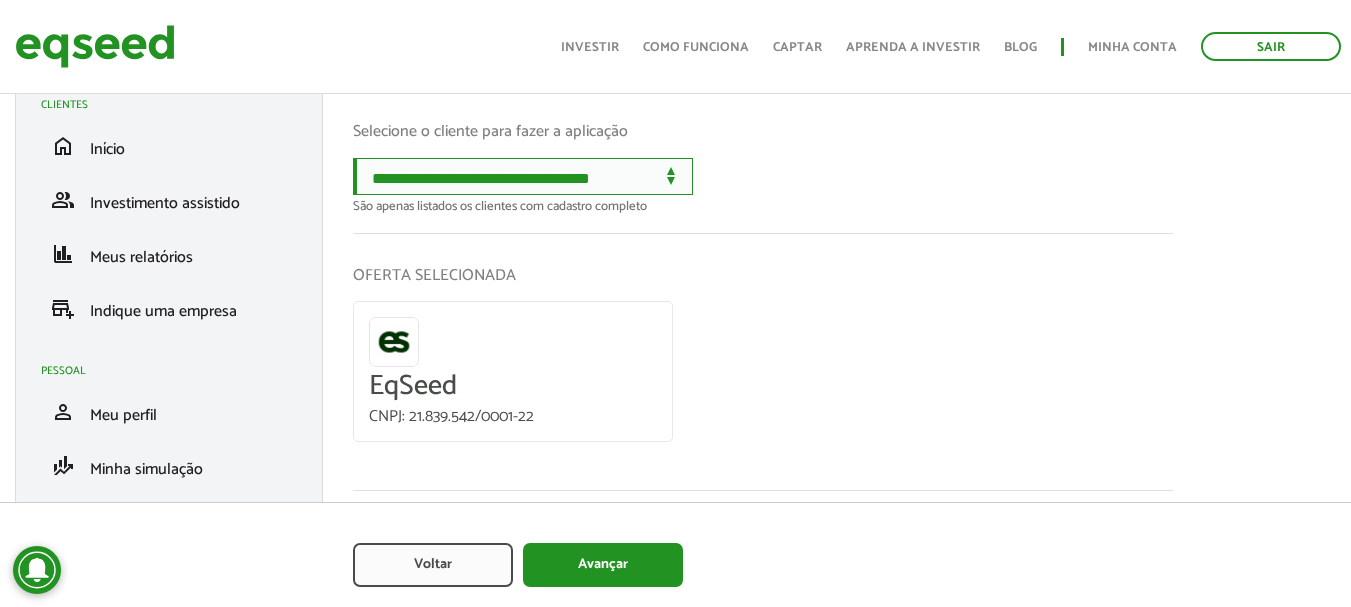 scroll, scrollTop: 85, scrollLeft: 0, axis: vertical 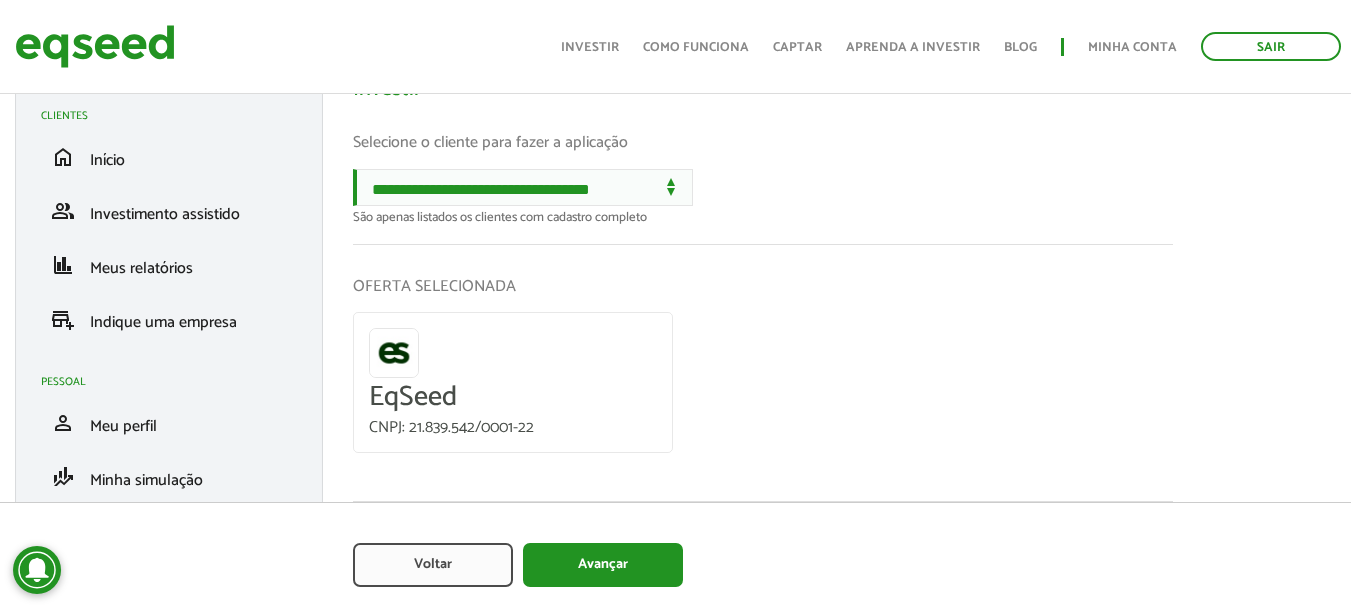 click on "OFERTA SELECIONADA" at bounding box center [763, 286] 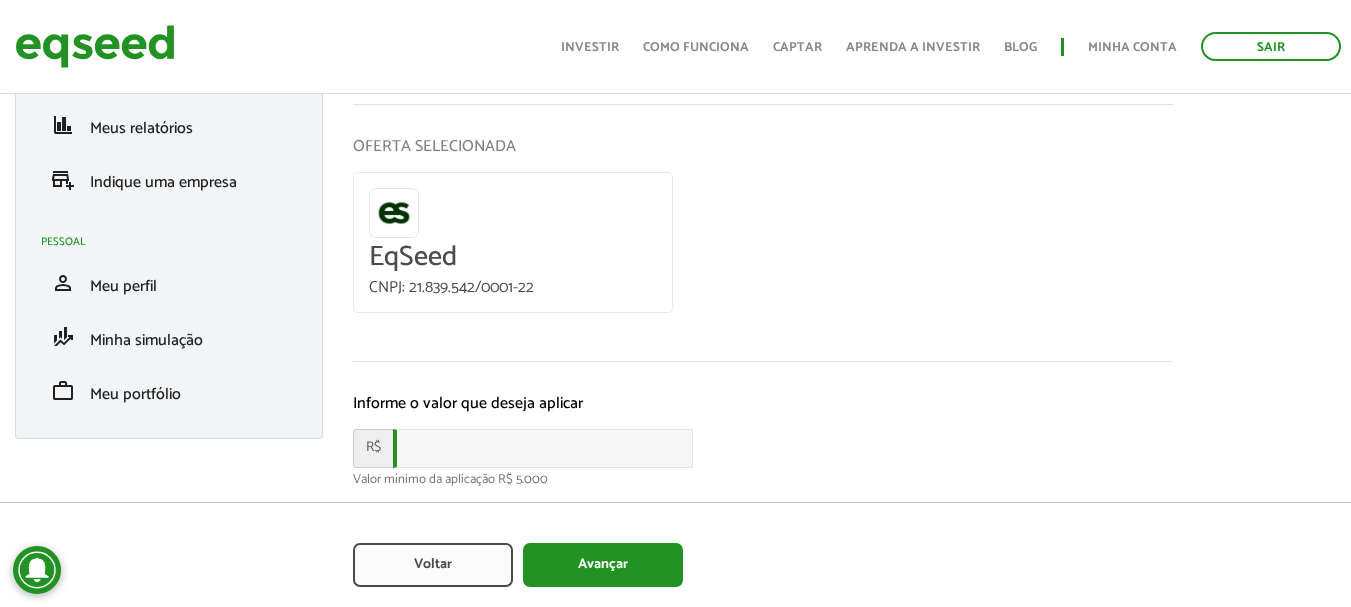 scroll, scrollTop: 226, scrollLeft: 0, axis: vertical 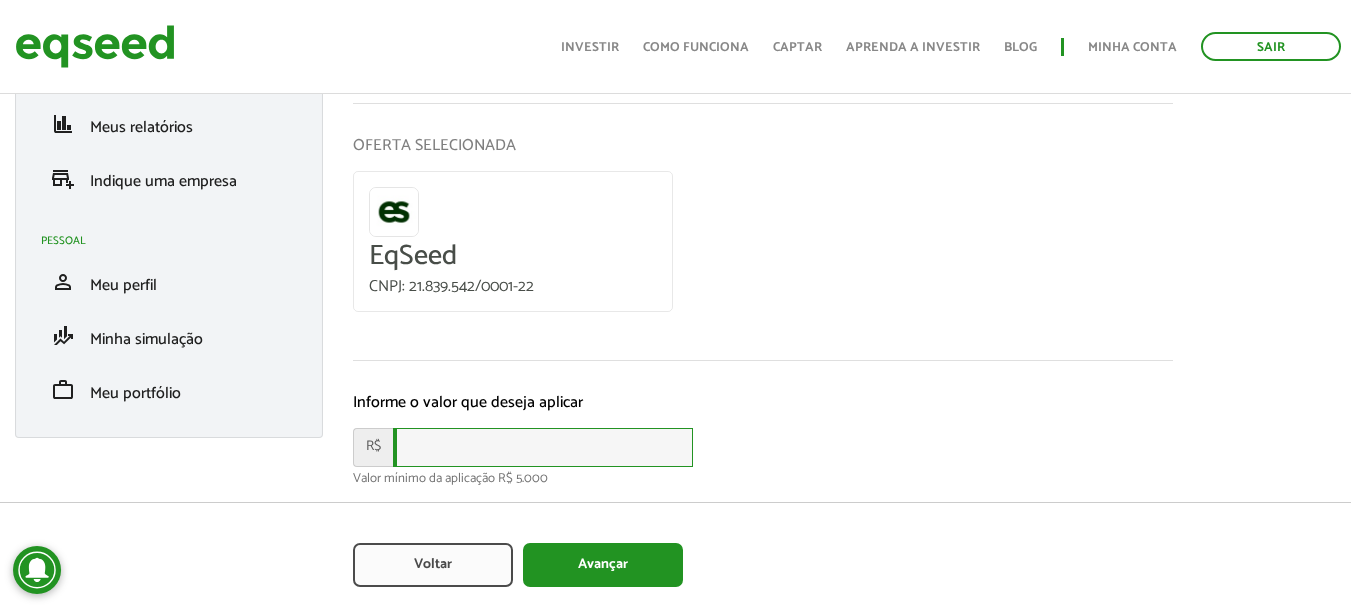 click at bounding box center (543, 447) 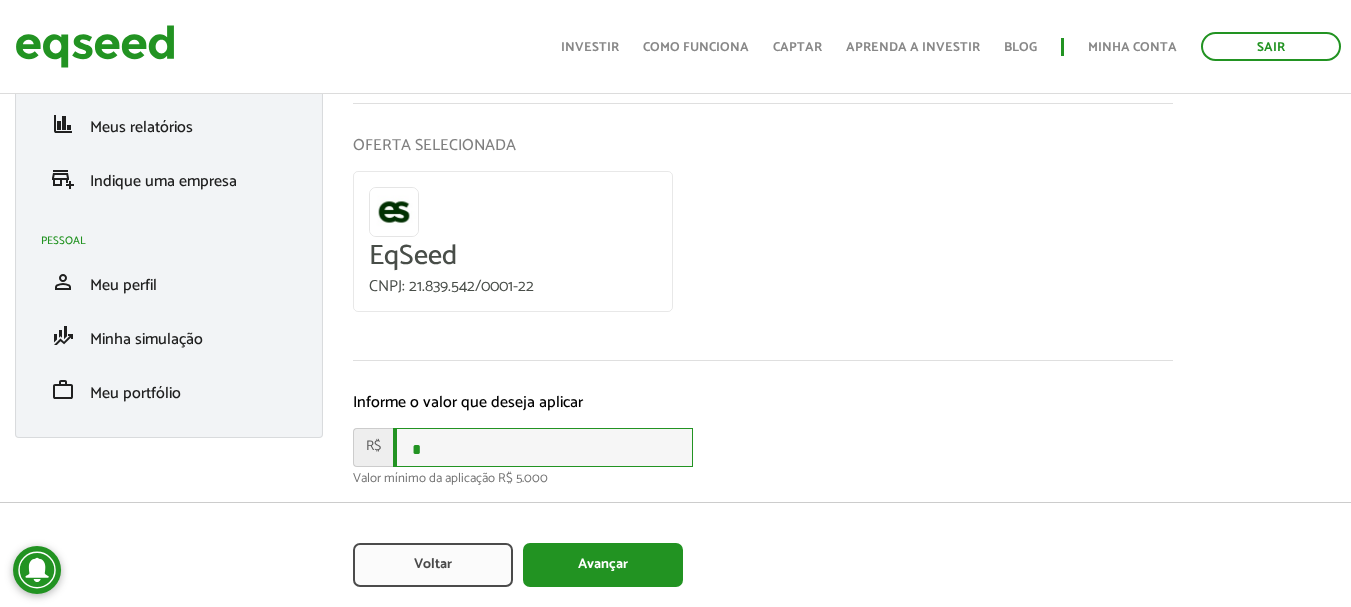 type on "****" 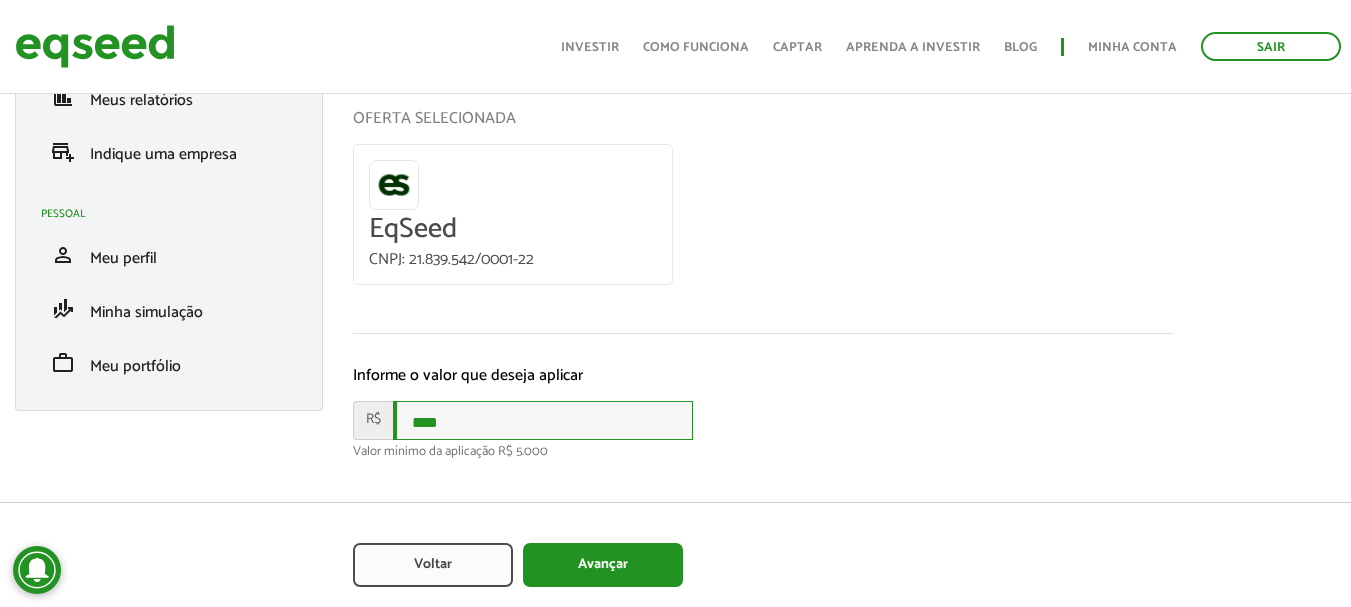 scroll, scrollTop: 276, scrollLeft: 0, axis: vertical 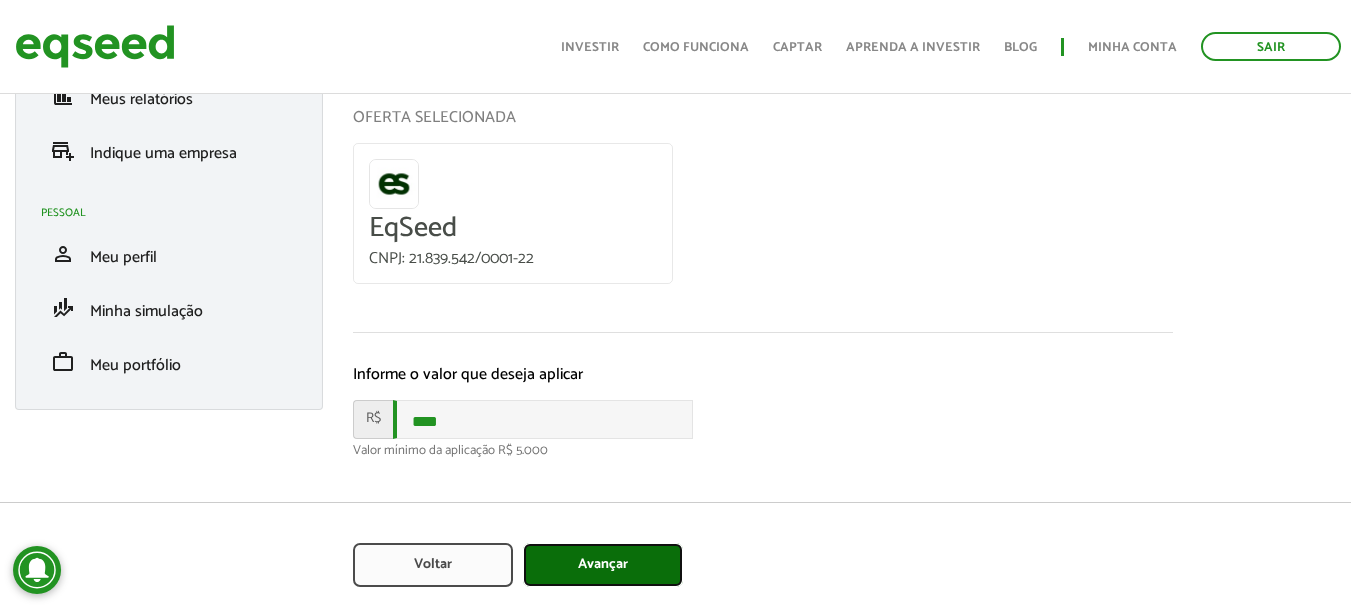 click on "Avançar" at bounding box center [603, 565] 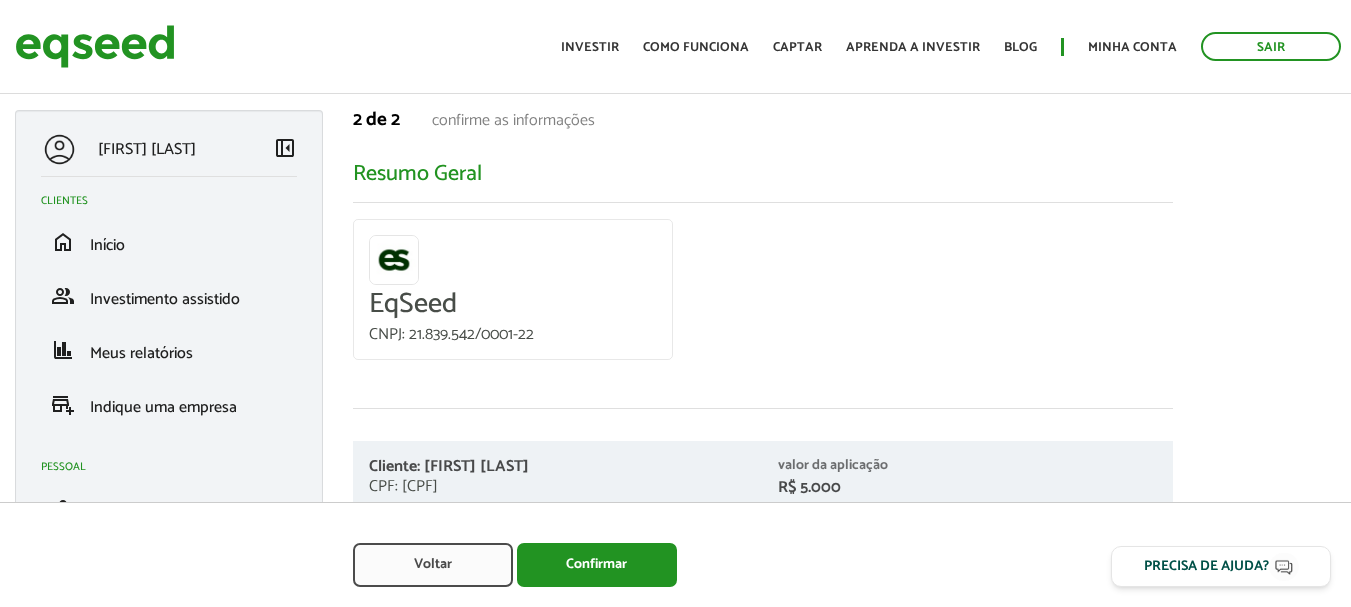 scroll, scrollTop: 0, scrollLeft: 0, axis: both 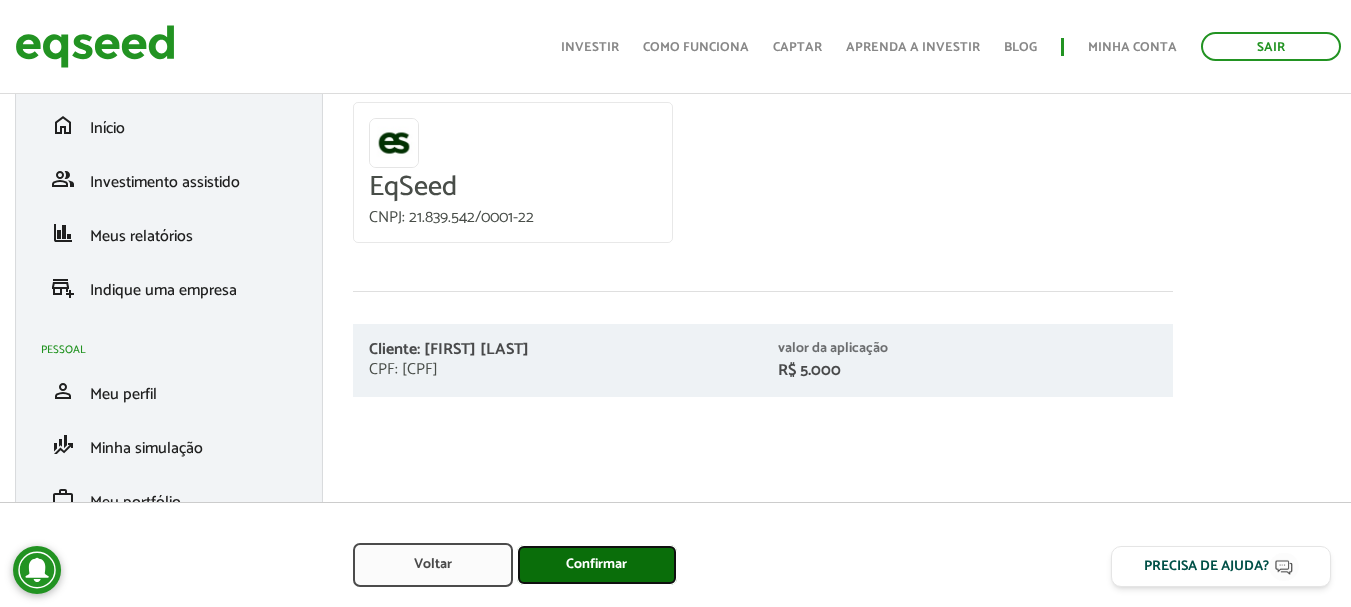 click on "Confirmar" at bounding box center (597, 565) 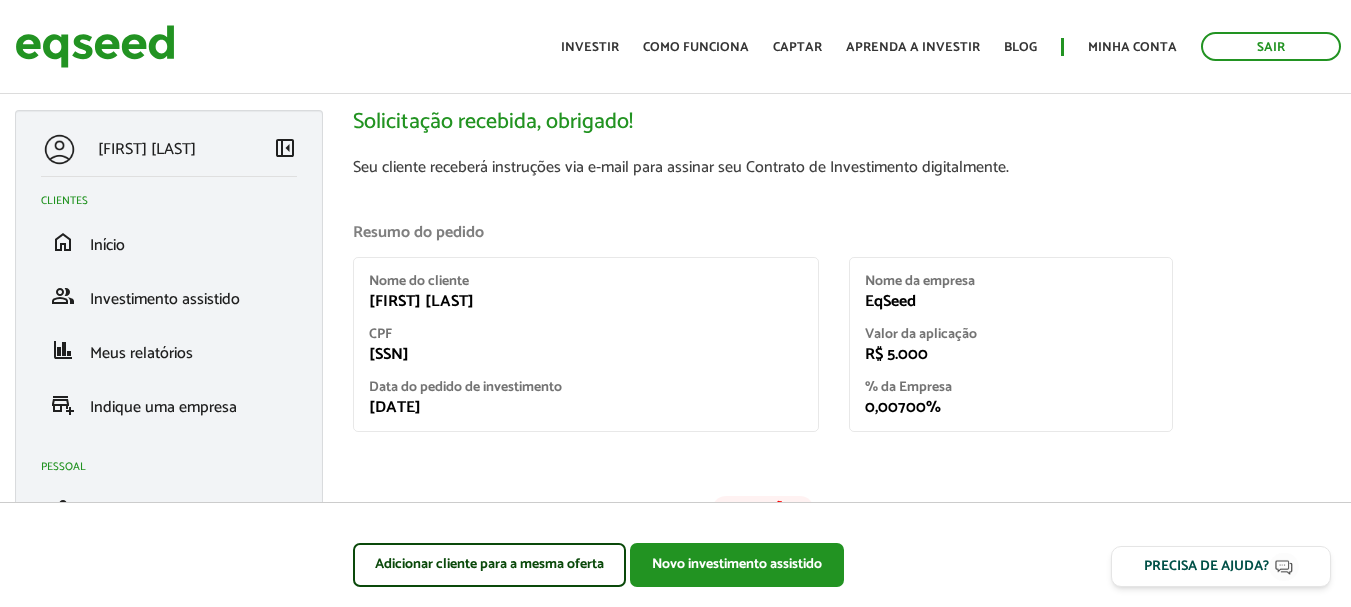 scroll, scrollTop: 0, scrollLeft: 0, axis: both 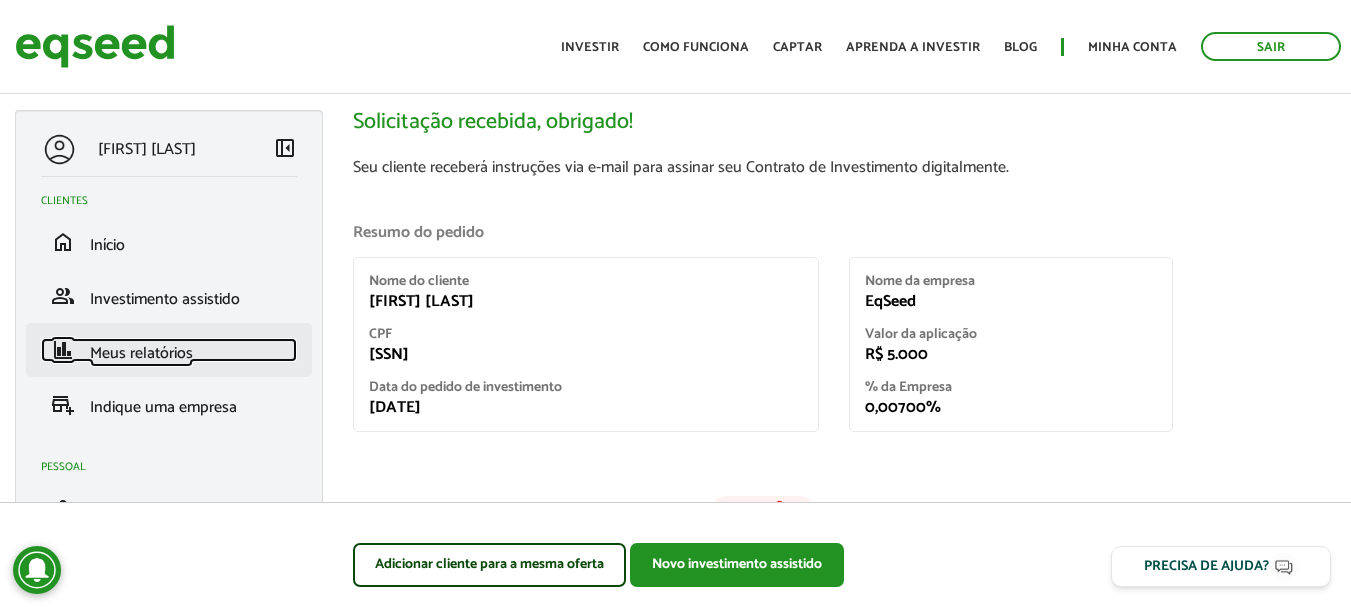 click on "Meus relatórios" at bounding box center [141, 353] 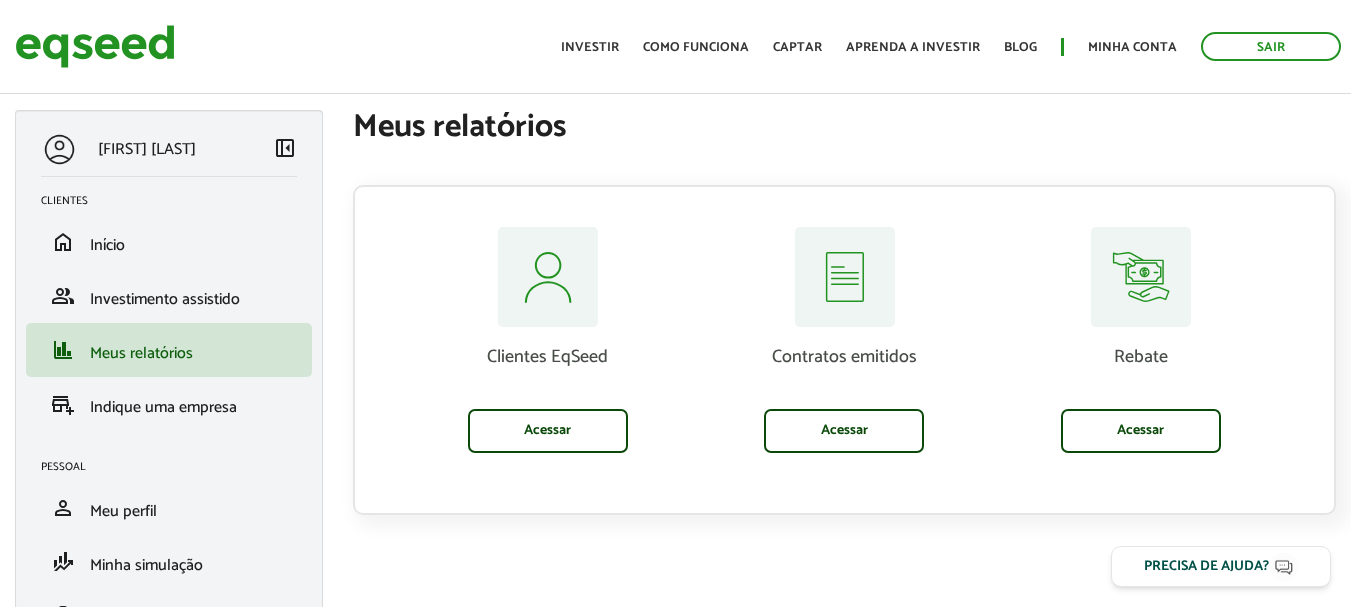 scroll, scrollTop: 0, scrollLeft: 0, axis: both 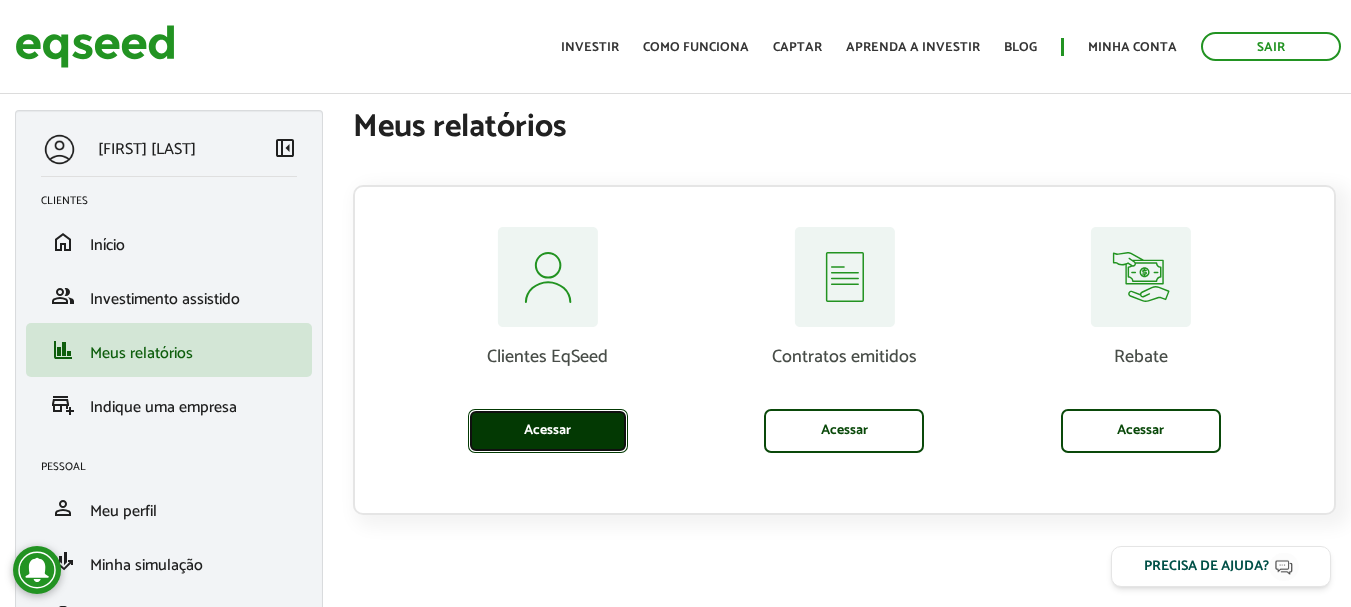 click on "Acessar" at bounding box center [548, 431] 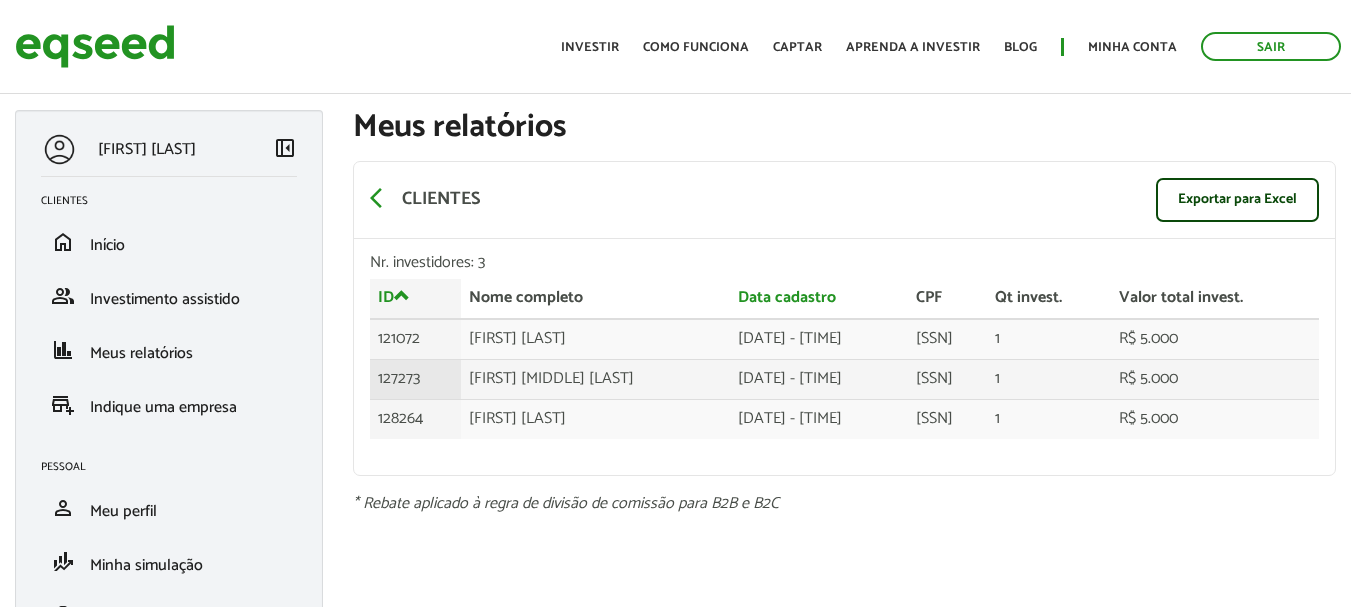 scroll, scrollTop: 0, scrollLeft: 0, axis: both 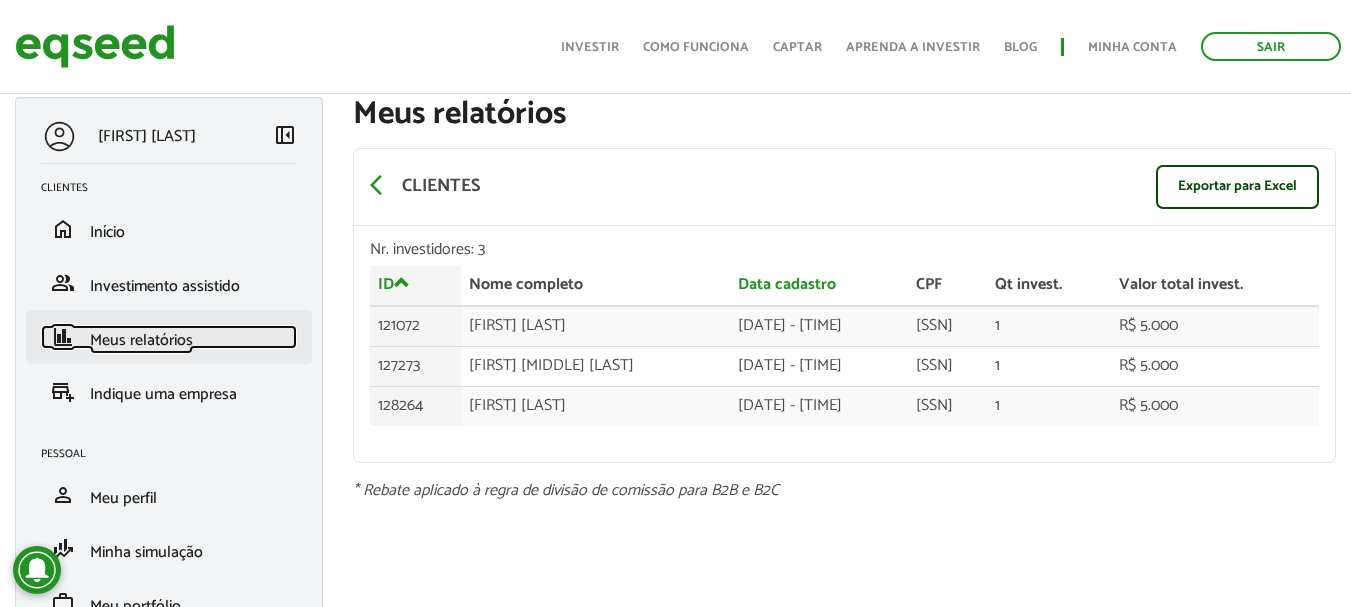 click on "Meus relatórios" at bounding box center [141, 340] 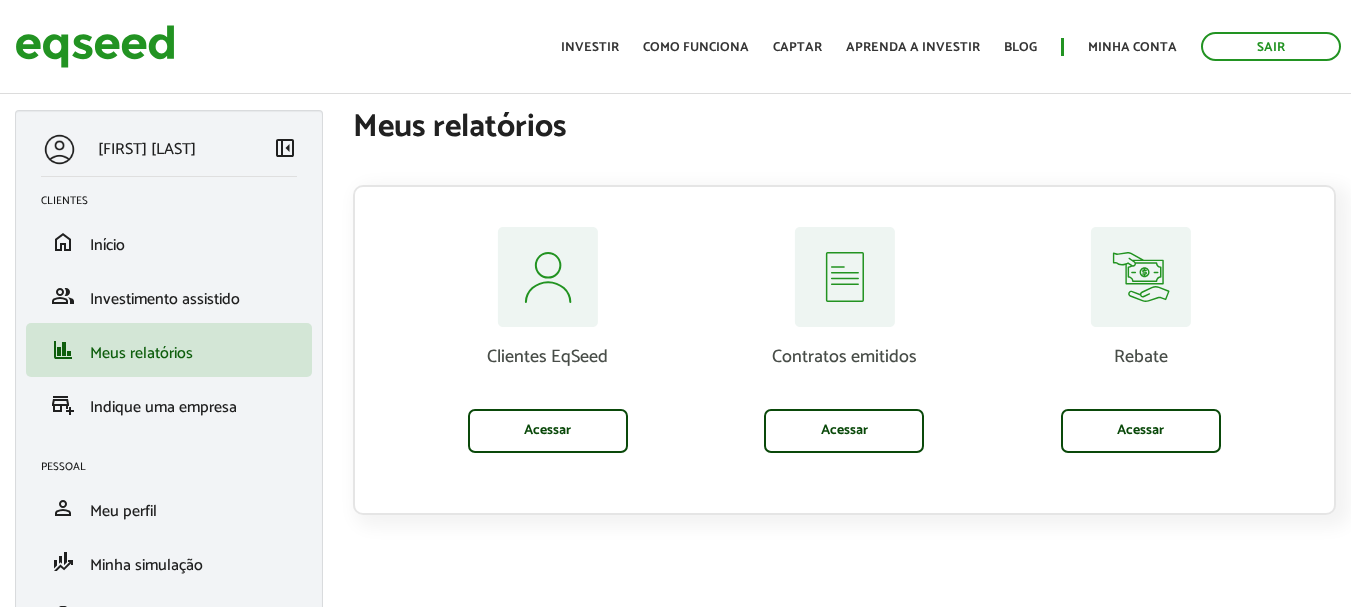 scroll, scrollTop: 0, scrollLeft: 0, axis: both 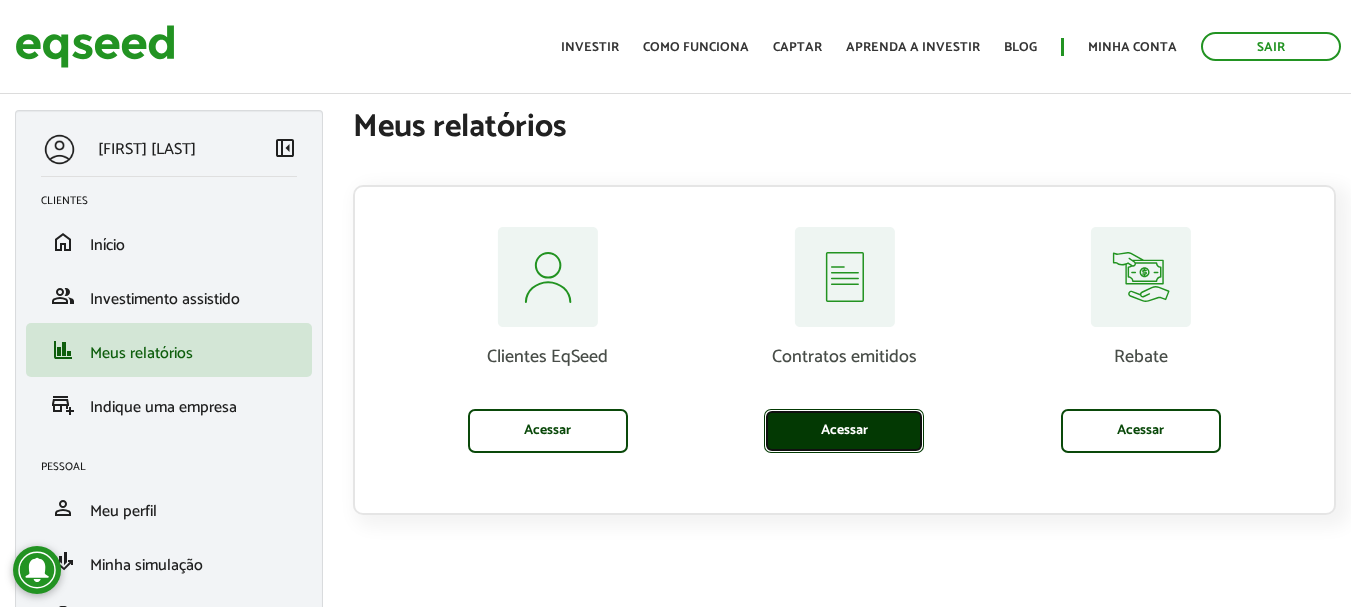 click on "Acessar" at bounding box center (844, 431) 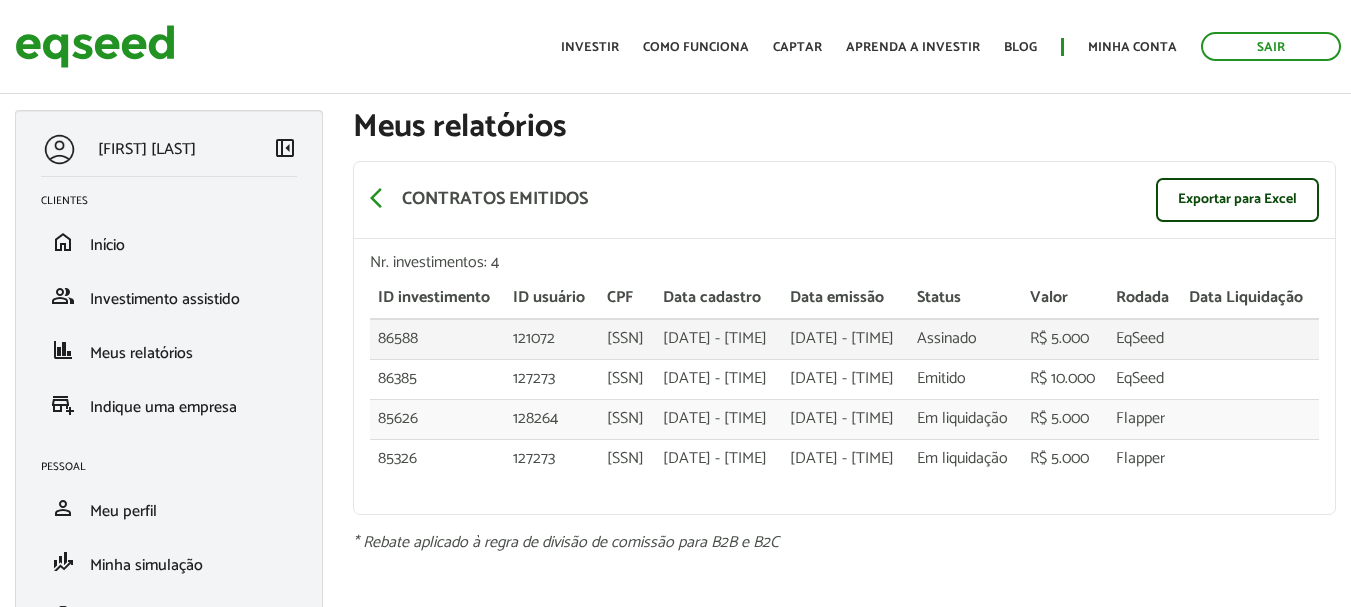 scroll, scrollTop: 0, scrollLeft: 0, axis: both 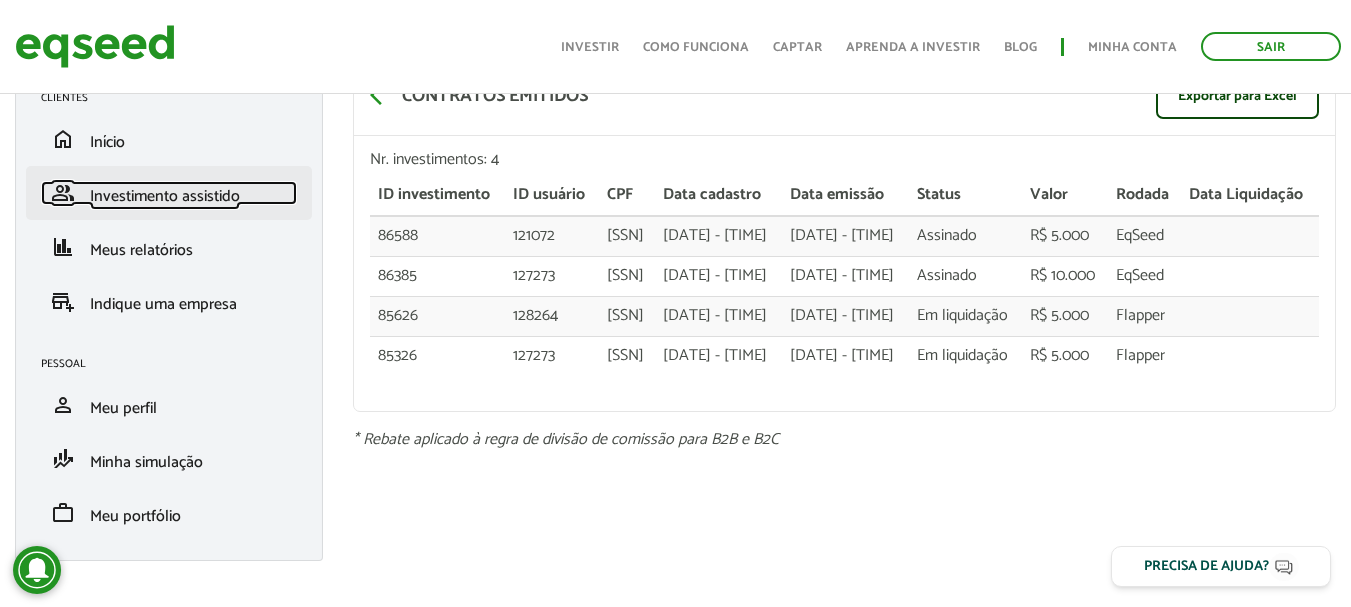 click on "Investimento assistido" at bounding box center (165, 196) 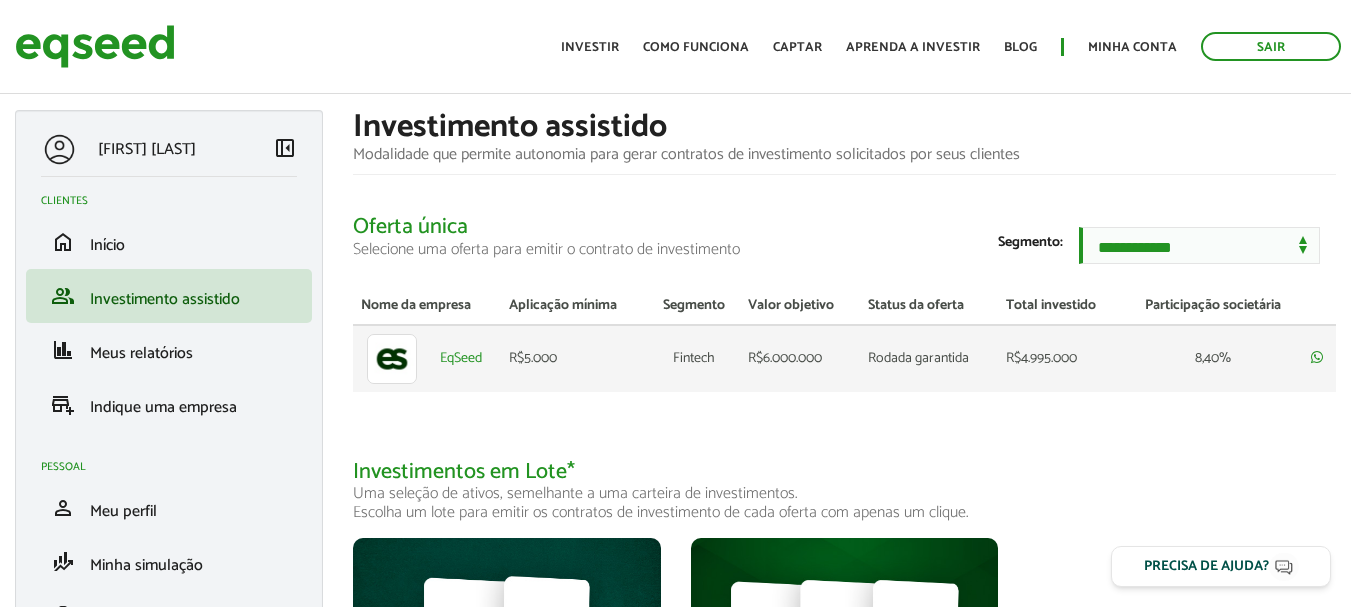scroll, scrollTop: 0, scrollLeft: 0, axis: both 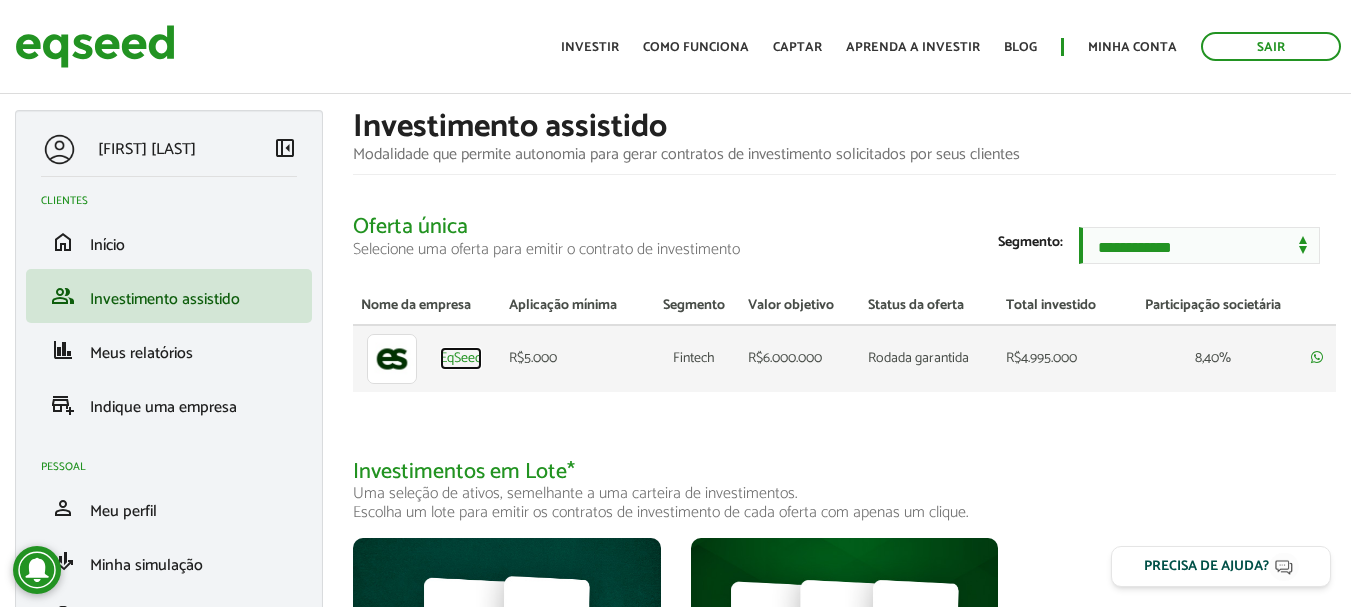 click on "EqSeed" at bounding box center [461, 359] 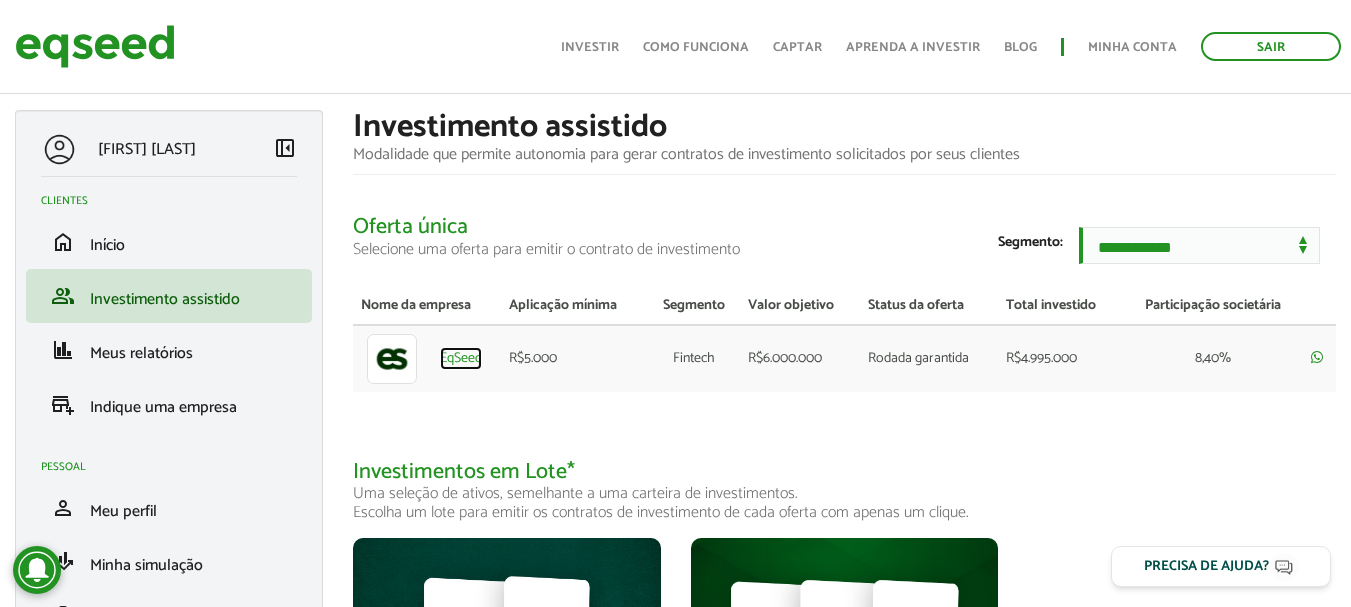 scroll, scrollTop: 150, scrollLeft: 0, axis: vertical 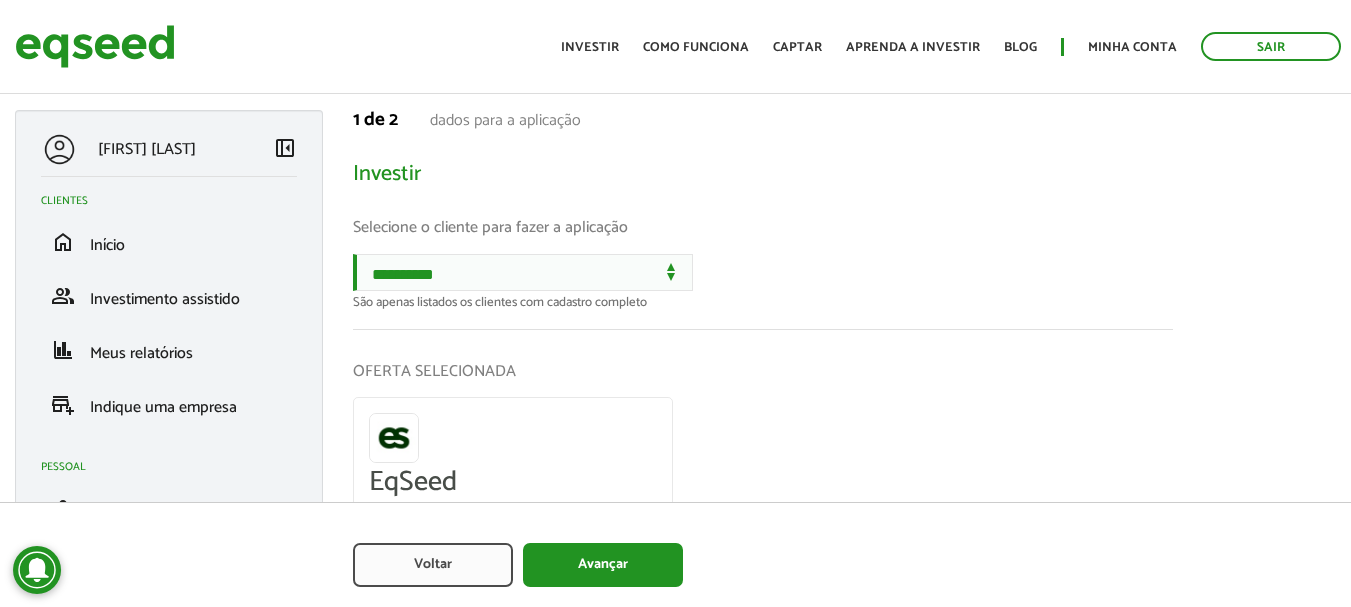 select on "******" 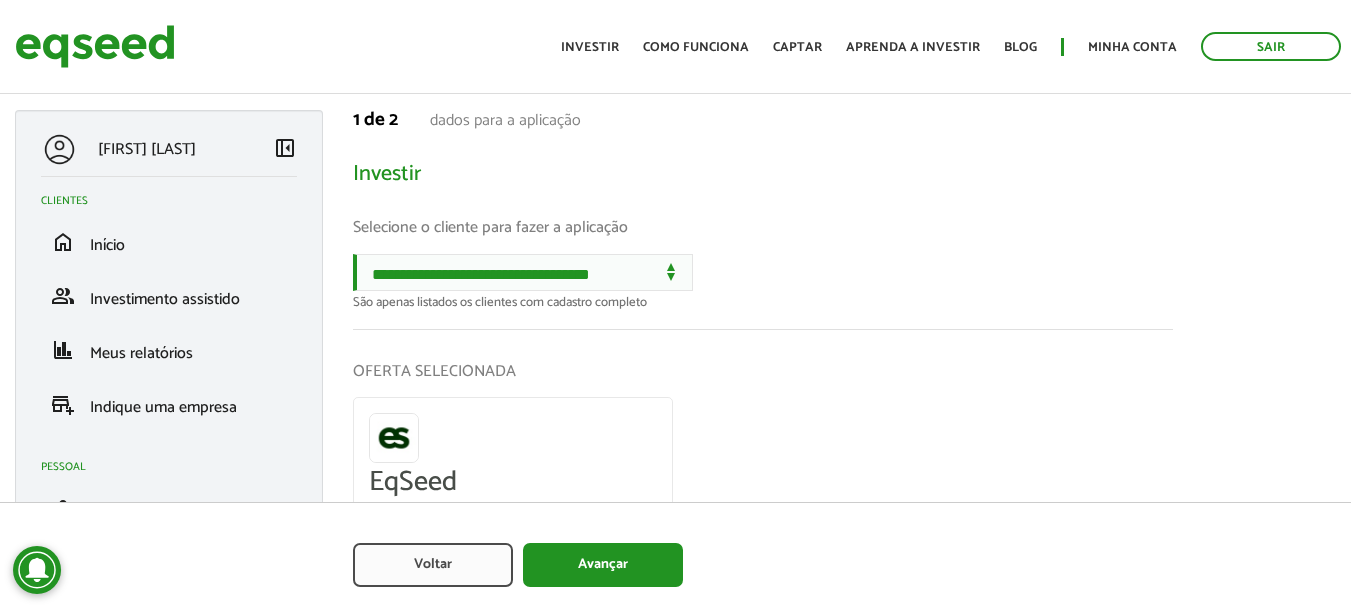 click on "**********" at bounding box center (523, 272) 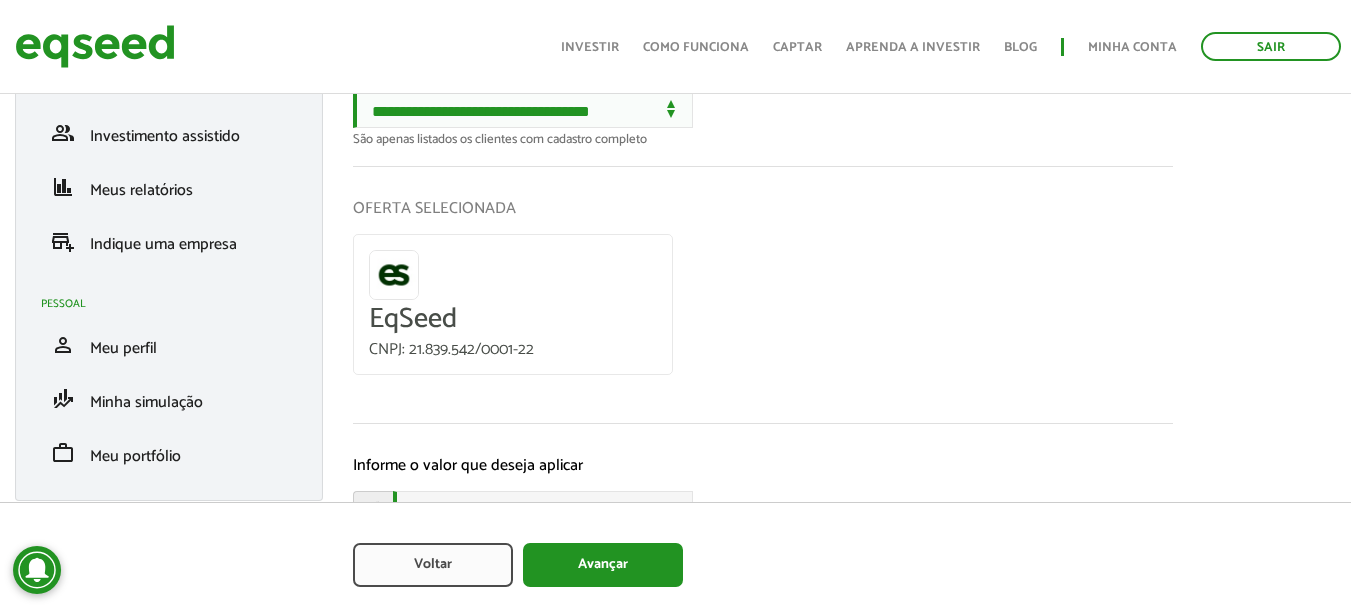 scroll, scrollTop: 174, scrollLeft: 0, axis: vertical 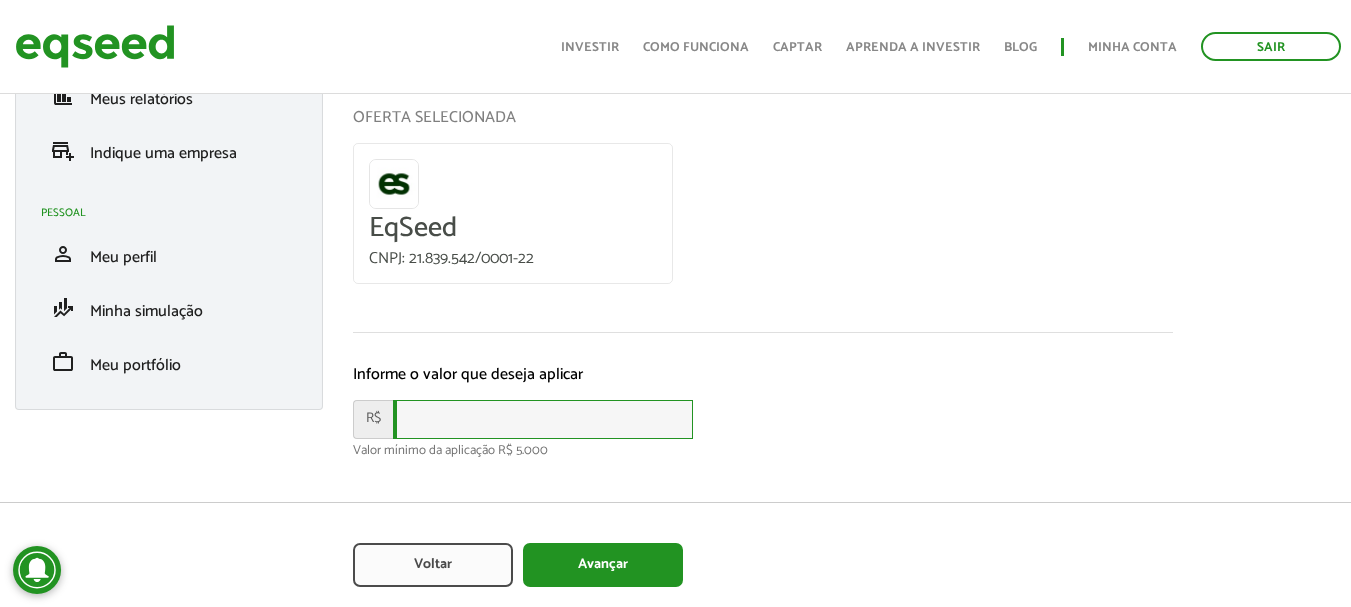 click at bounding box center [543, 419] 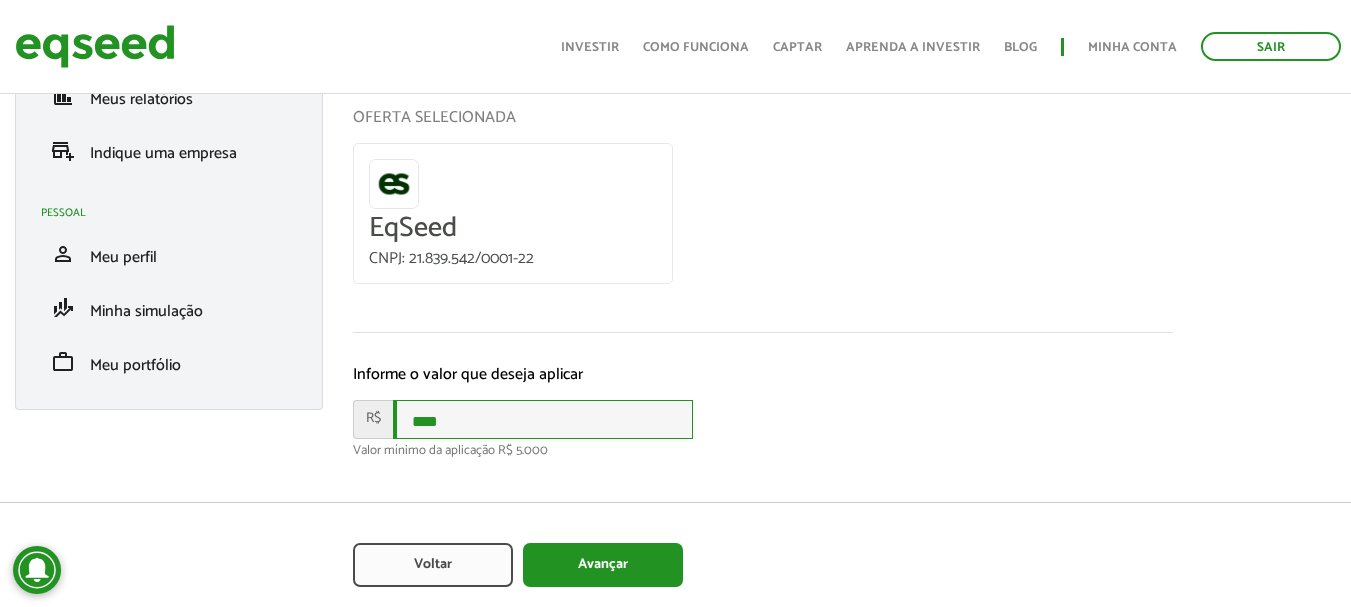 type on "****" 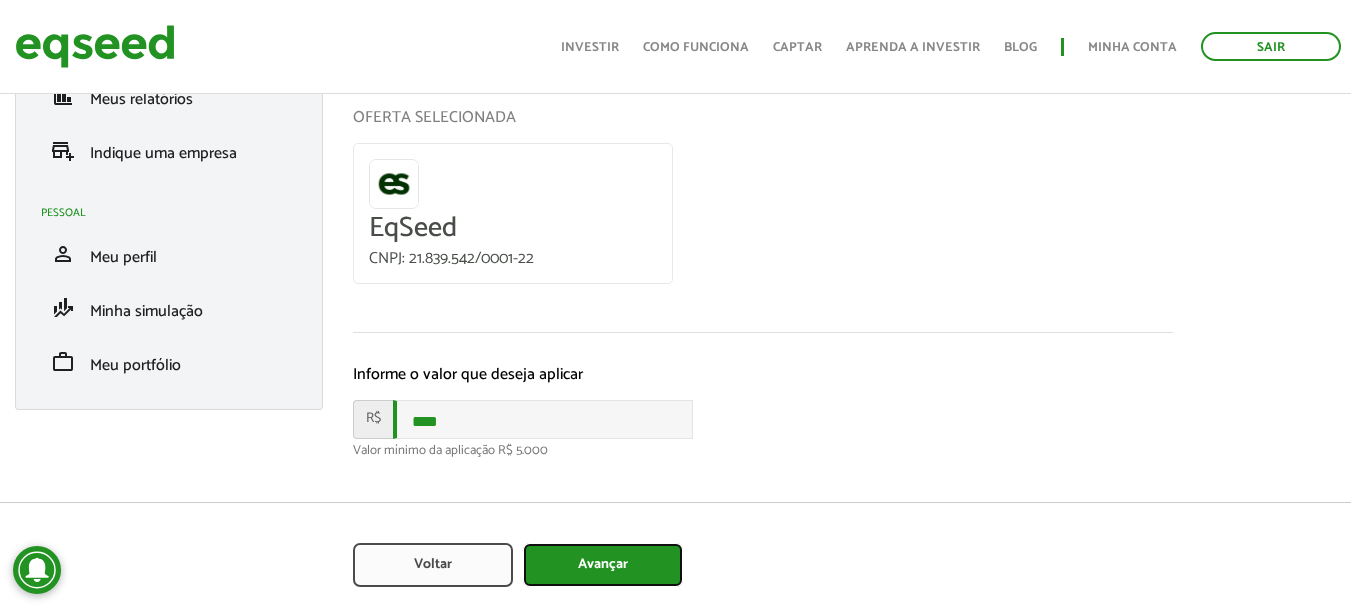 type on "Avançar" 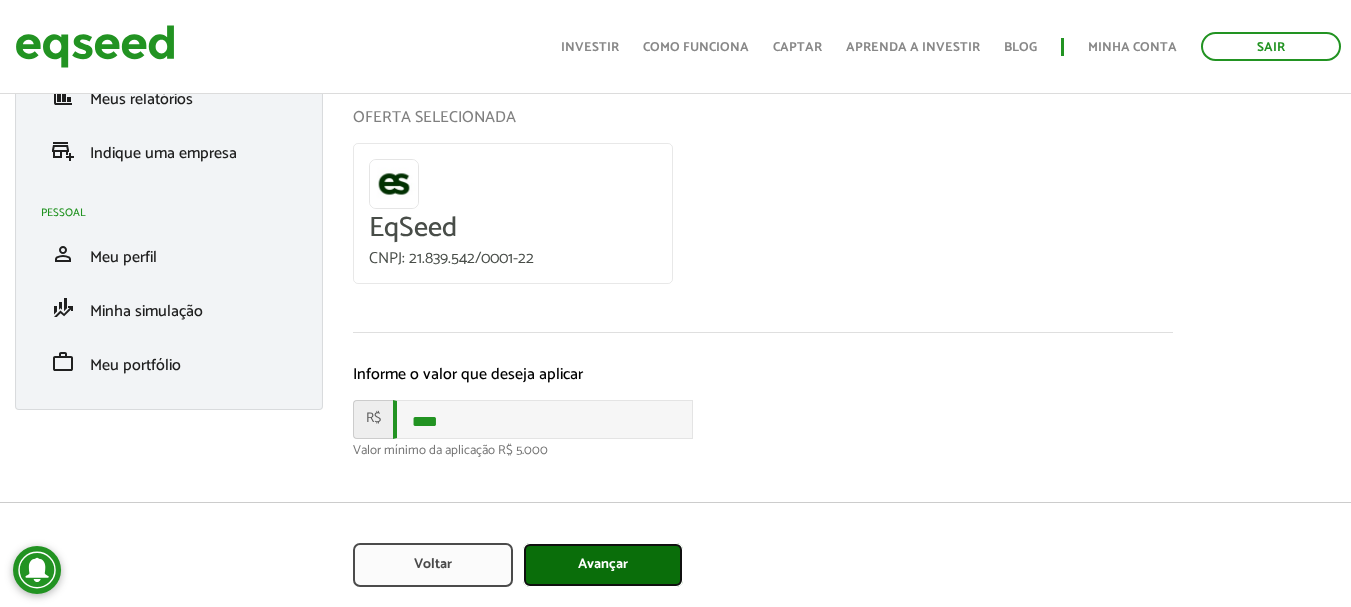 click on "Avançar" at bounding box center (603, 565) 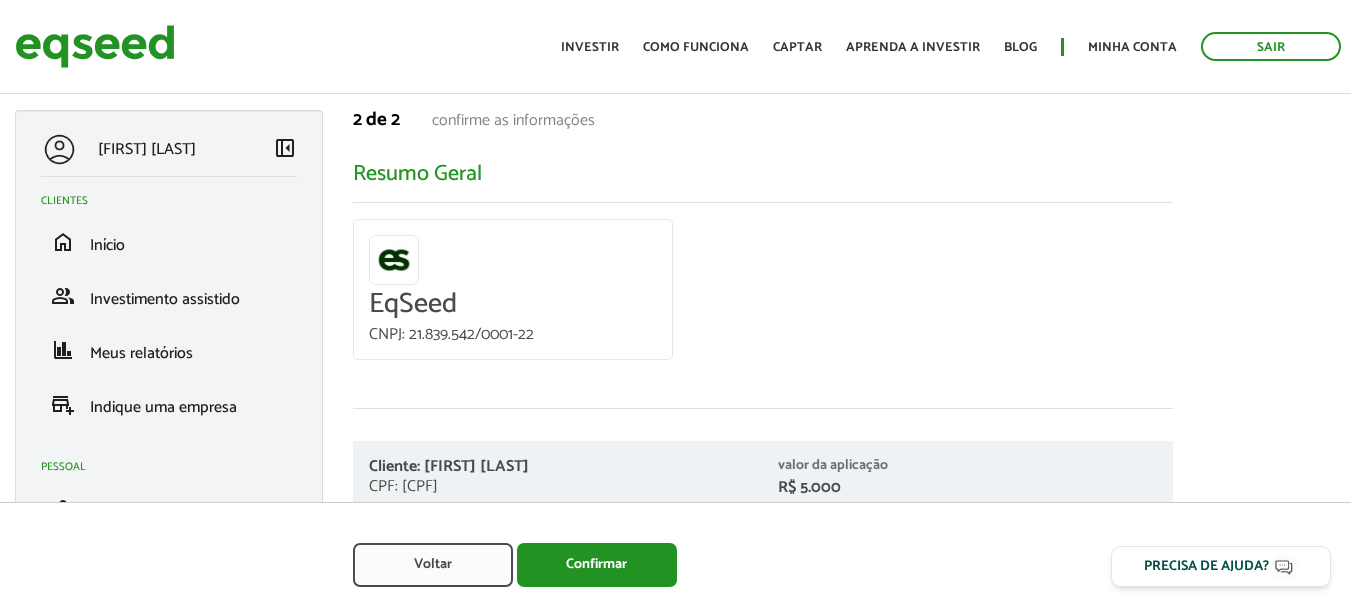scroll, scrollTop: 0, scrollLeft: 0, axis: both 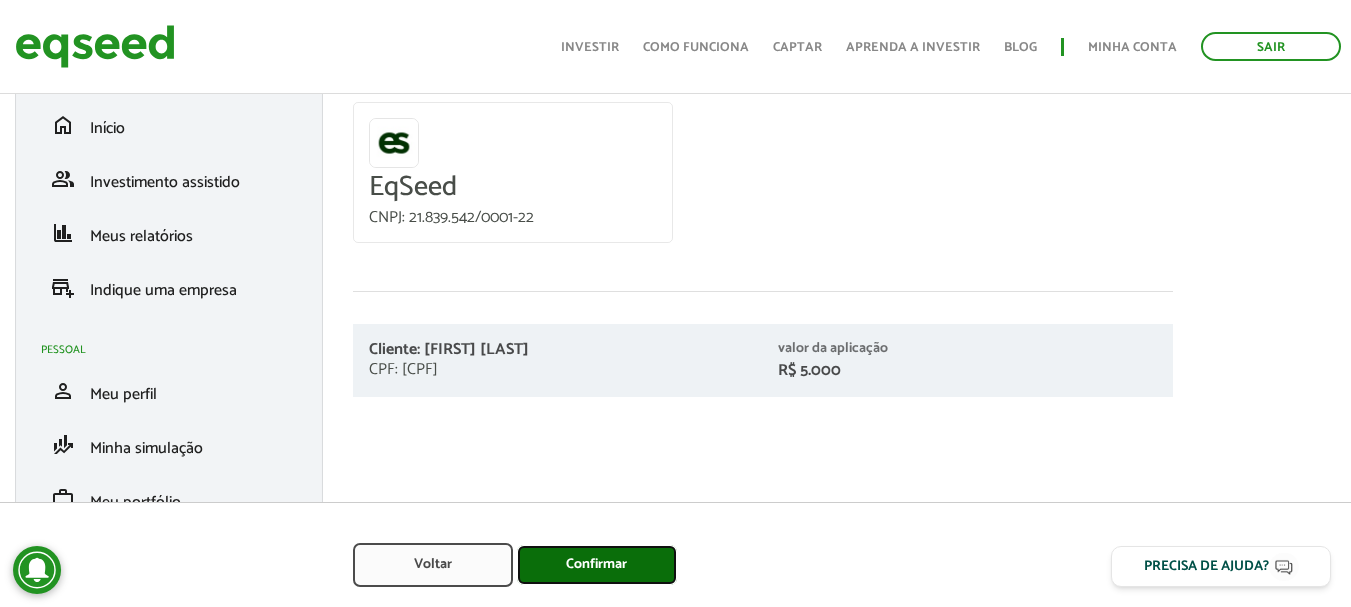click on "Confirmar" at bounding box center [597, 565] 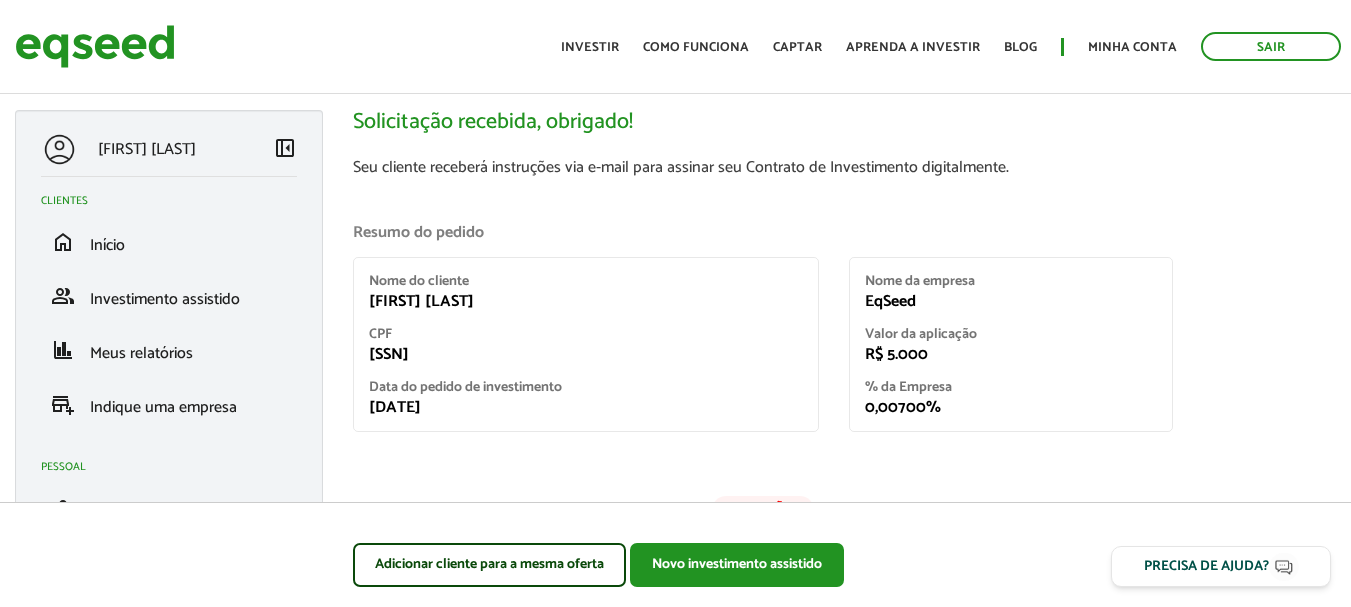 scroll, scrollTop: 0, scrollLeft: 0, axis: both 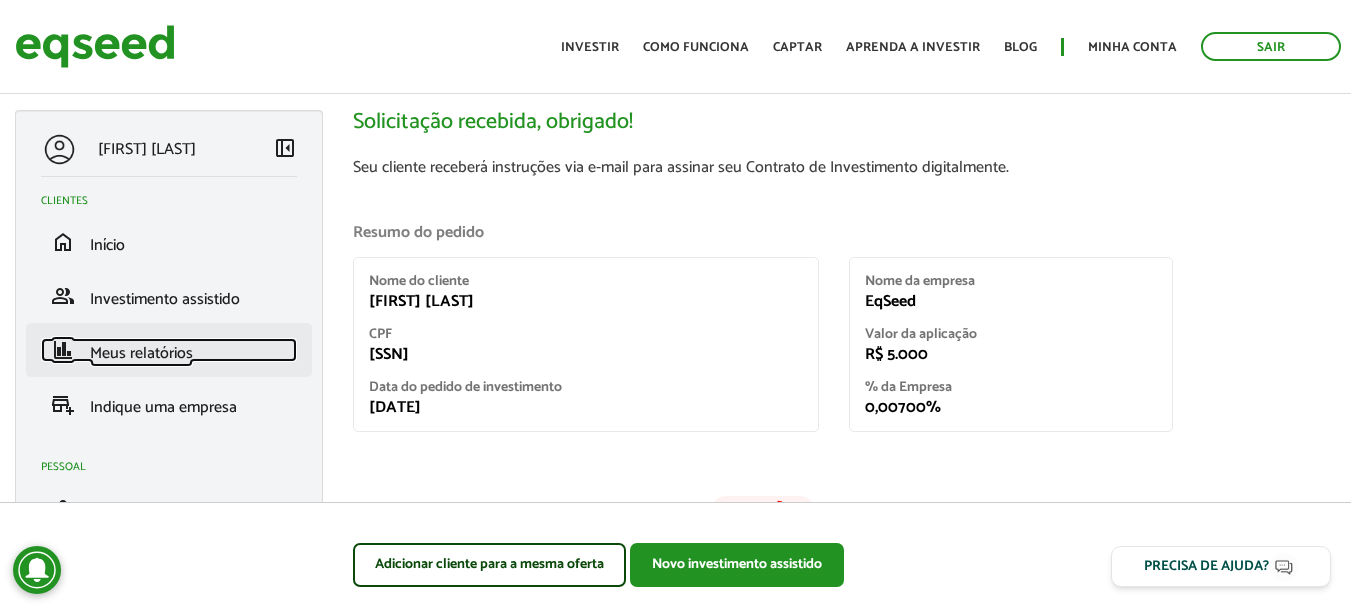 click on "Meus relatórios" at bounding box center (141, 353) 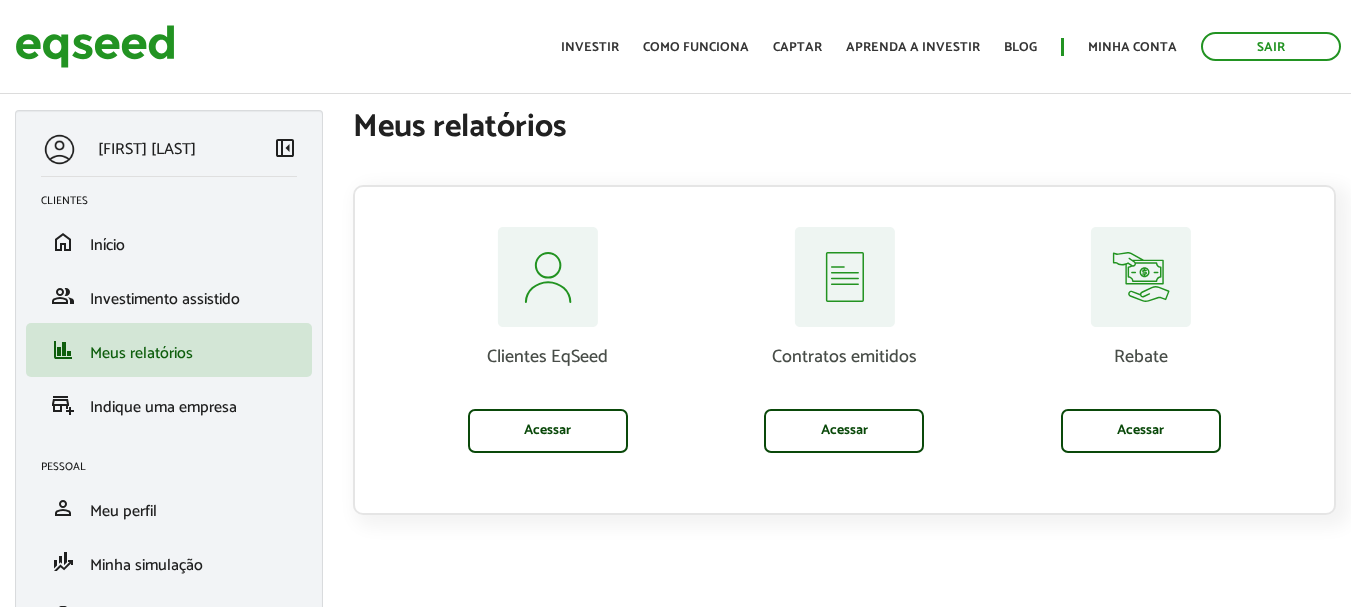 scroll, scrollTop: 0, scrollLeft: 0, axis: both 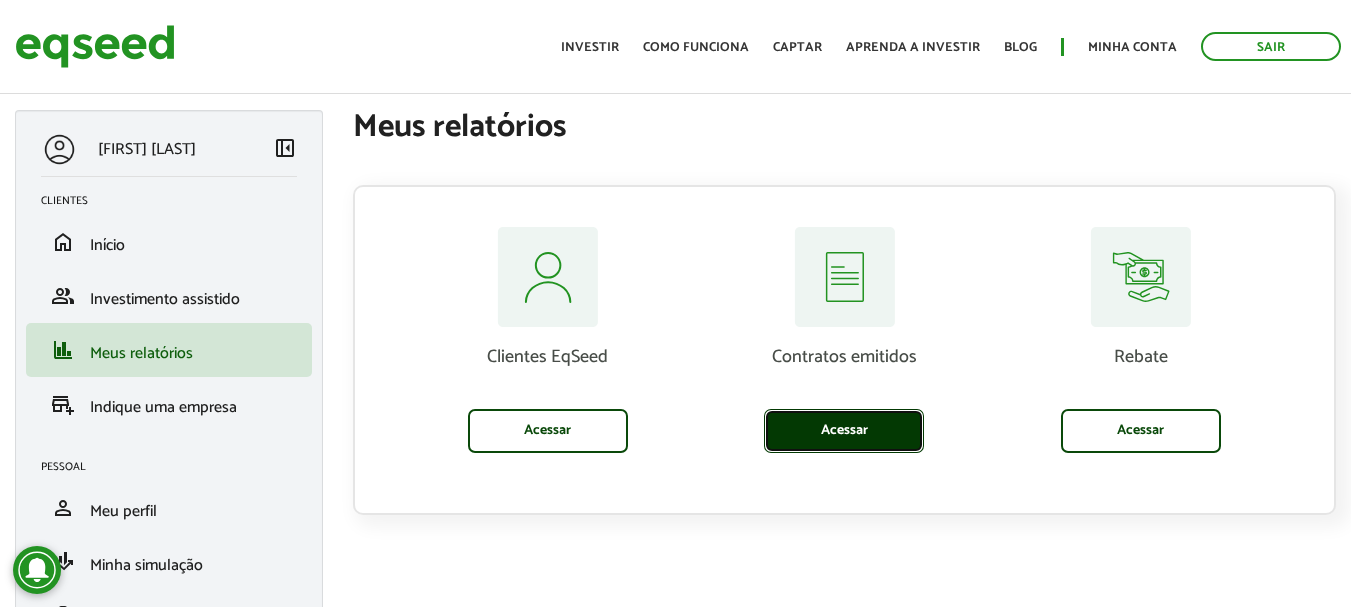 click on "Acessar" at bounding box center [844, 431] 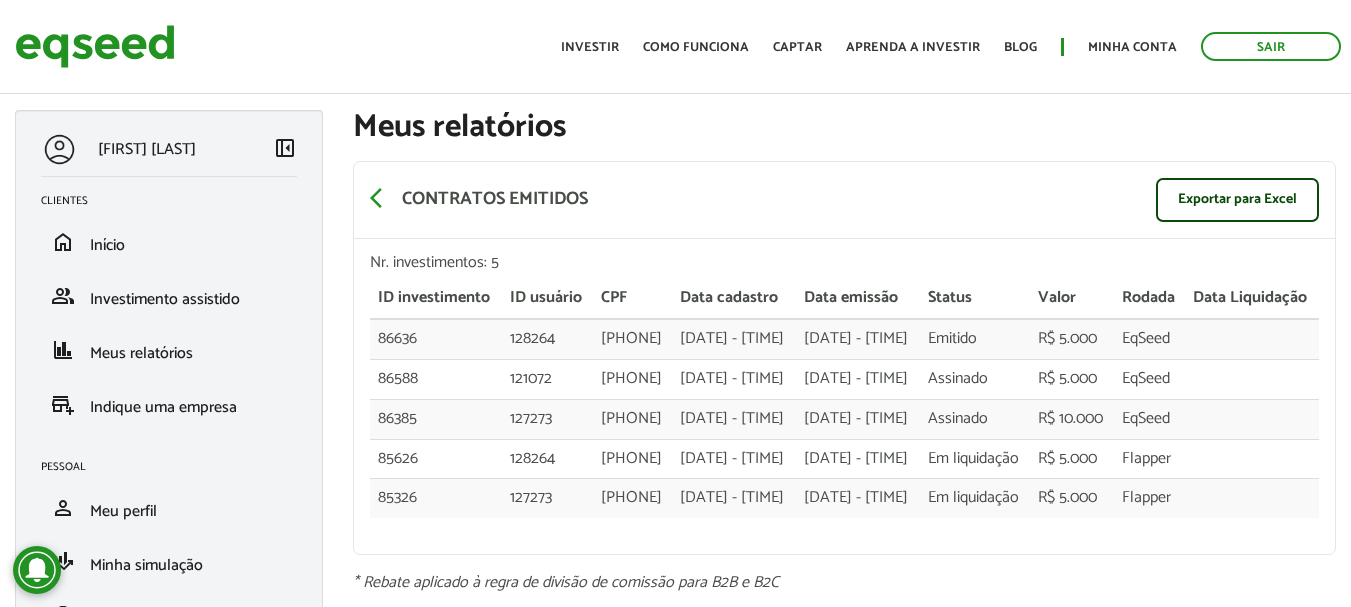 scroll, scrollTop: 0, scrollLeft: 0, axis: both 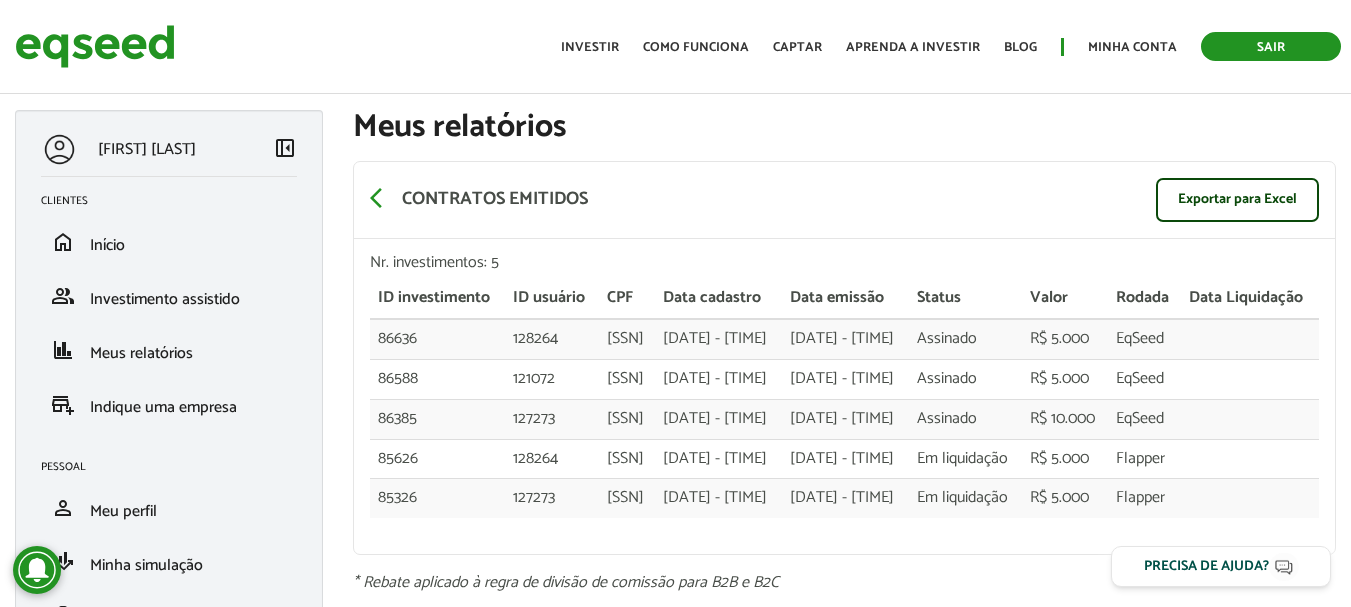 click on "Sair" at bounding box center [1271, 46] 